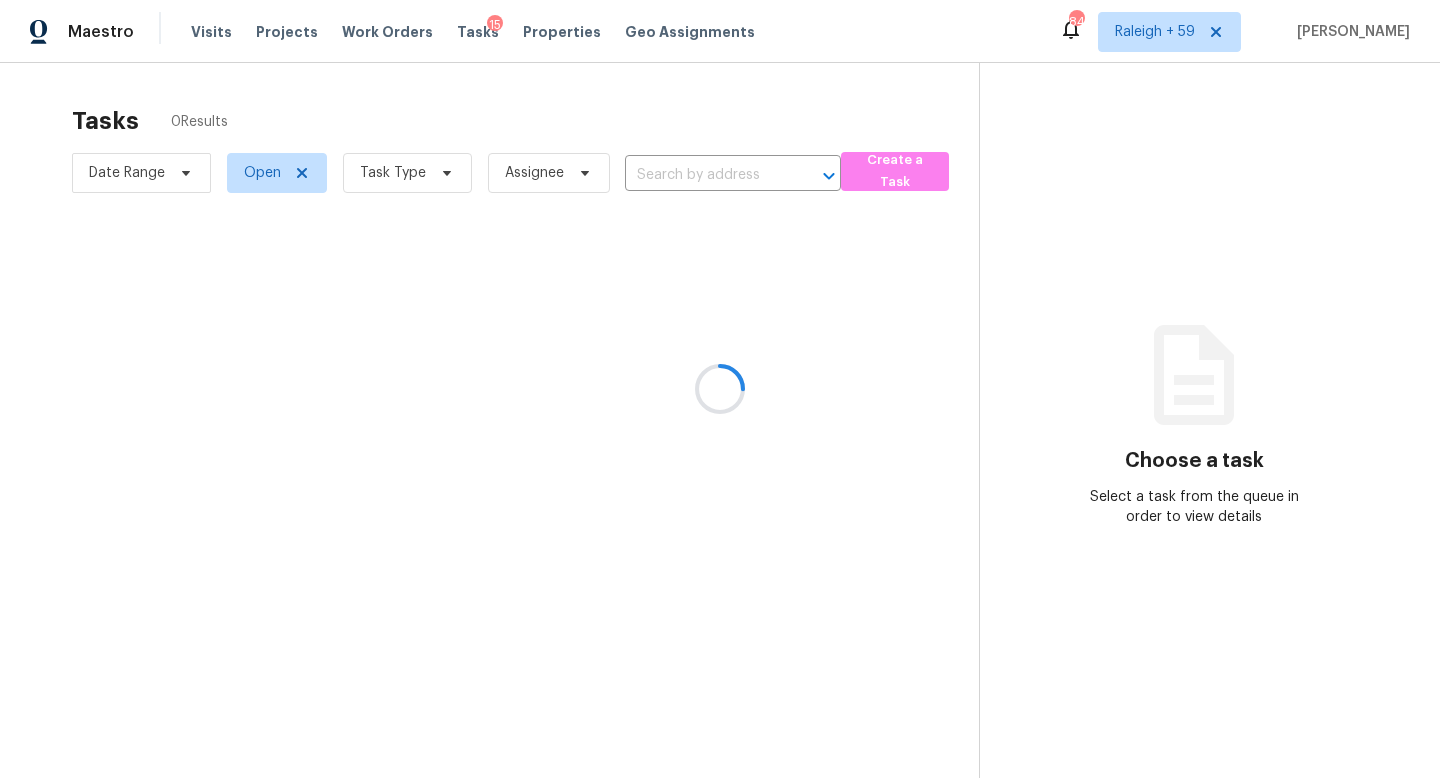 scroll, scrollTop: 0, scrollLeft: 0, axis: both 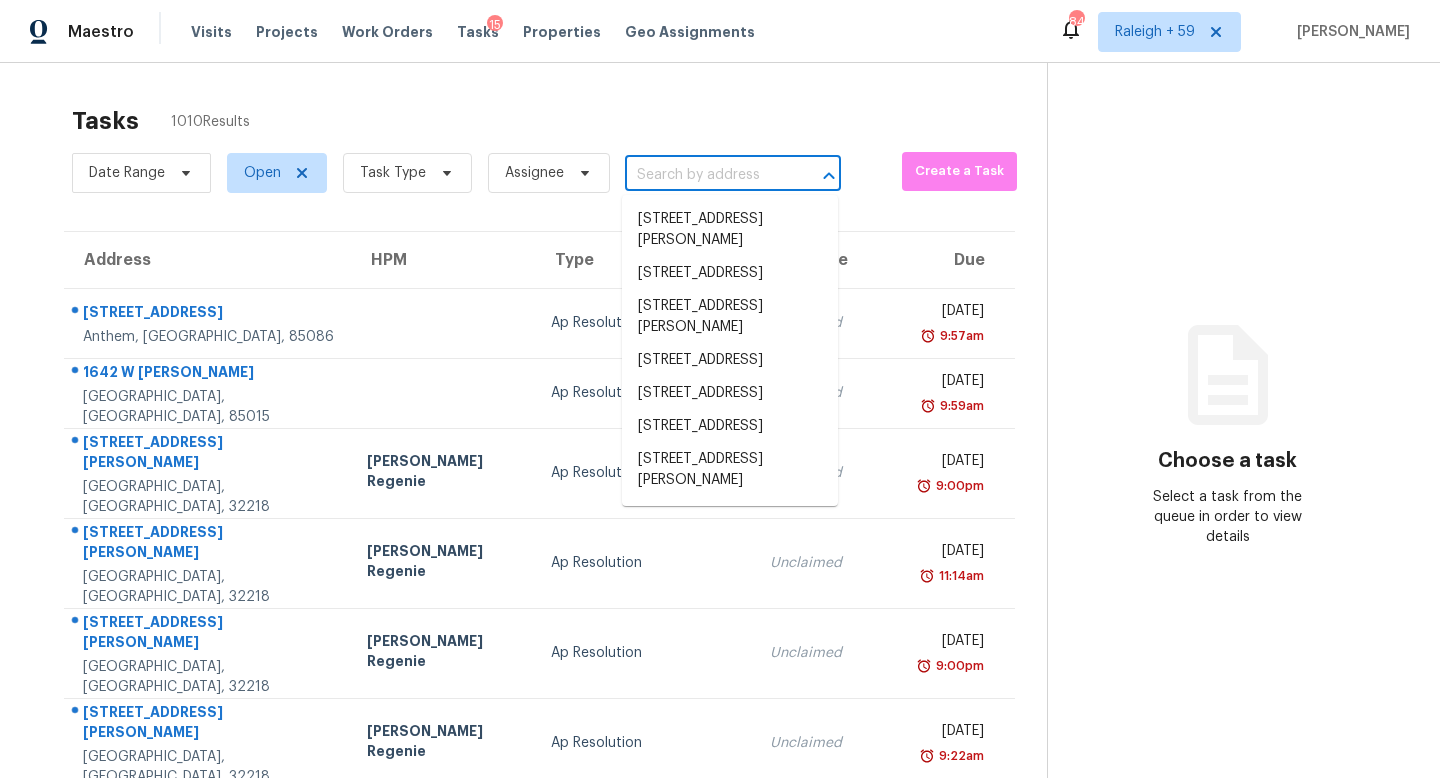 click at bounding box center [705, 175] 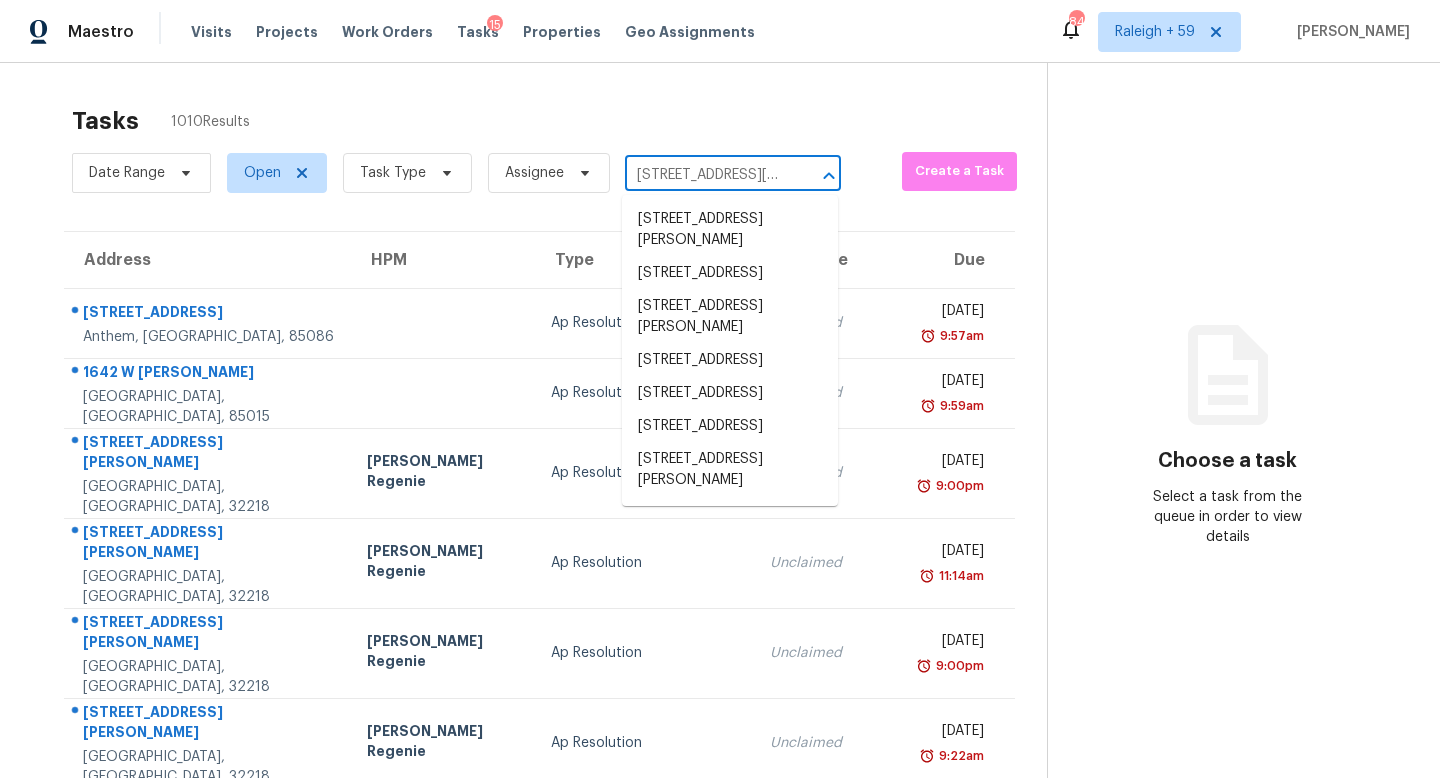scroll, scrollTop: 0, scrollLeft: 109, axis: horizontal 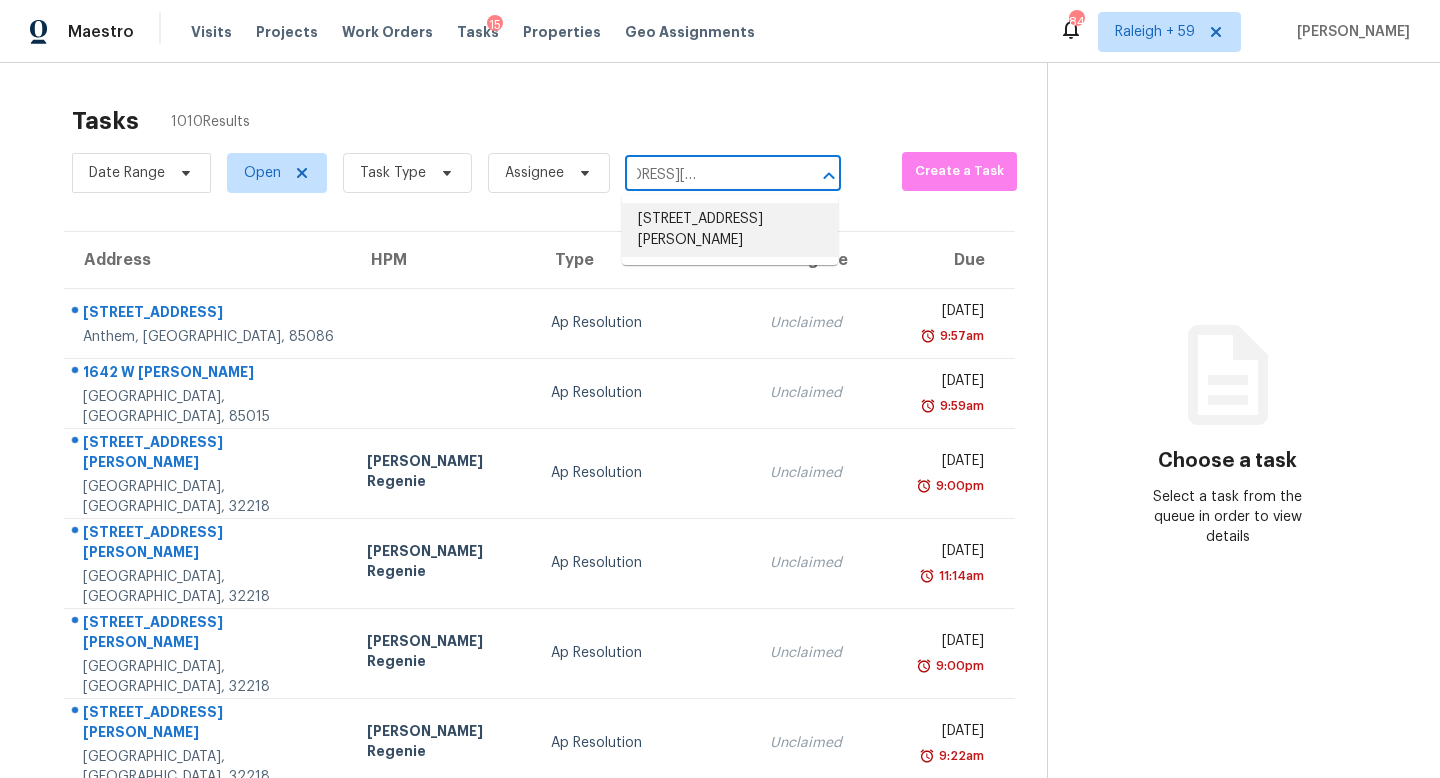 click on "[STREET_ADDRESS][PERSON_NAME]" at bounding box center (730, 230) 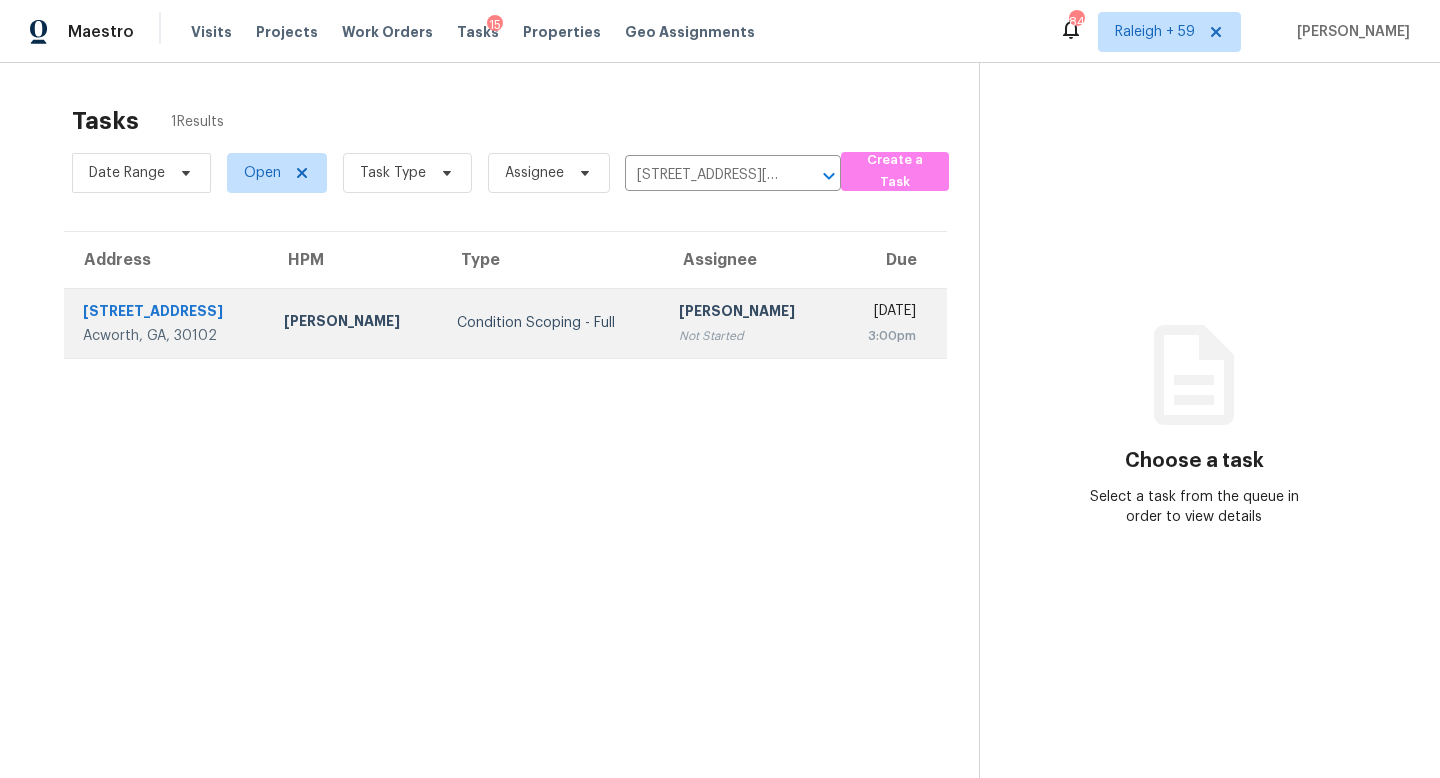 click on "[PERSON_NAME]" at bounding box center (749, 313) 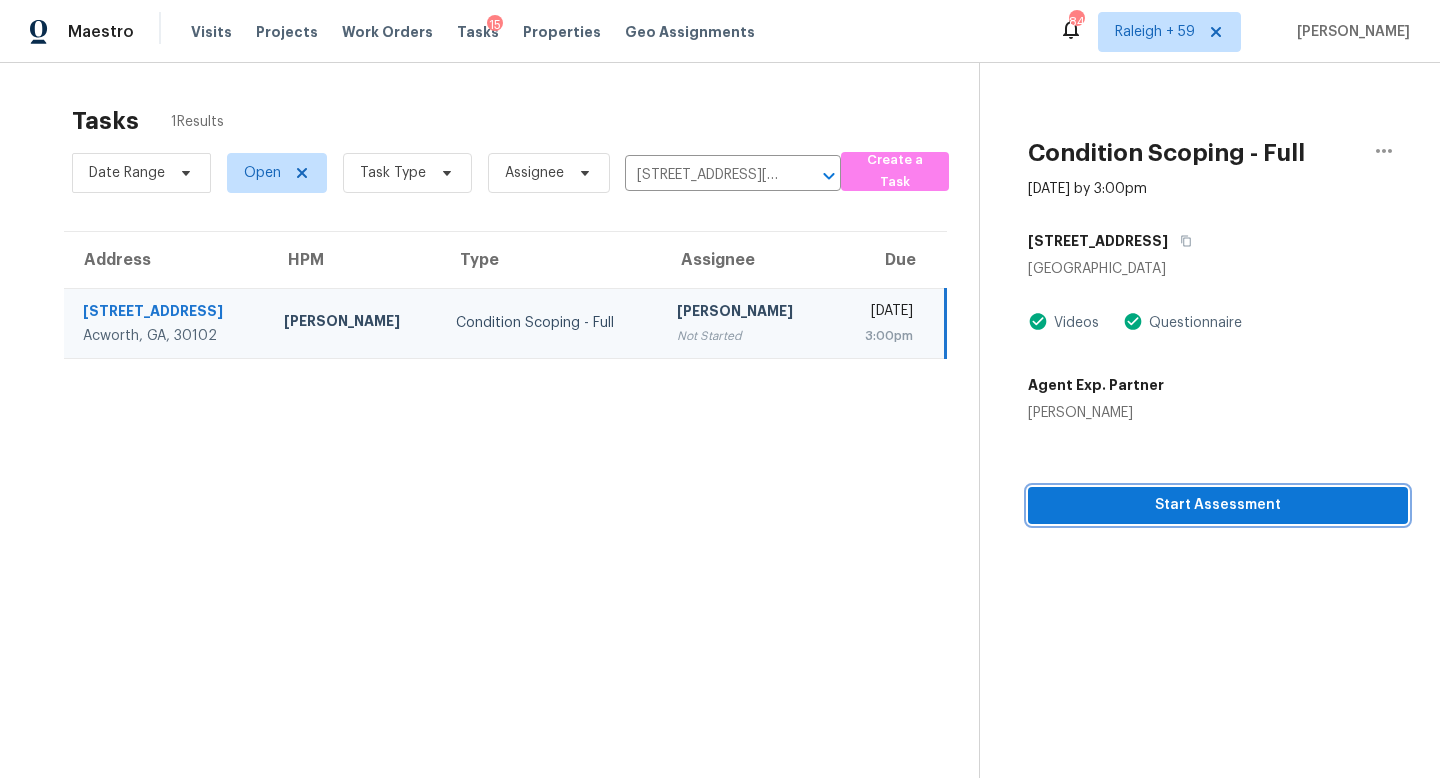 click on "Start Assessment" at bounding box center (1218, 505) 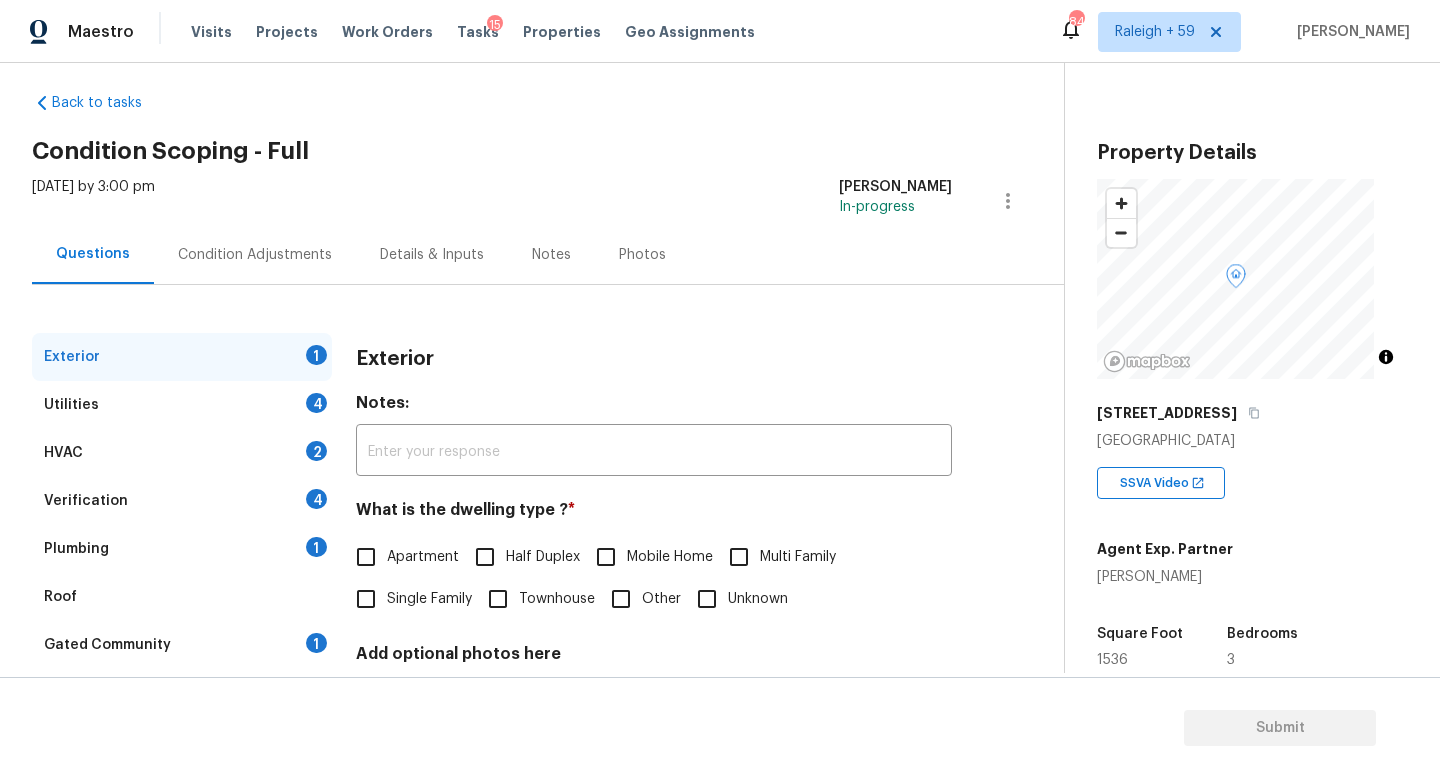scroll, scrollTop: 33, scrollLeft: 0, axis: vertical 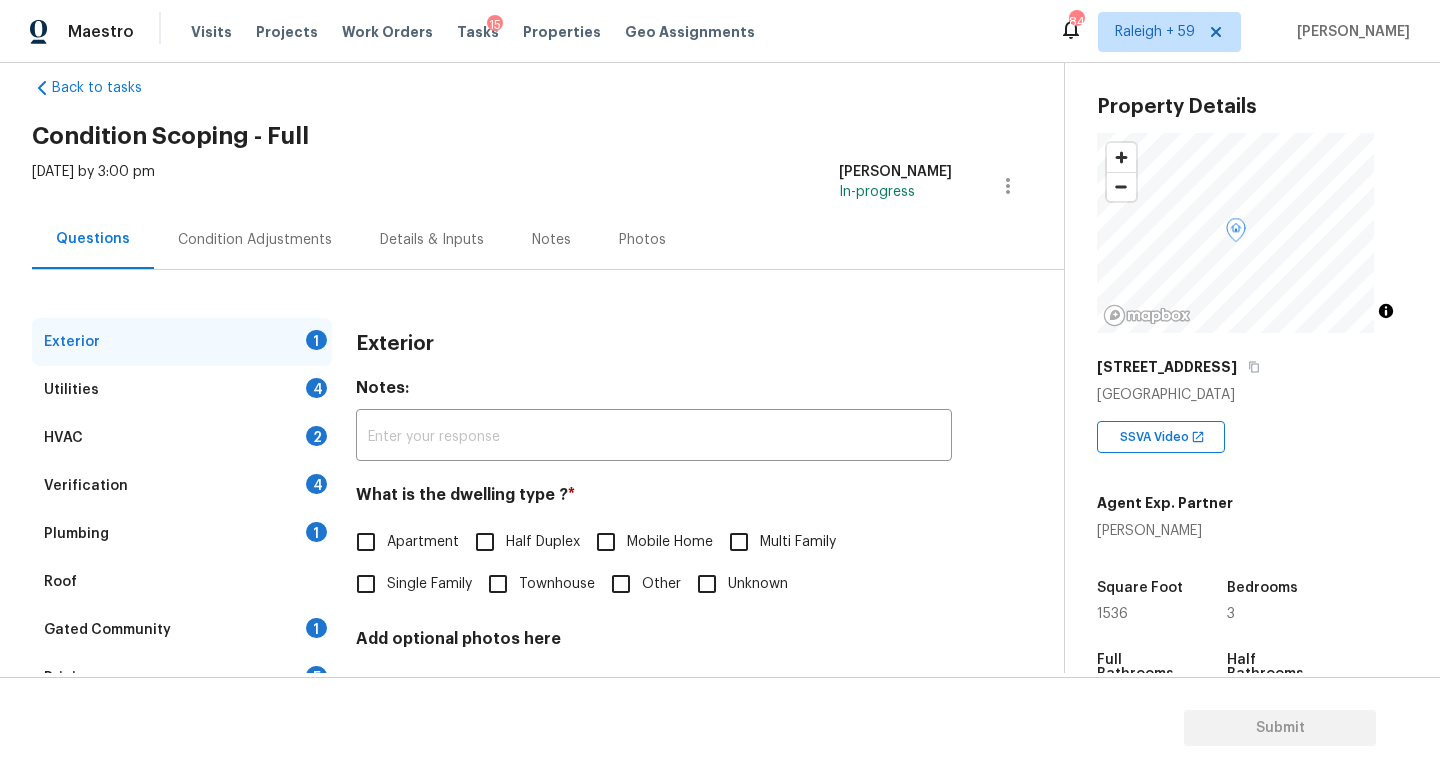 click on "Single Family" at bounding box center [429, 584] 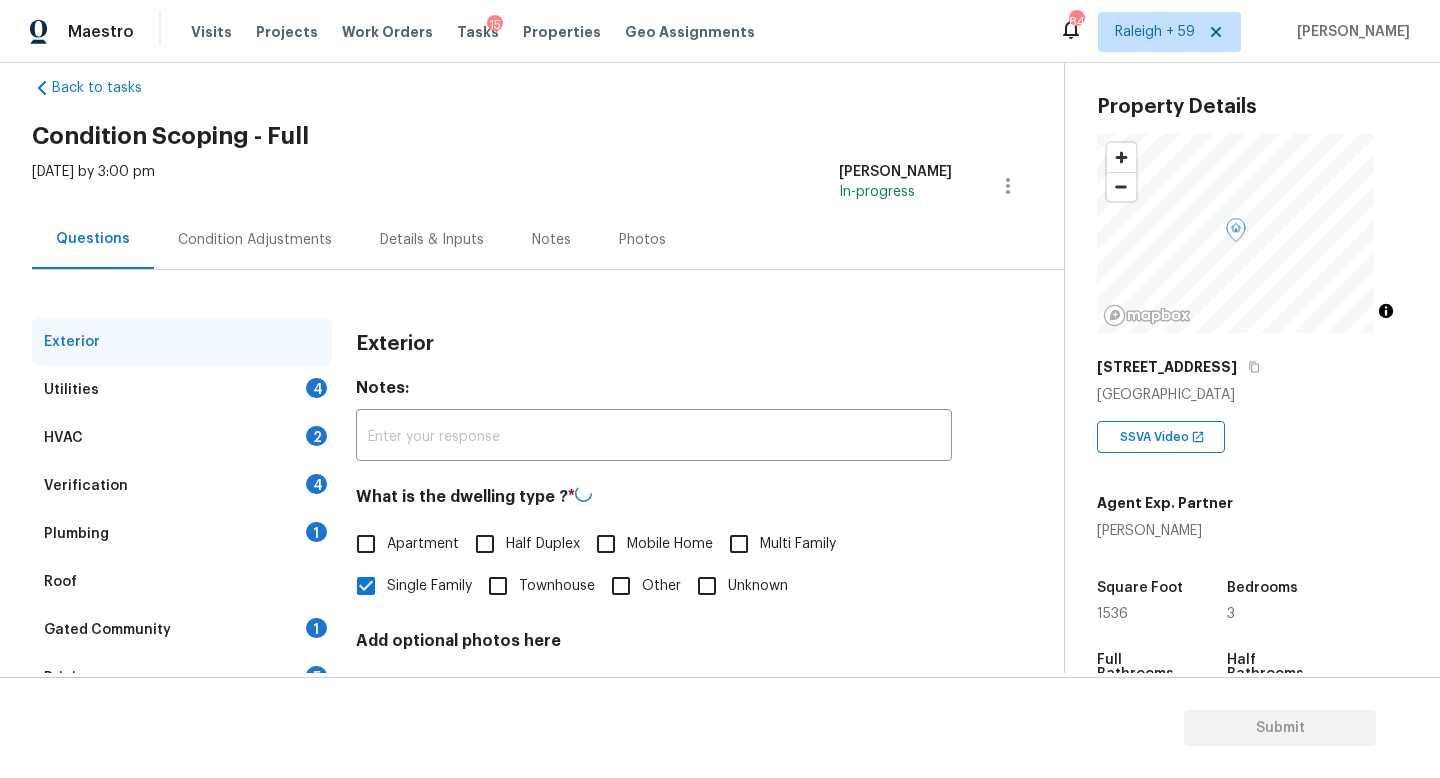 click on "Plumbing 1" at bounding box center (182, 534) 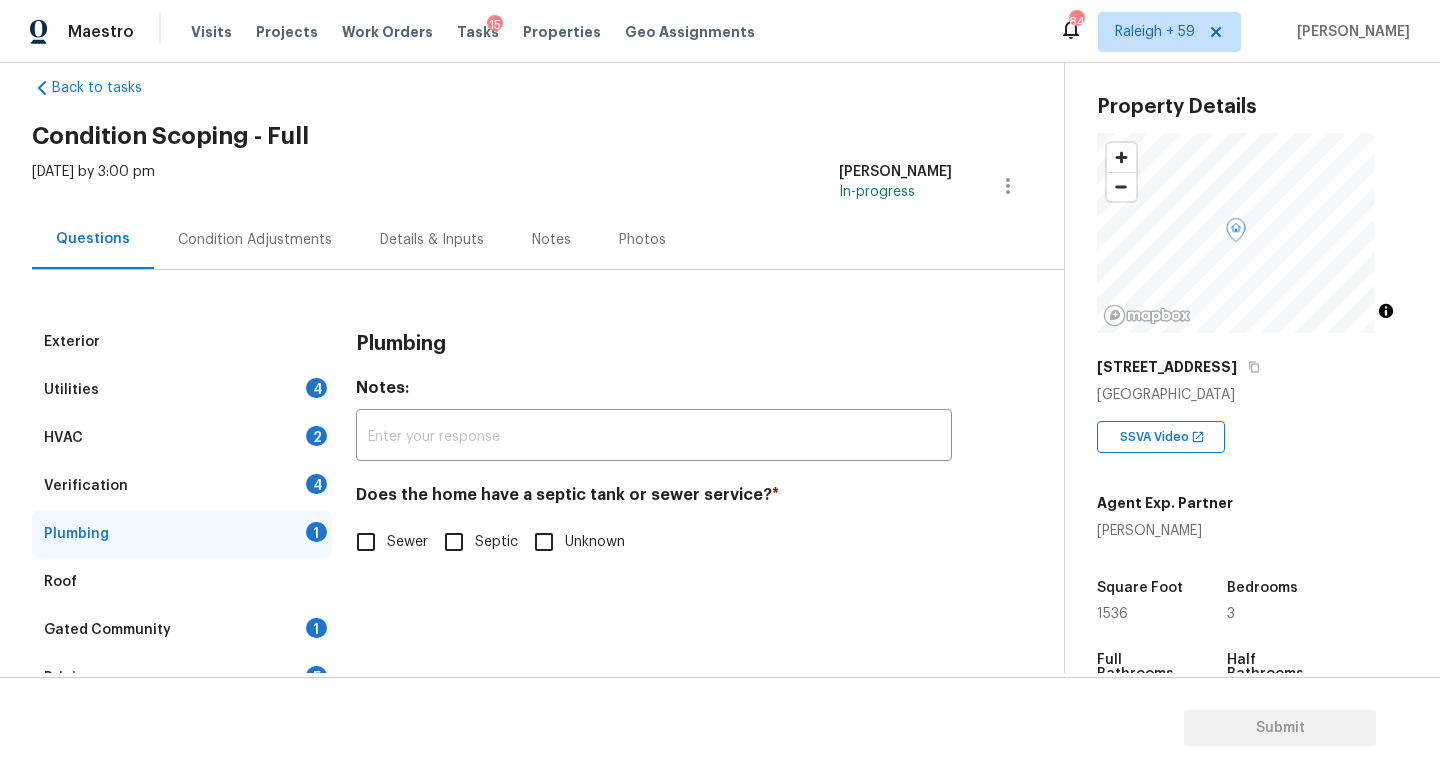 click on "[DATE] by 3:00 pm   [PERSON_NAME] In-progress" at bounding box center (548, 186) 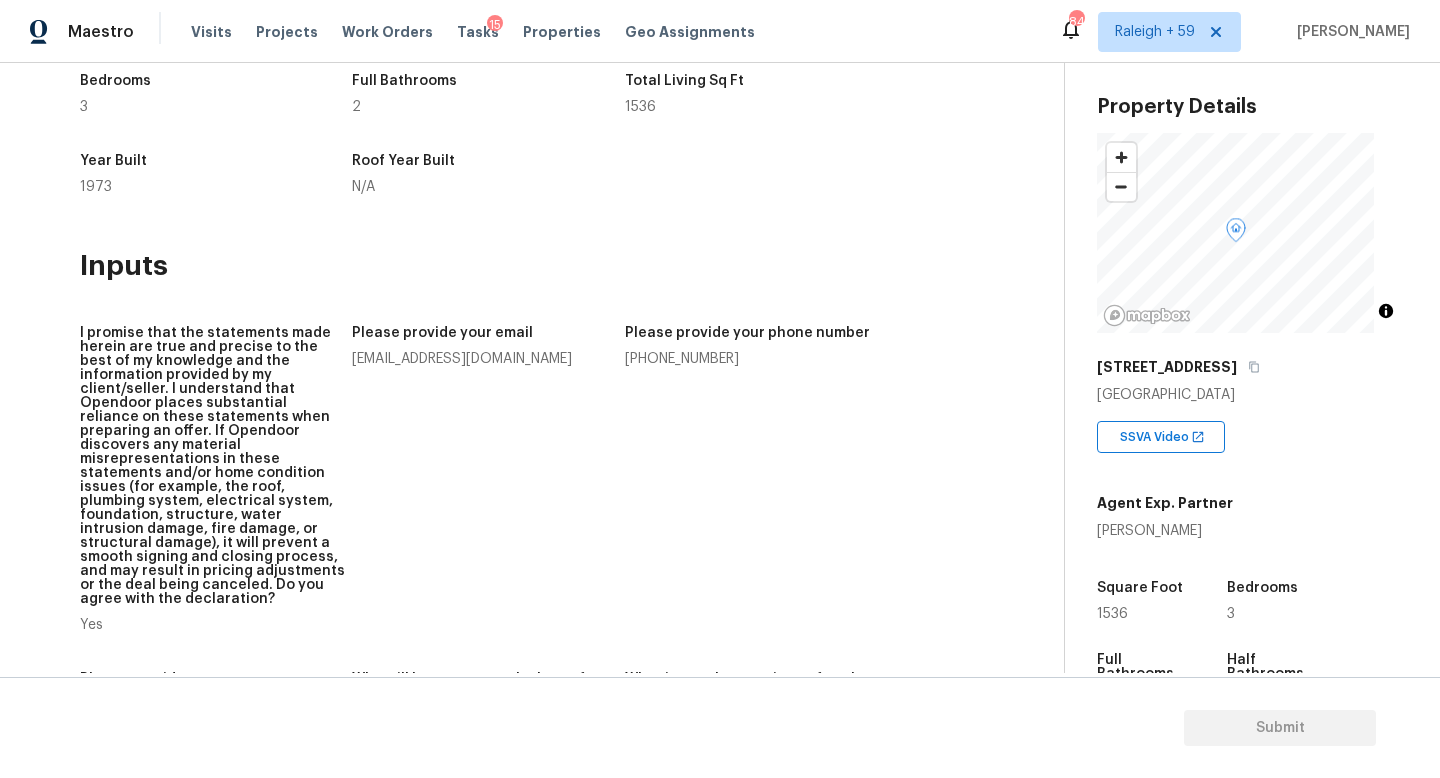 scroll, scrollTop: 0, scrollLeft: 0, axis: both 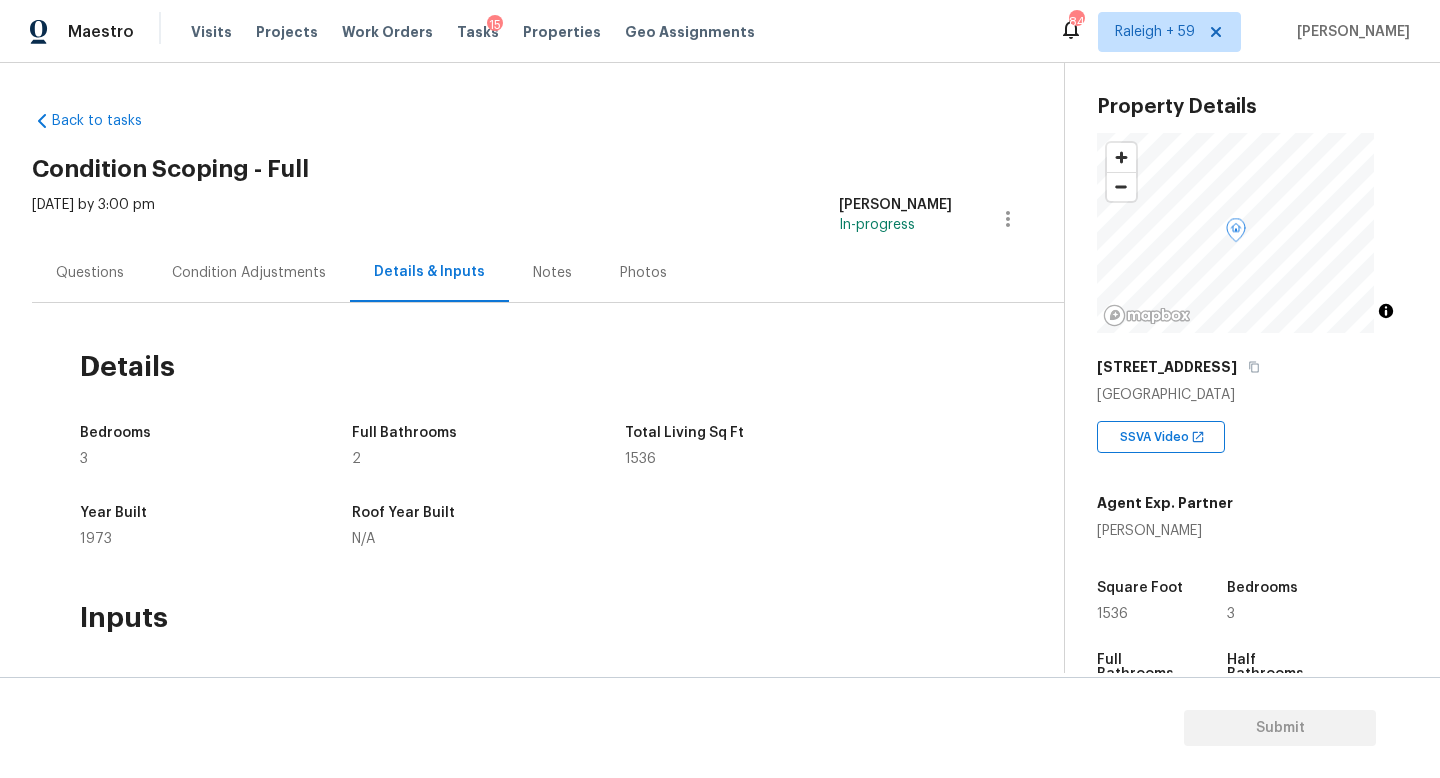 click on "Questions" at bounding box center [90, 272] 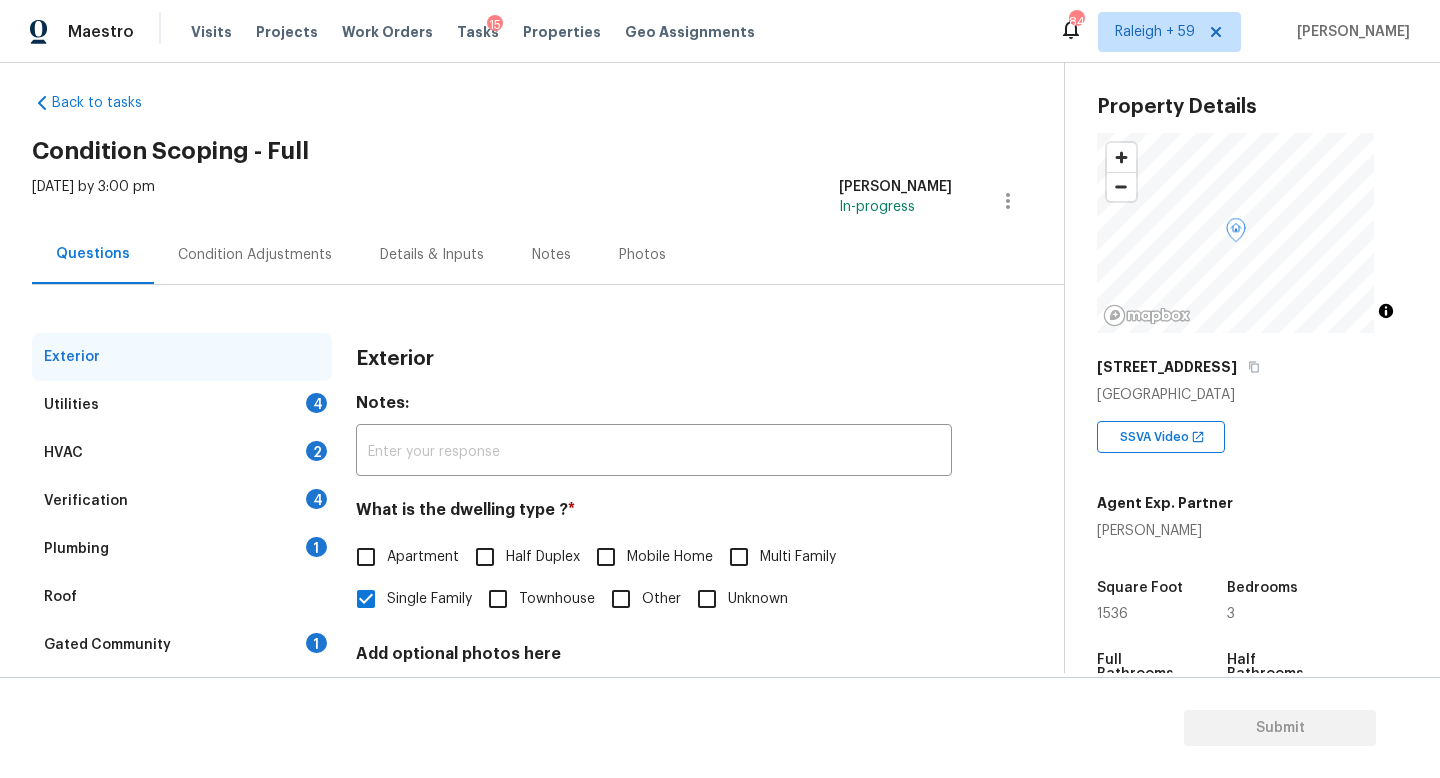 scroll, scrollTop: 41, scrollLeft: 0, axis: vertical 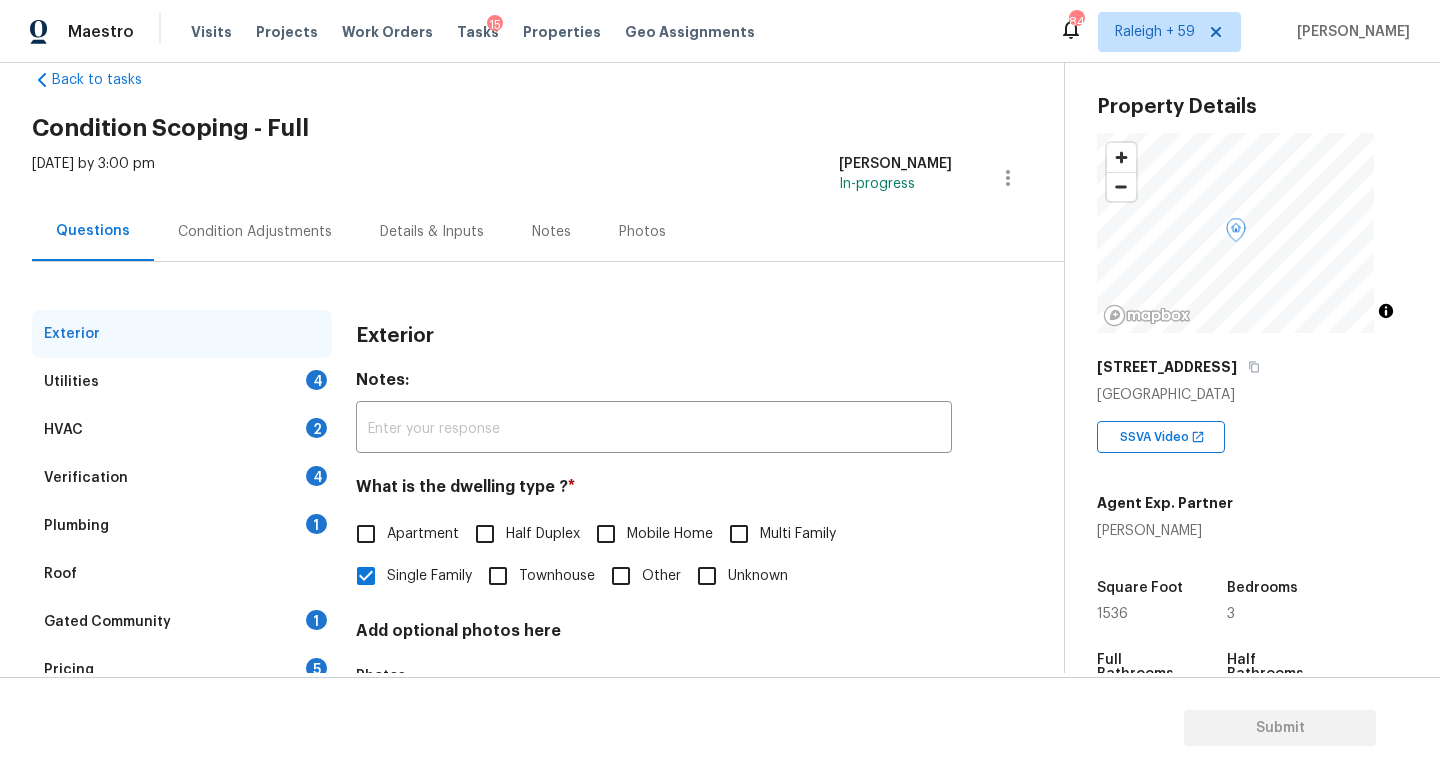 click on "Gated Community 1" at bounding box center (182, 622) 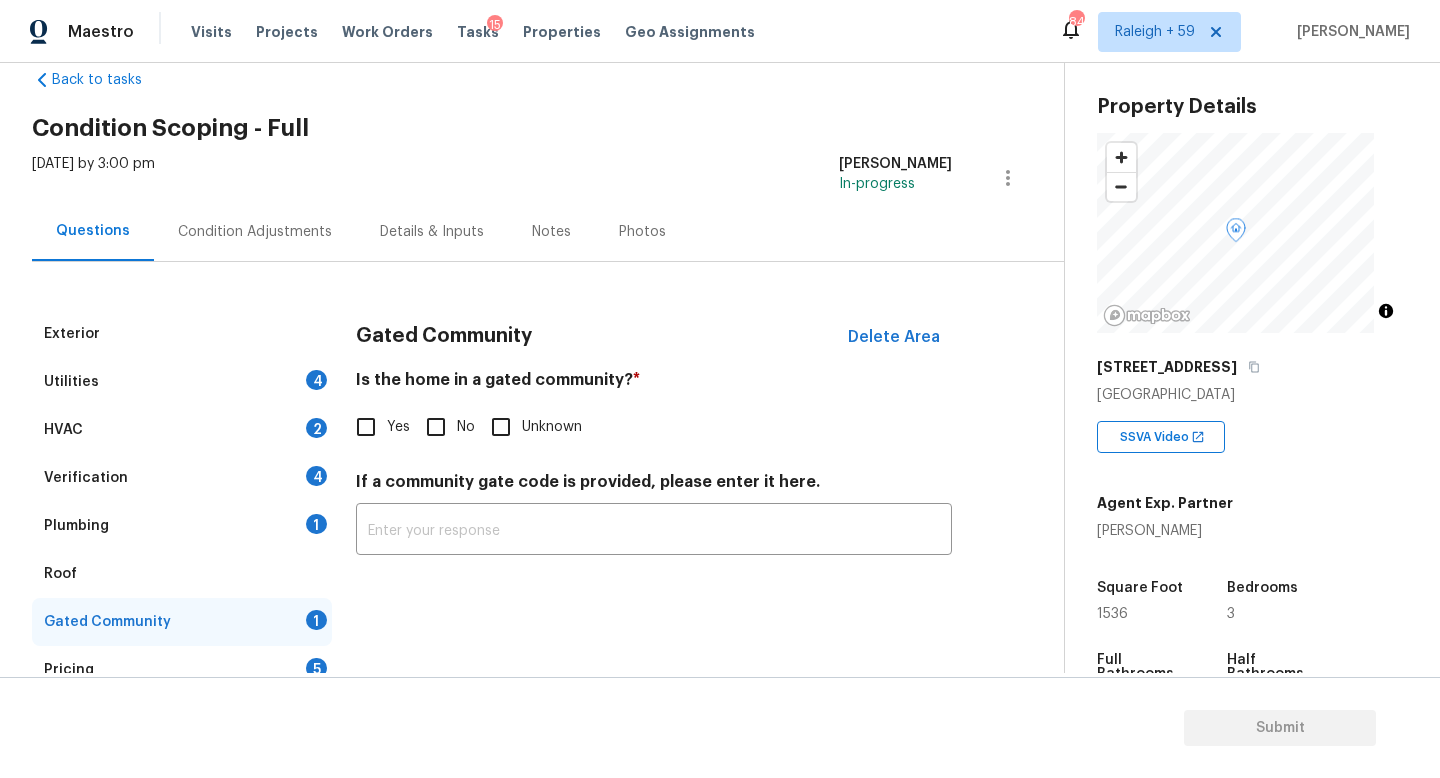 click on "Plumbing 1" at bounding box center (182, 526) 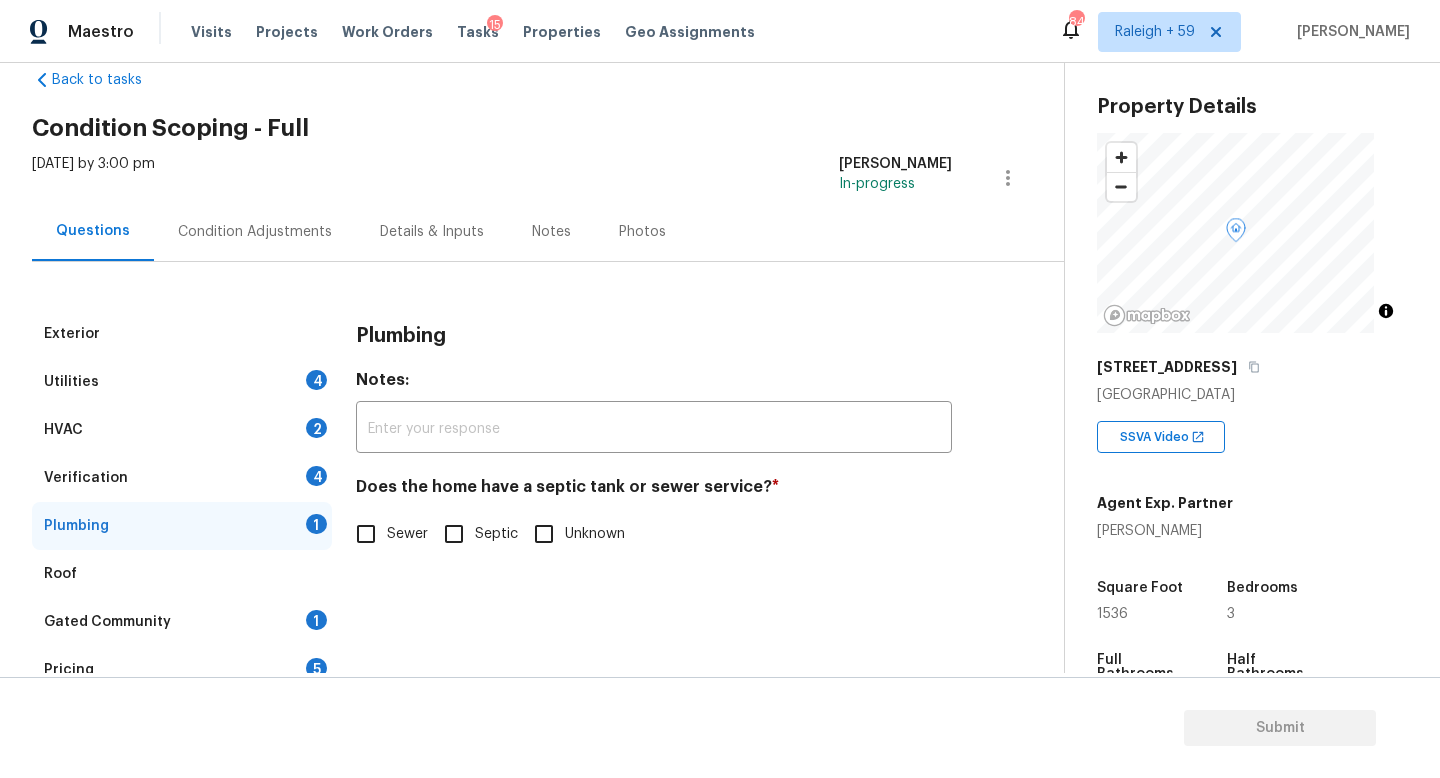click on "Septic" at bounding box center [496, 534] 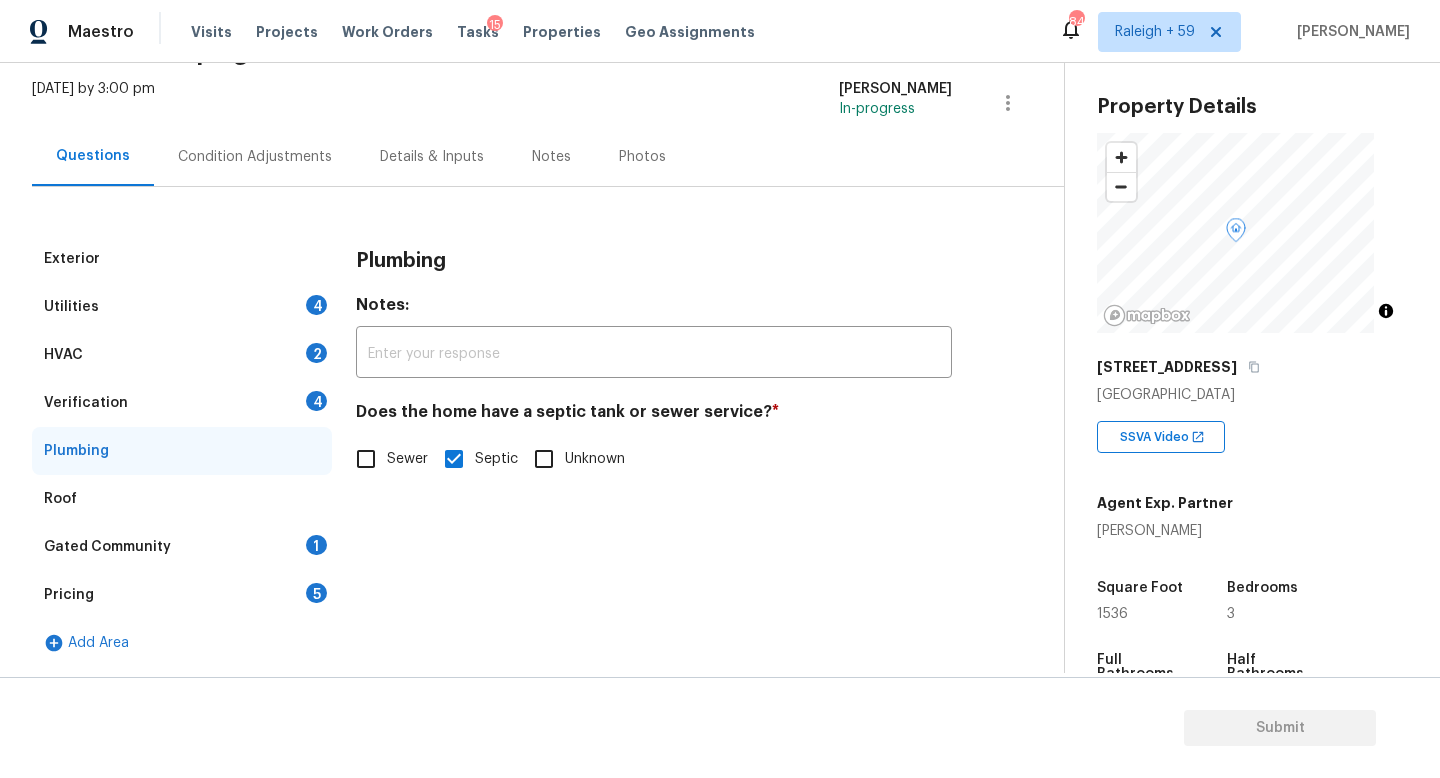 scroll, scrollTop: 131, scrollLeft: 0, axis: vertical 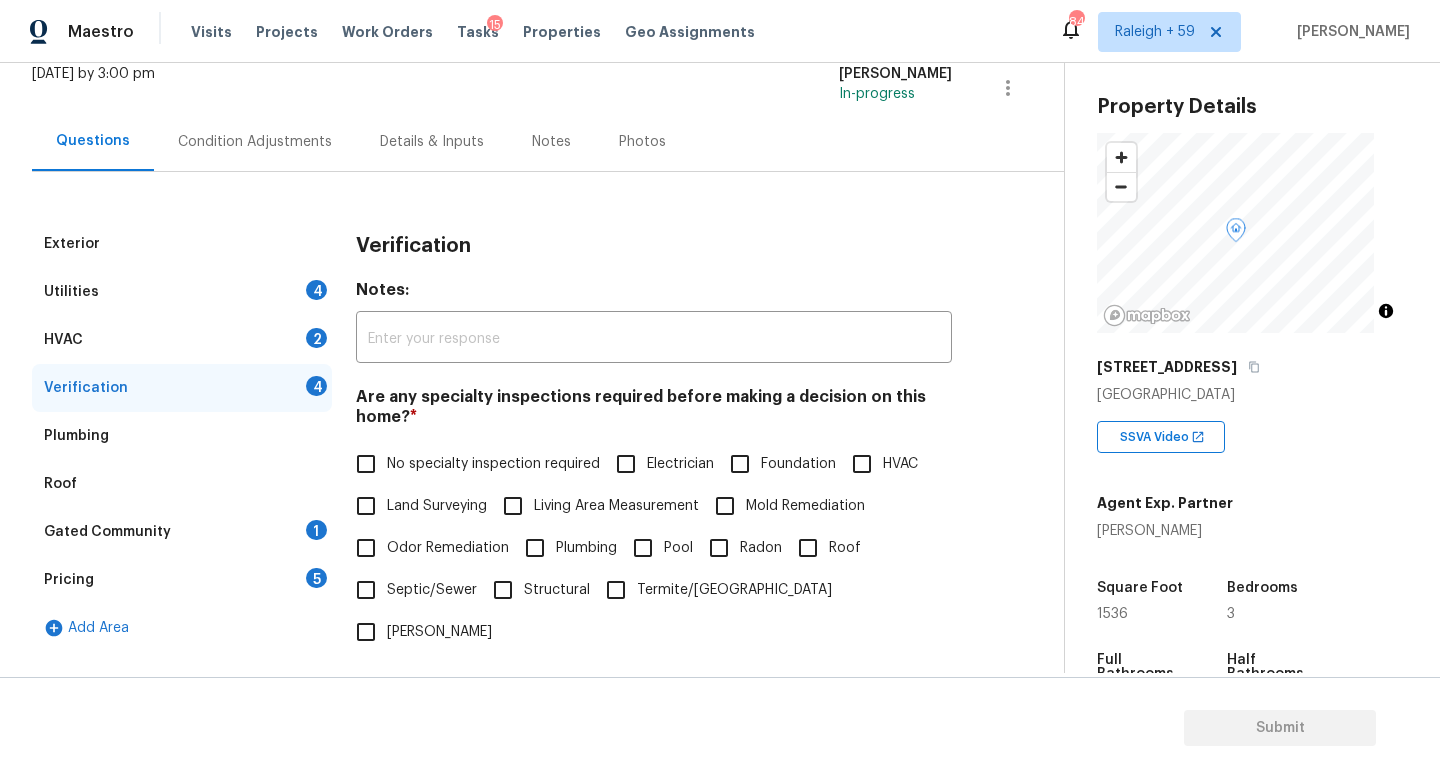 click on "No specialty inspection required" at bounding box center (493, 464) 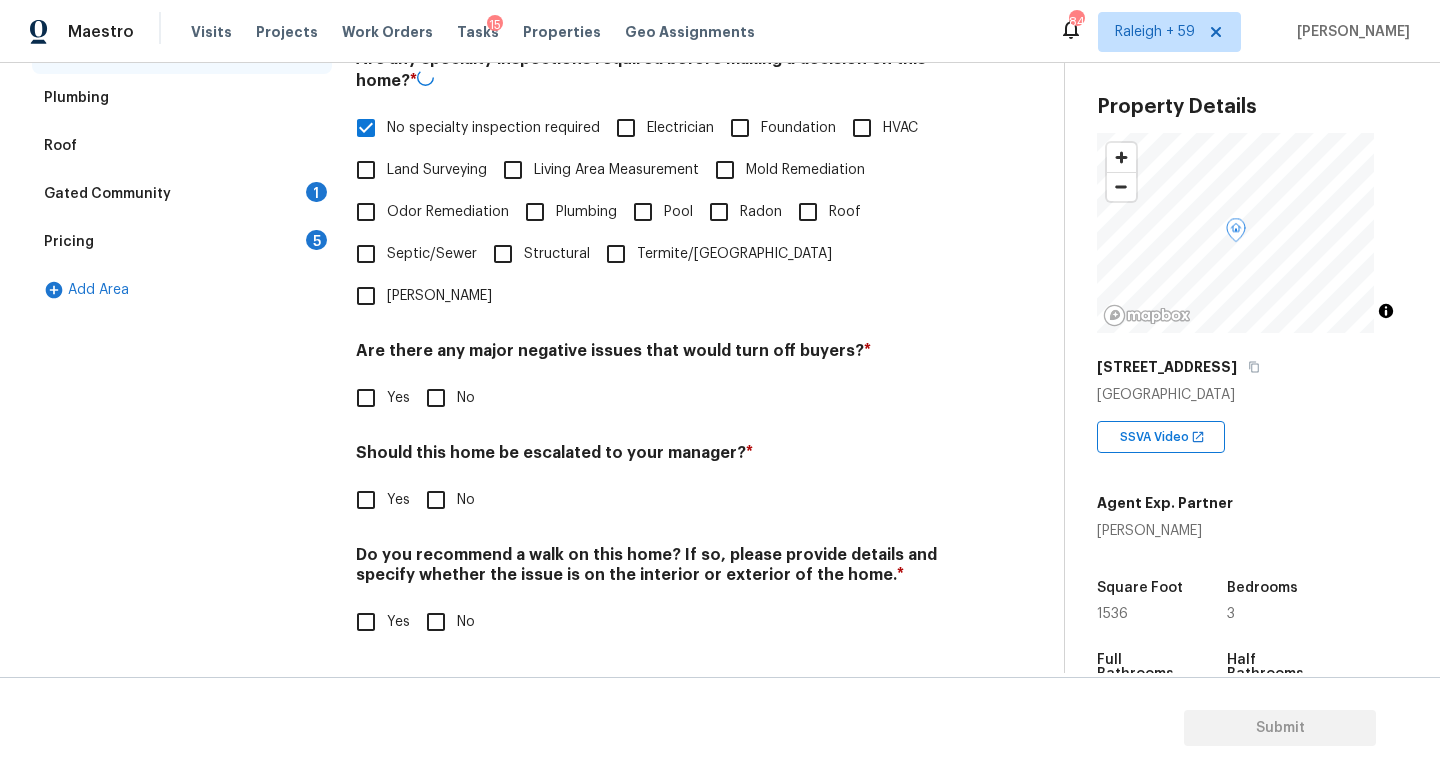 scroll, scrollTop: 482, scrollLeft: 0, axis: vertical 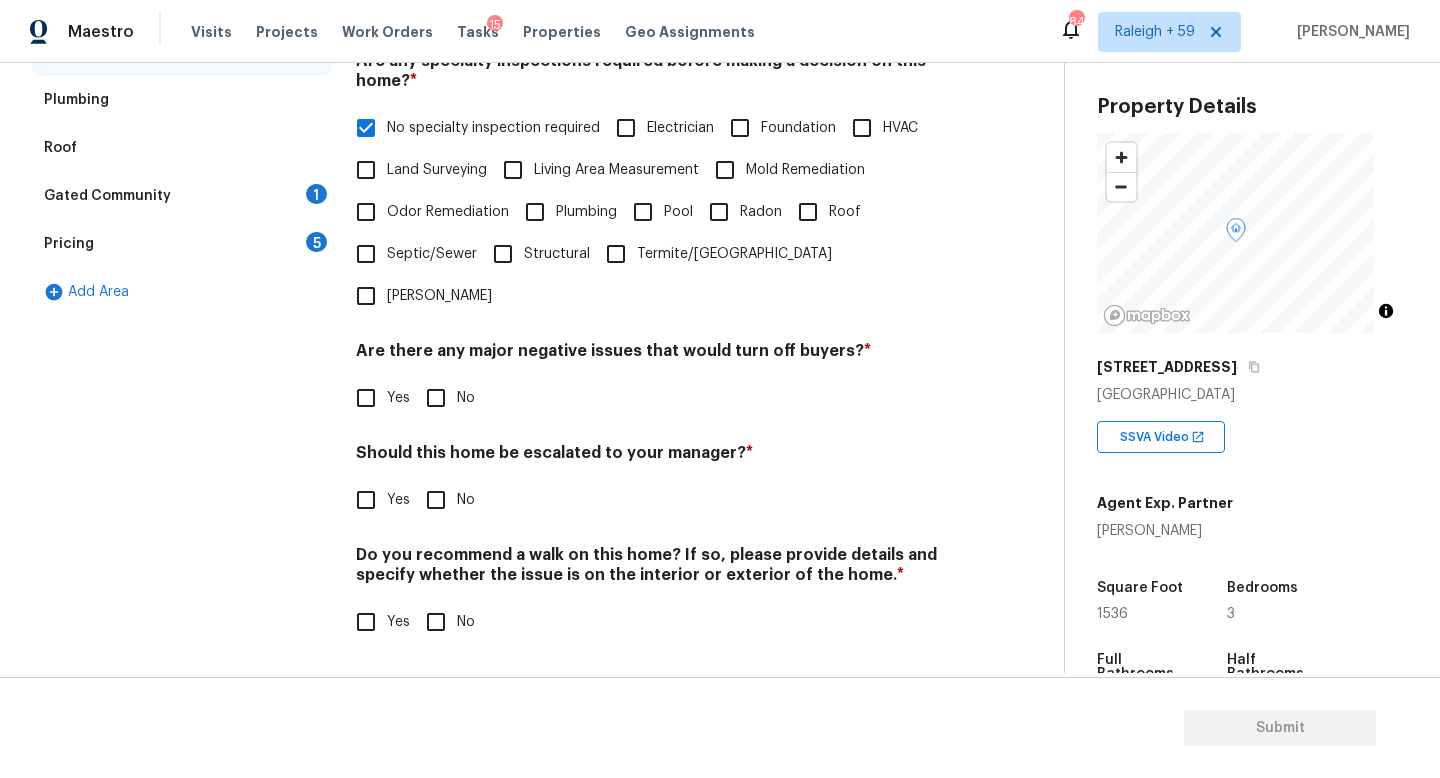 drag, startPoint x: 460, startPoint y: 391, endPoint x: 460, endPoint y: 410, distance: 19 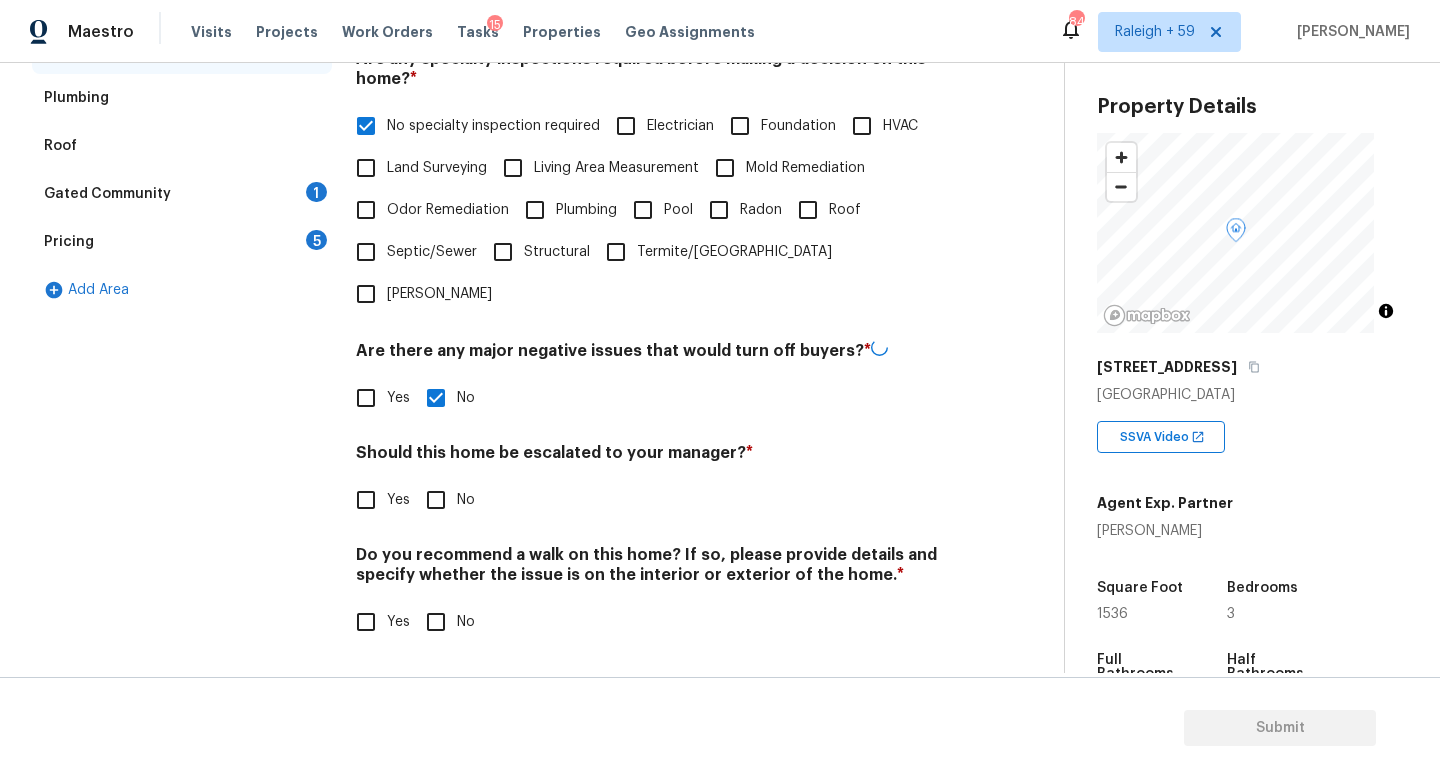 drag, startPoint x: 377, startPoint y: 492, endPoint x: 397, endPoint y: 499, distance: 21.189621 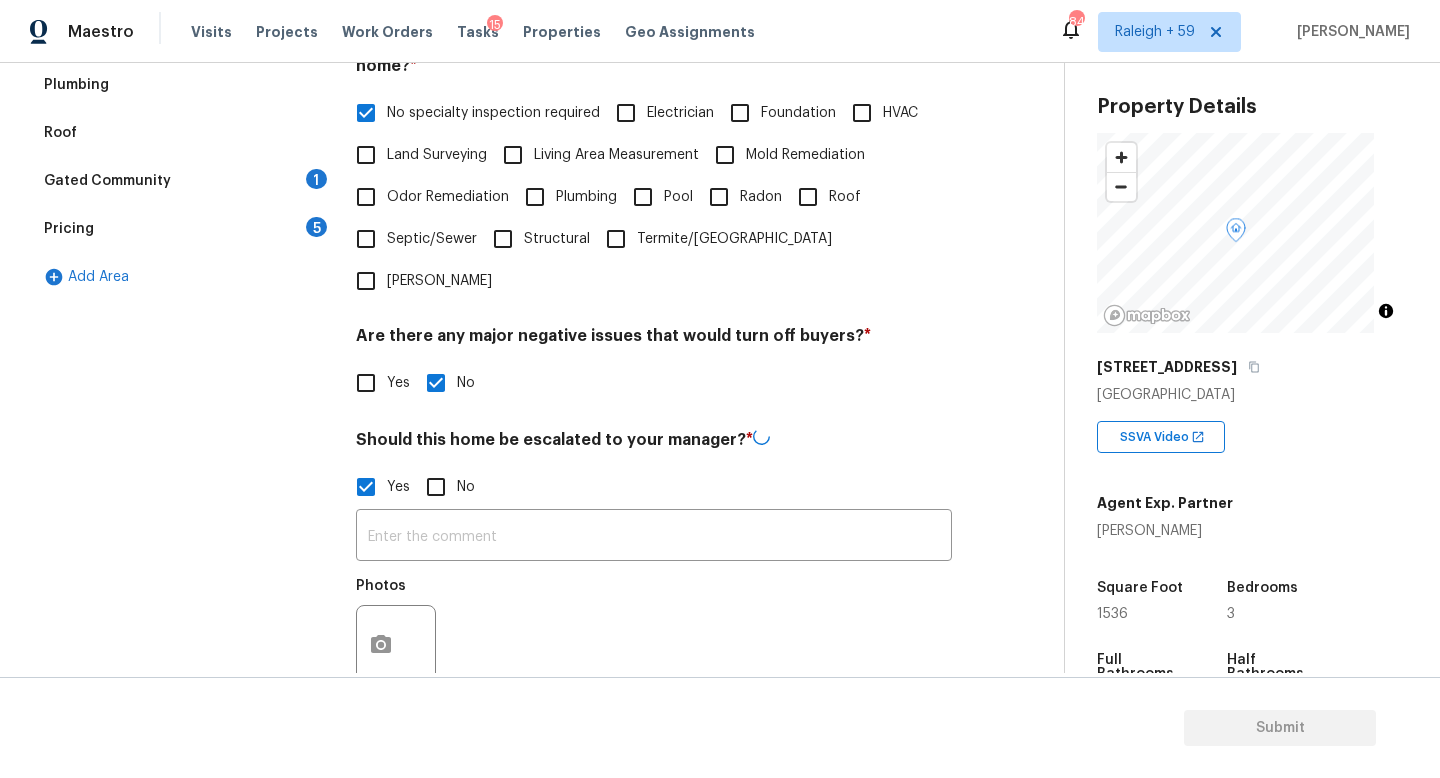 click on "Photos" at bounding box center [654, 632] 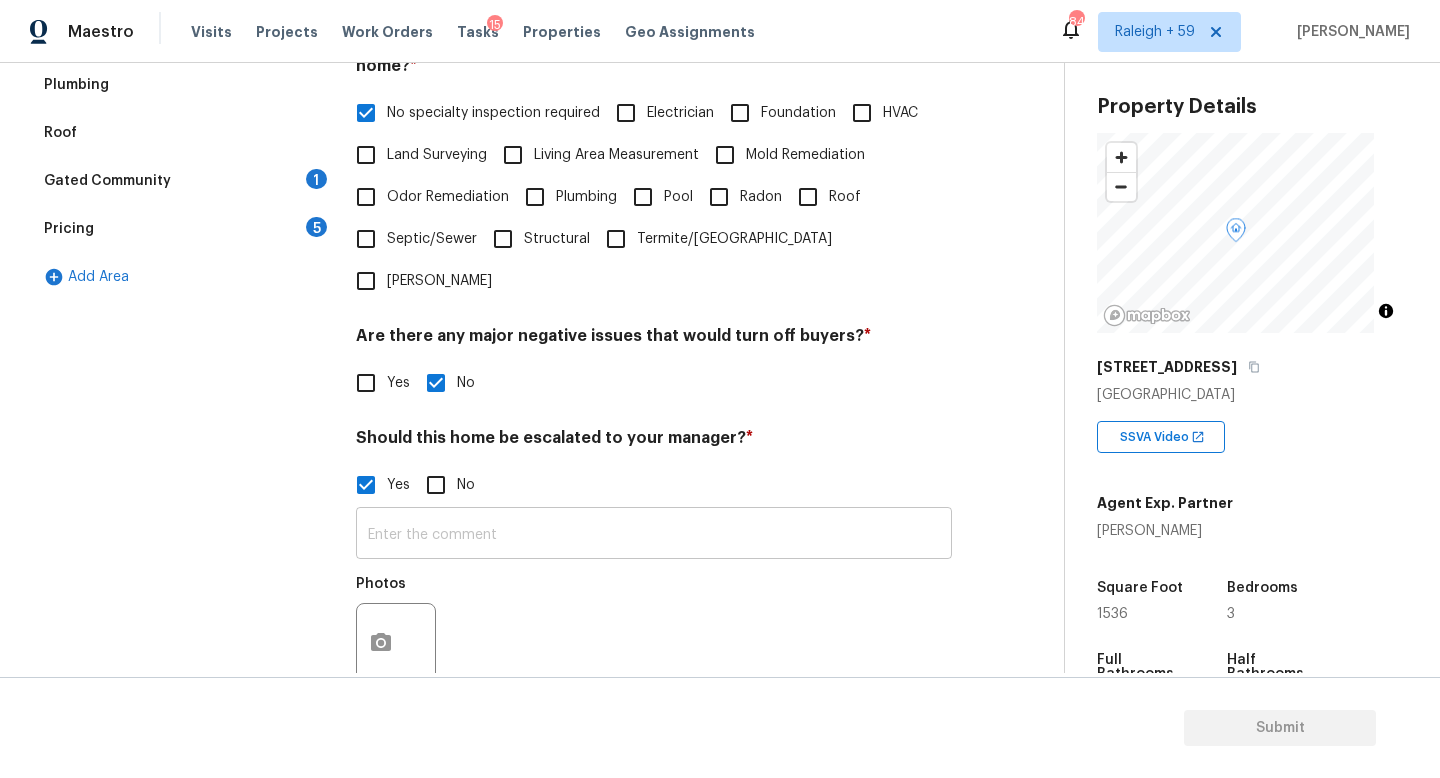 click at bounding box center [654, 535] 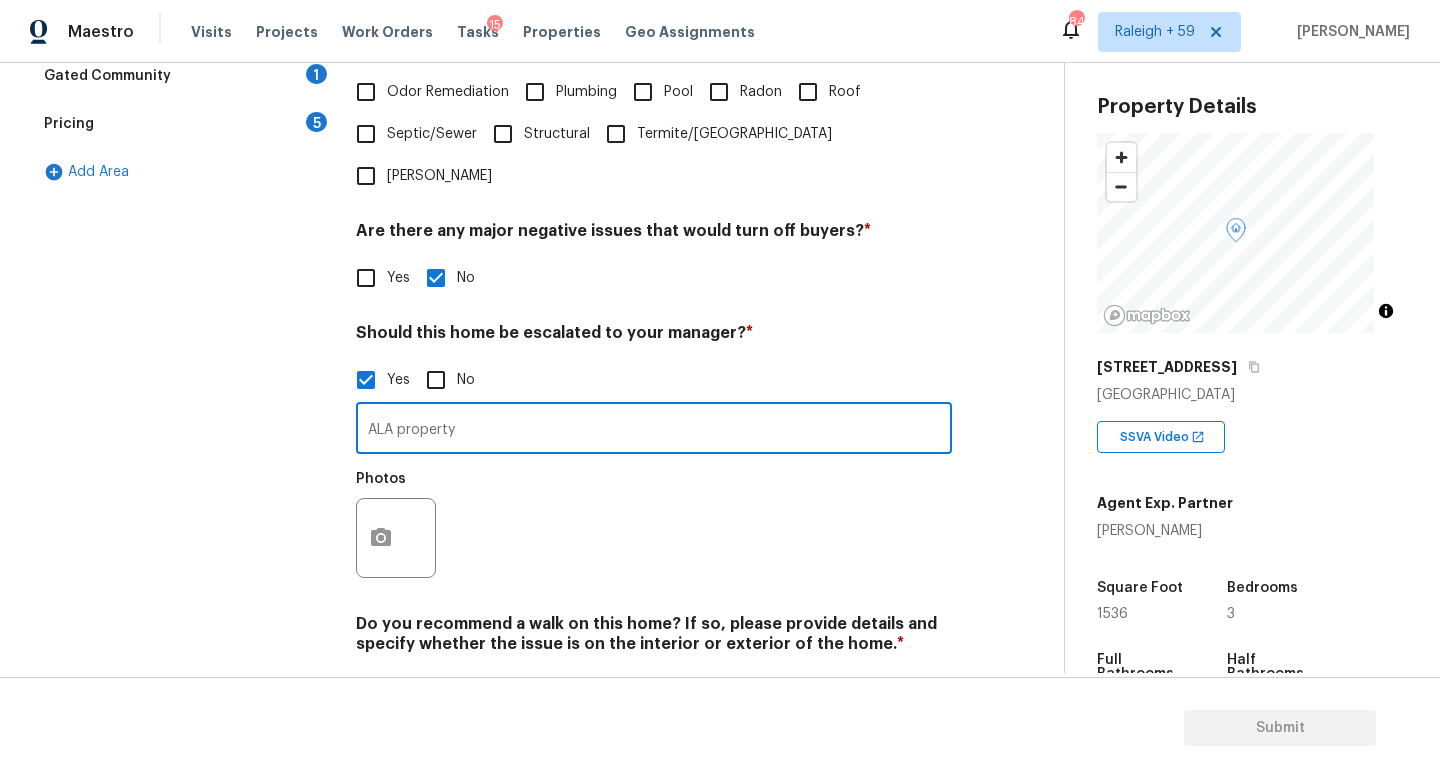 scroll, scrollTop: 671, scrollLeft: 0, axis: vertical 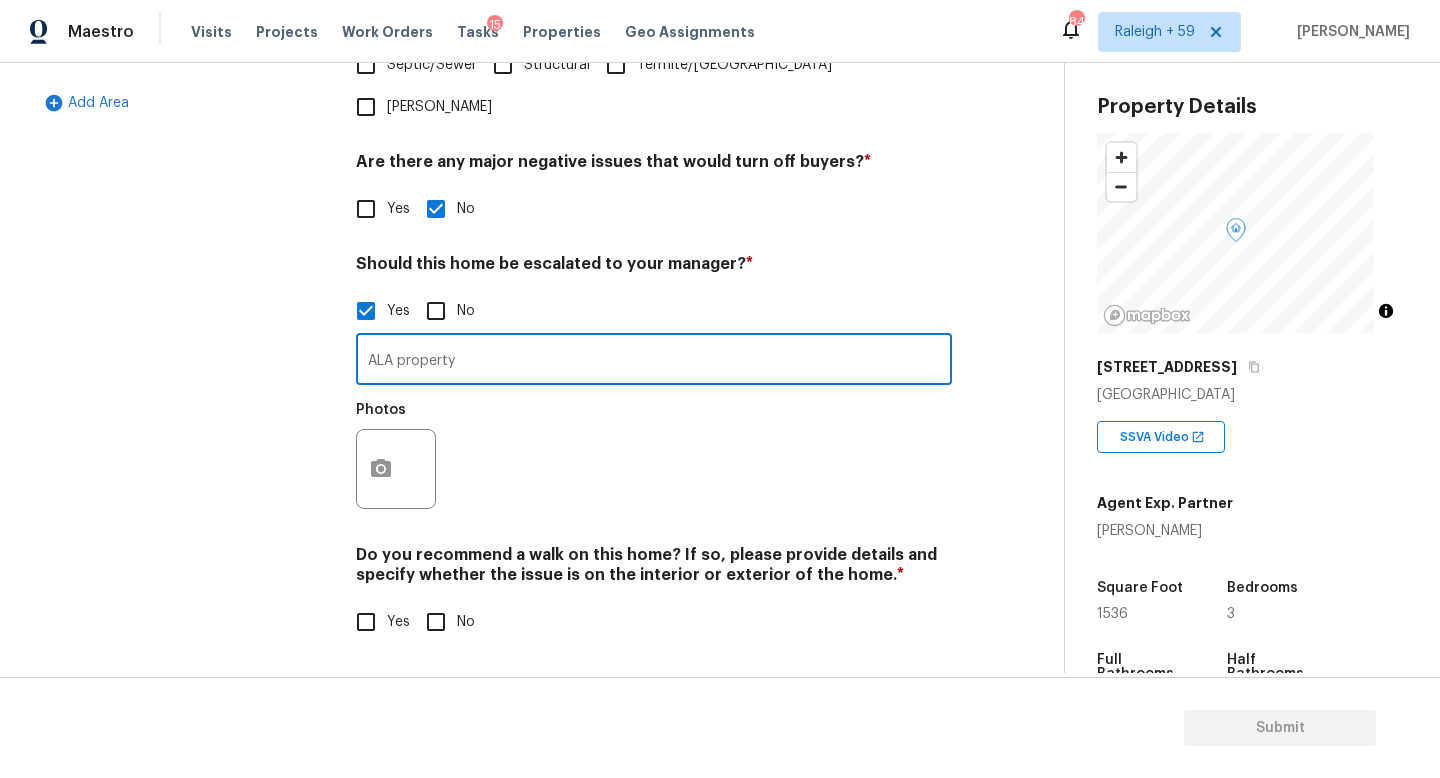 type on "ALA property" 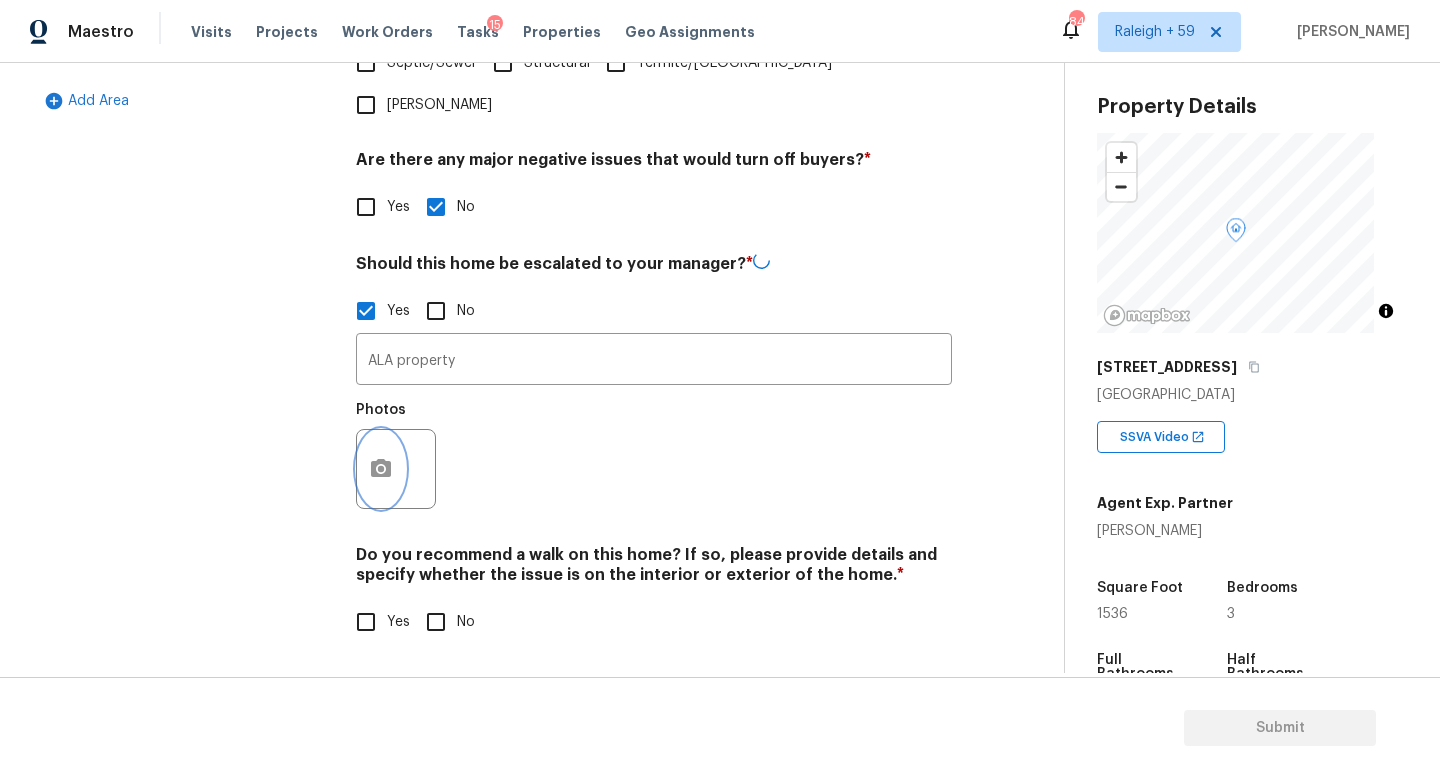 click 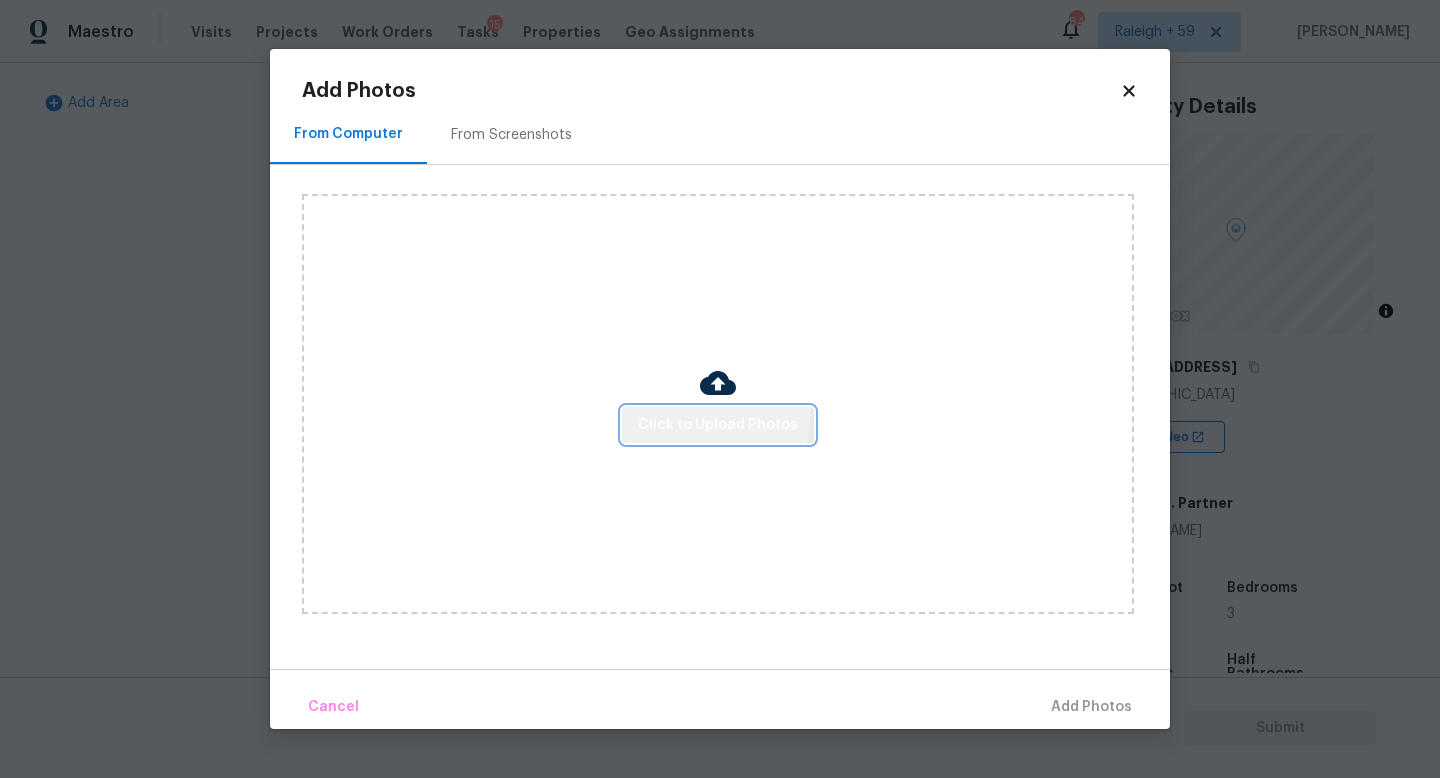 click on "Click to Upload Photos" at bounding box center [718, 425] 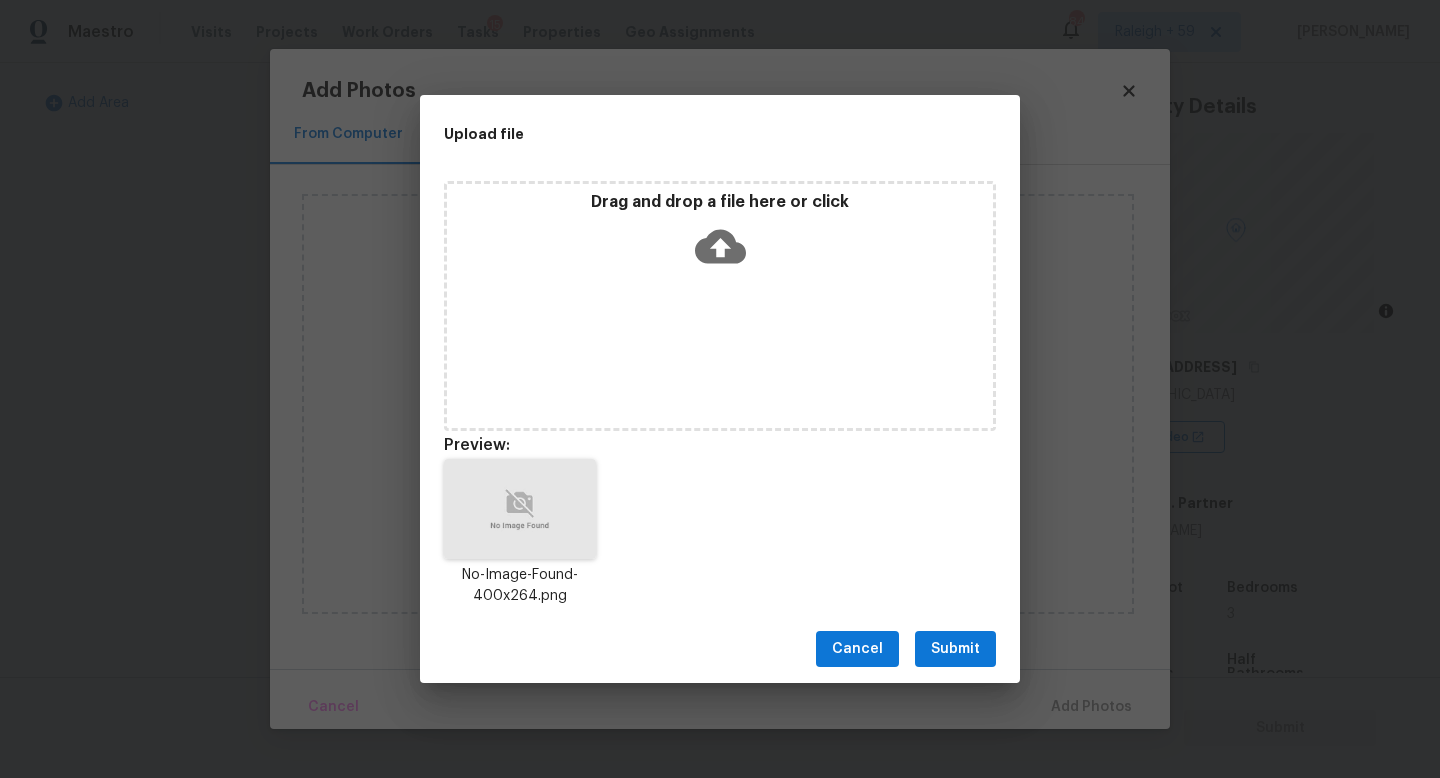 click on "Submit" at bounding box center [955, 649] 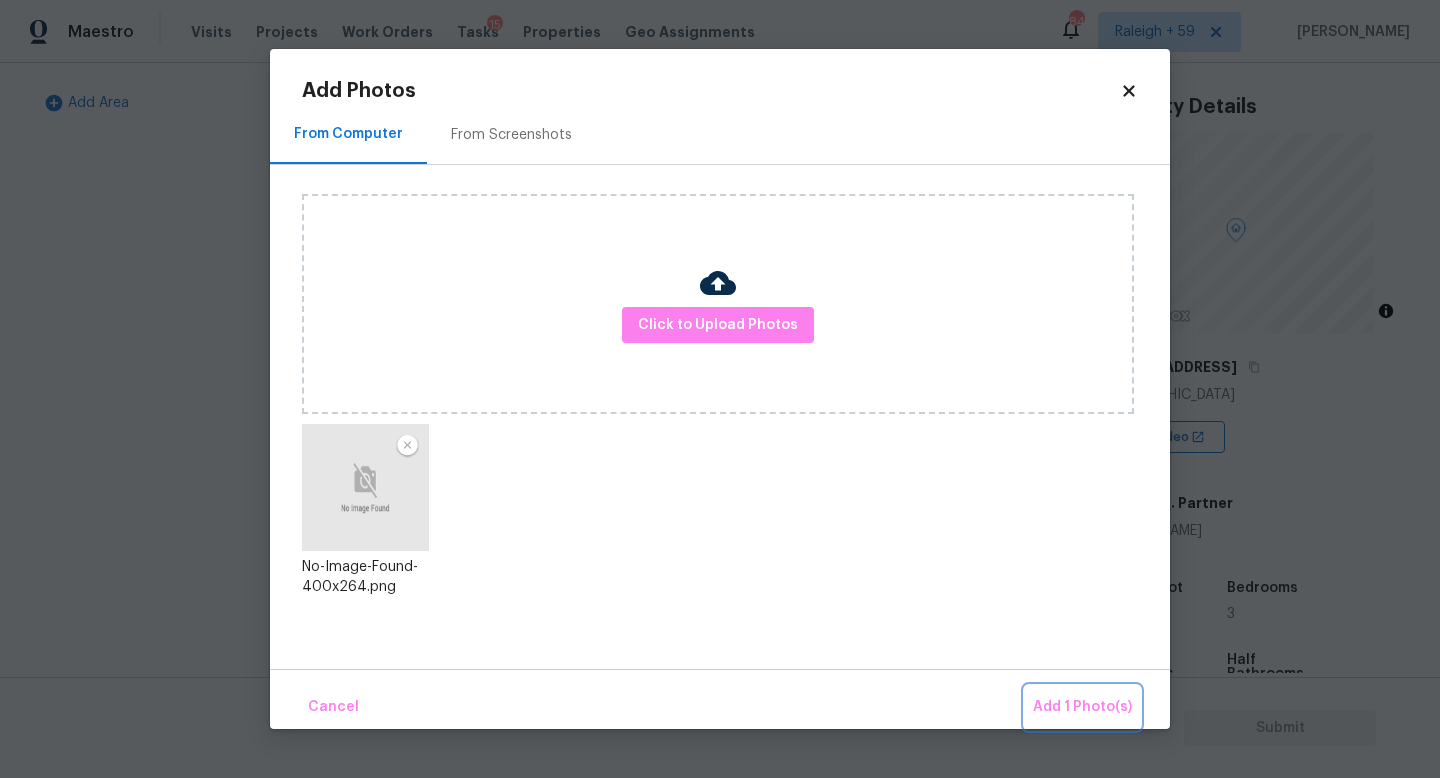click on "Add 1 Photo(s)" at bounding box center (1082, 707) 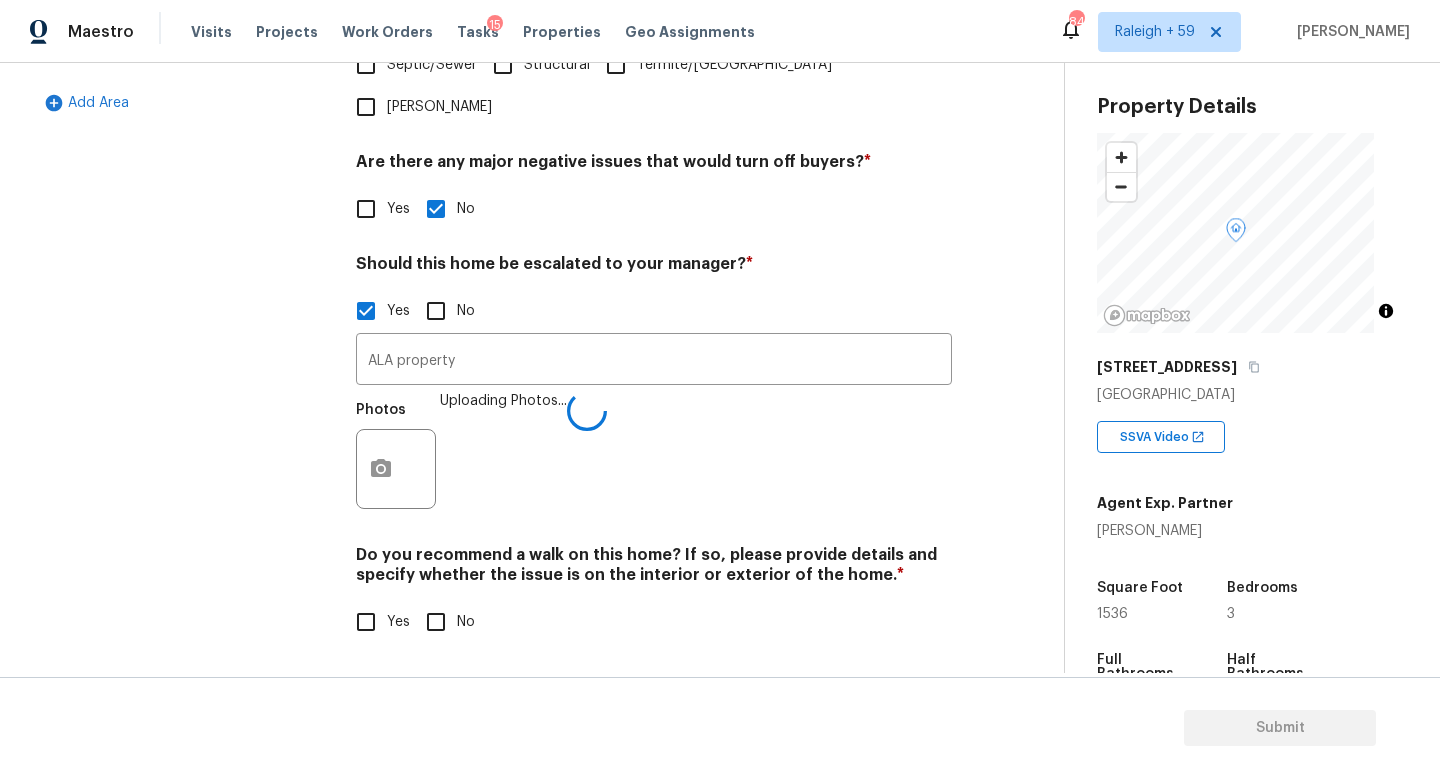 click on "No" at bounding box center [466, 622] 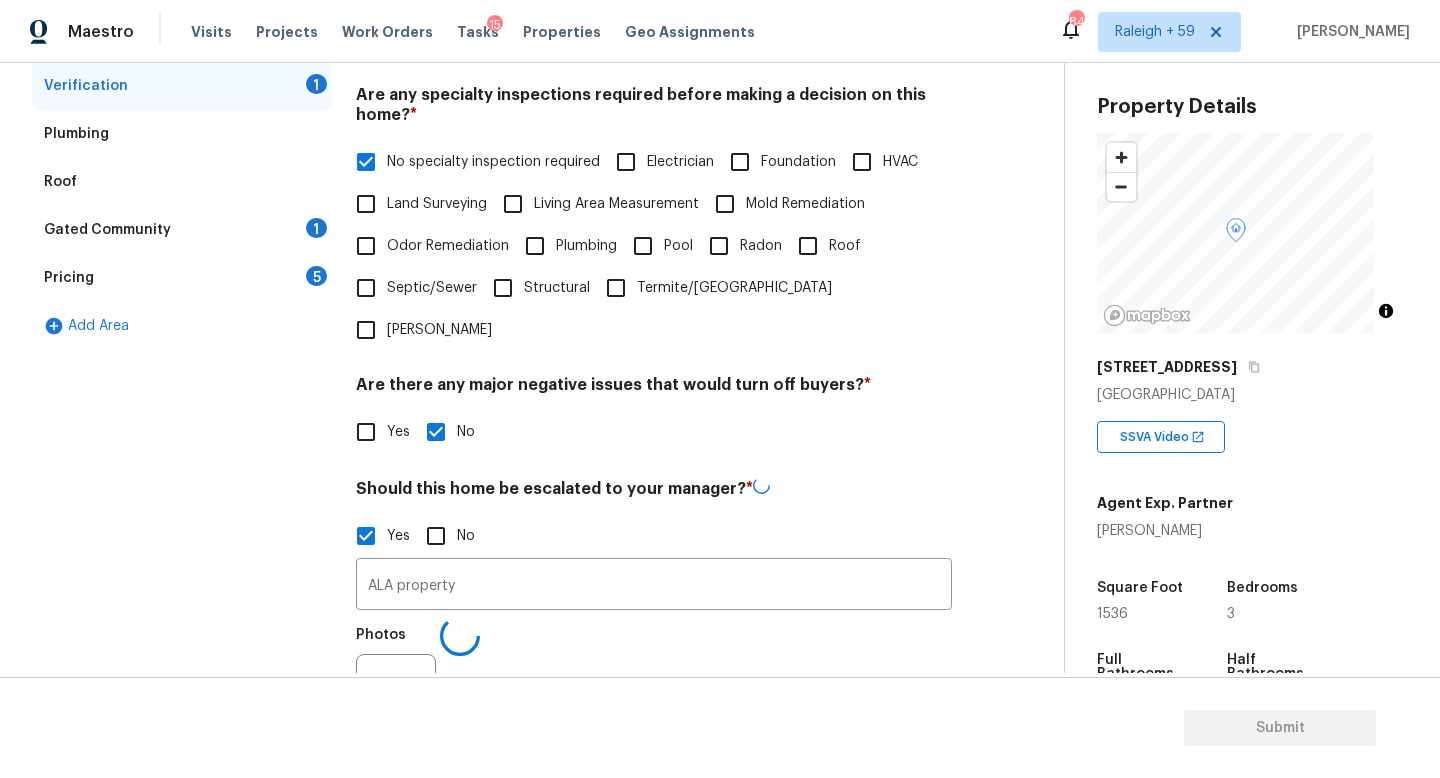 scroll, scrollTop: 214, scrollLeft: 0, axis: vertical 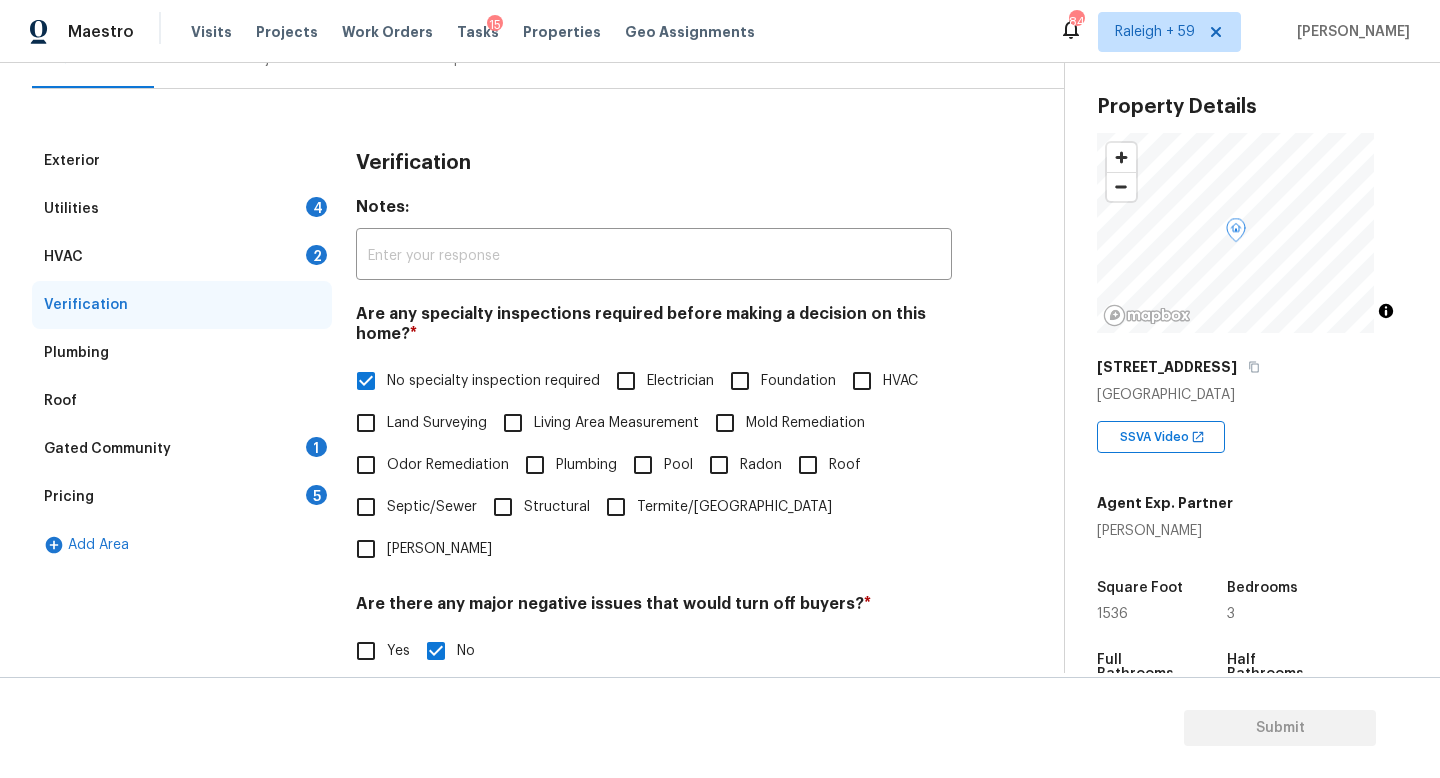 click on "Gated Community 1" at bounding box center (182, 449) 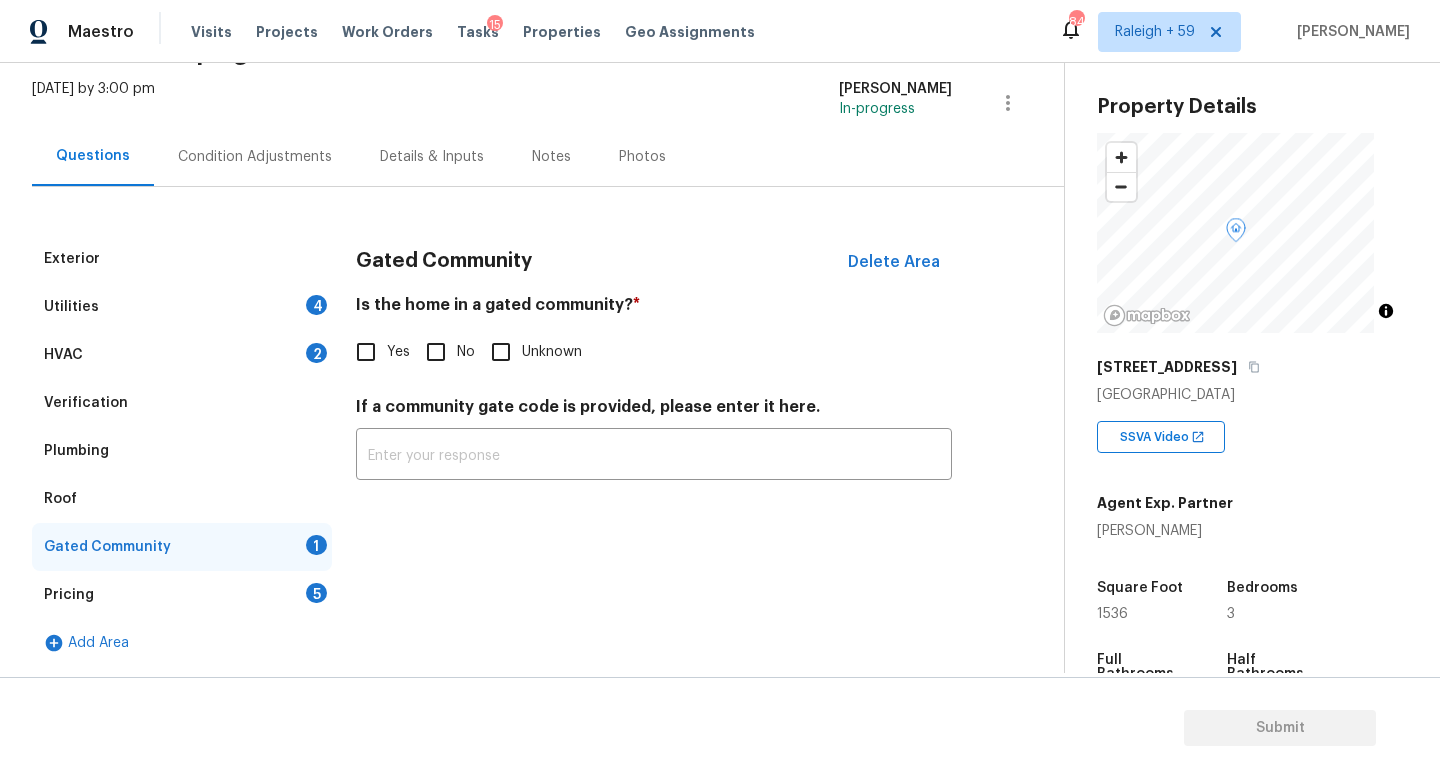scroll, scrollTop: 131, scrollLeft: 0, axis: vertical 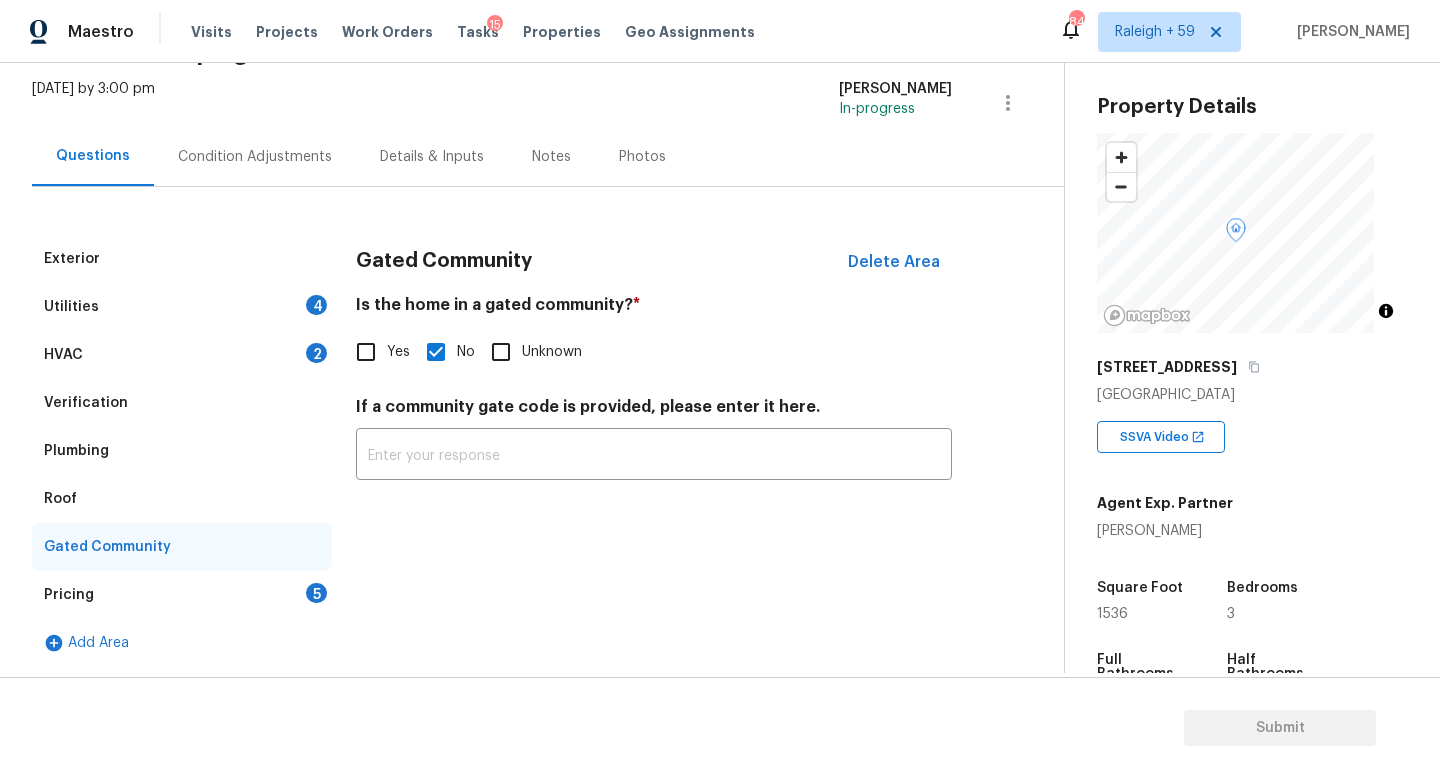 click on "HVAC 2" at bounding box center (182, 355) 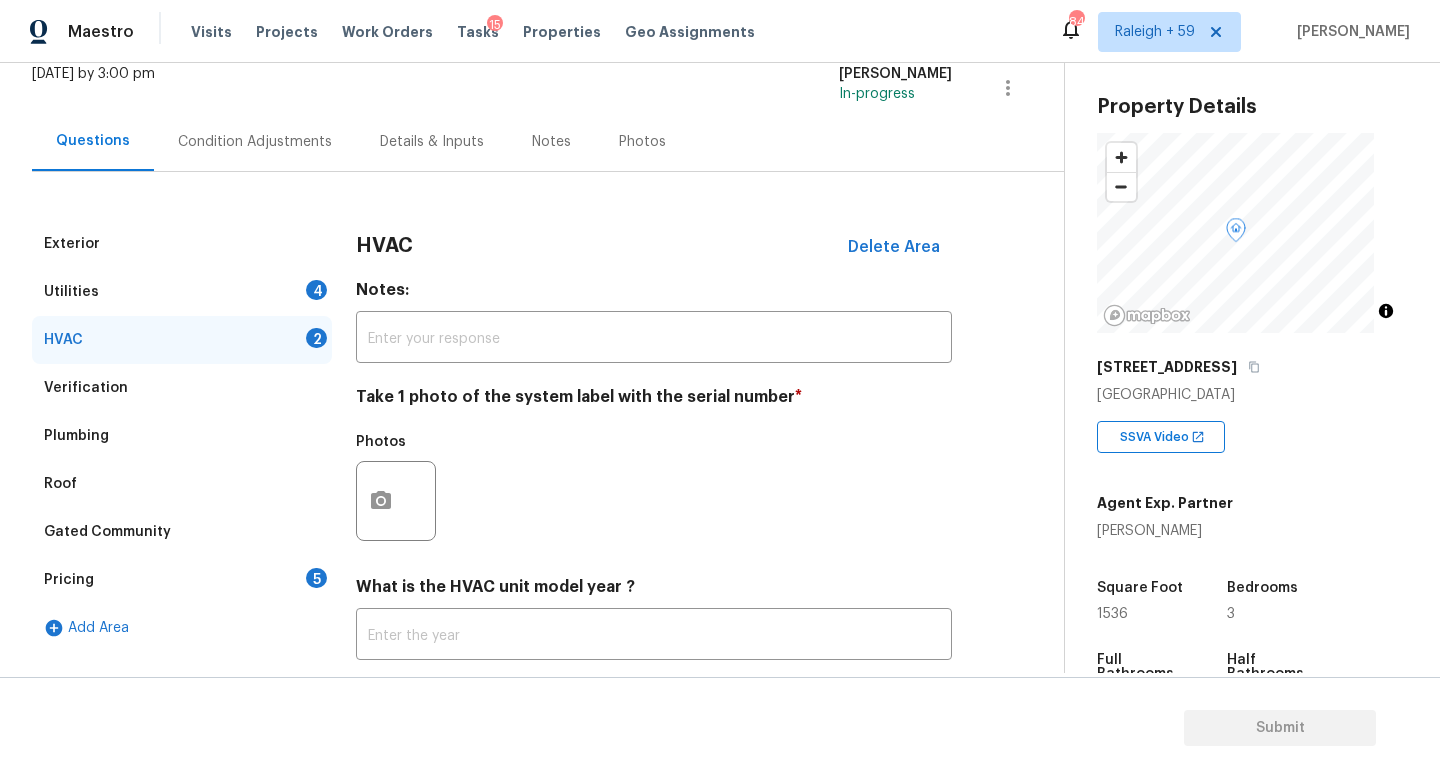 click on "Utilities 4" at bounding box center [182, 292] 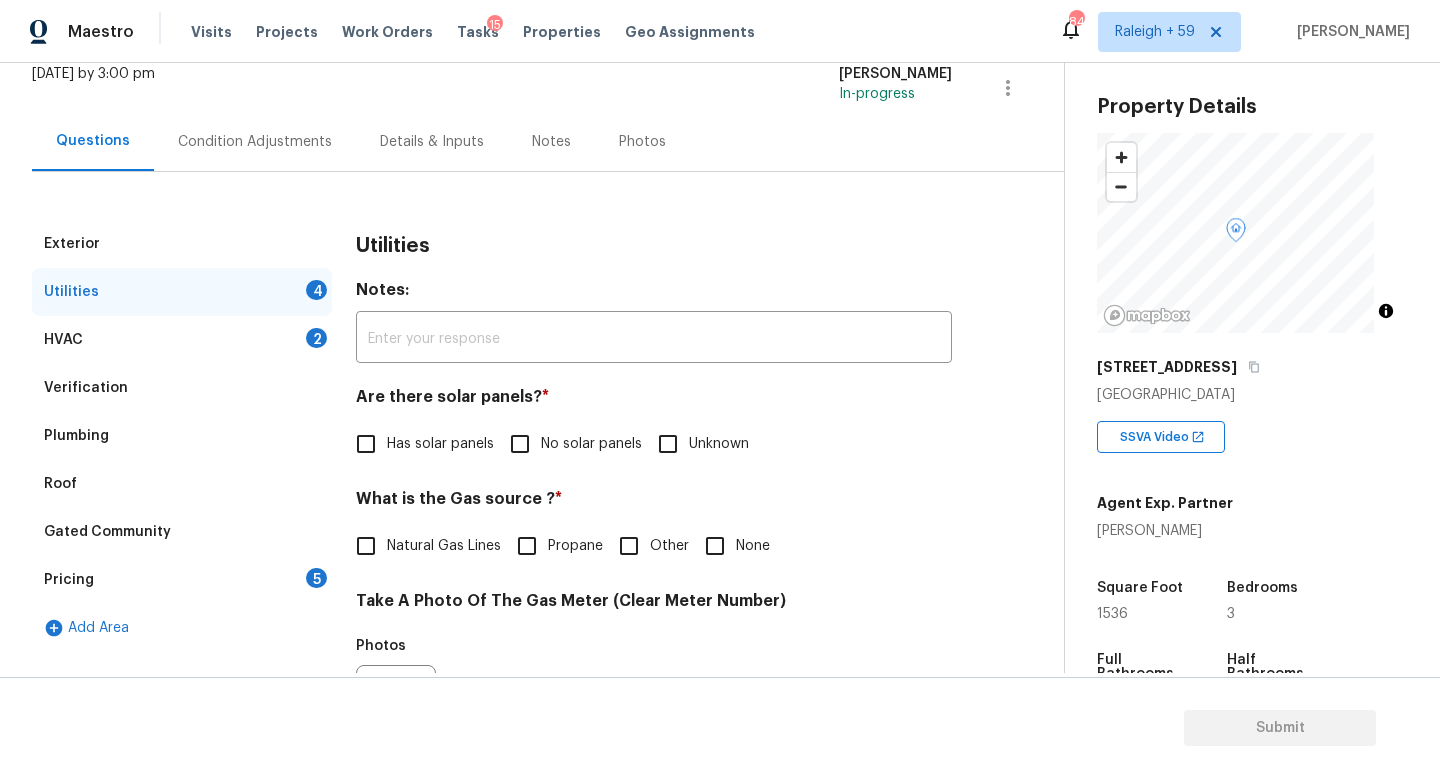 click on "No solar panels" at bounding box center [520, 444] 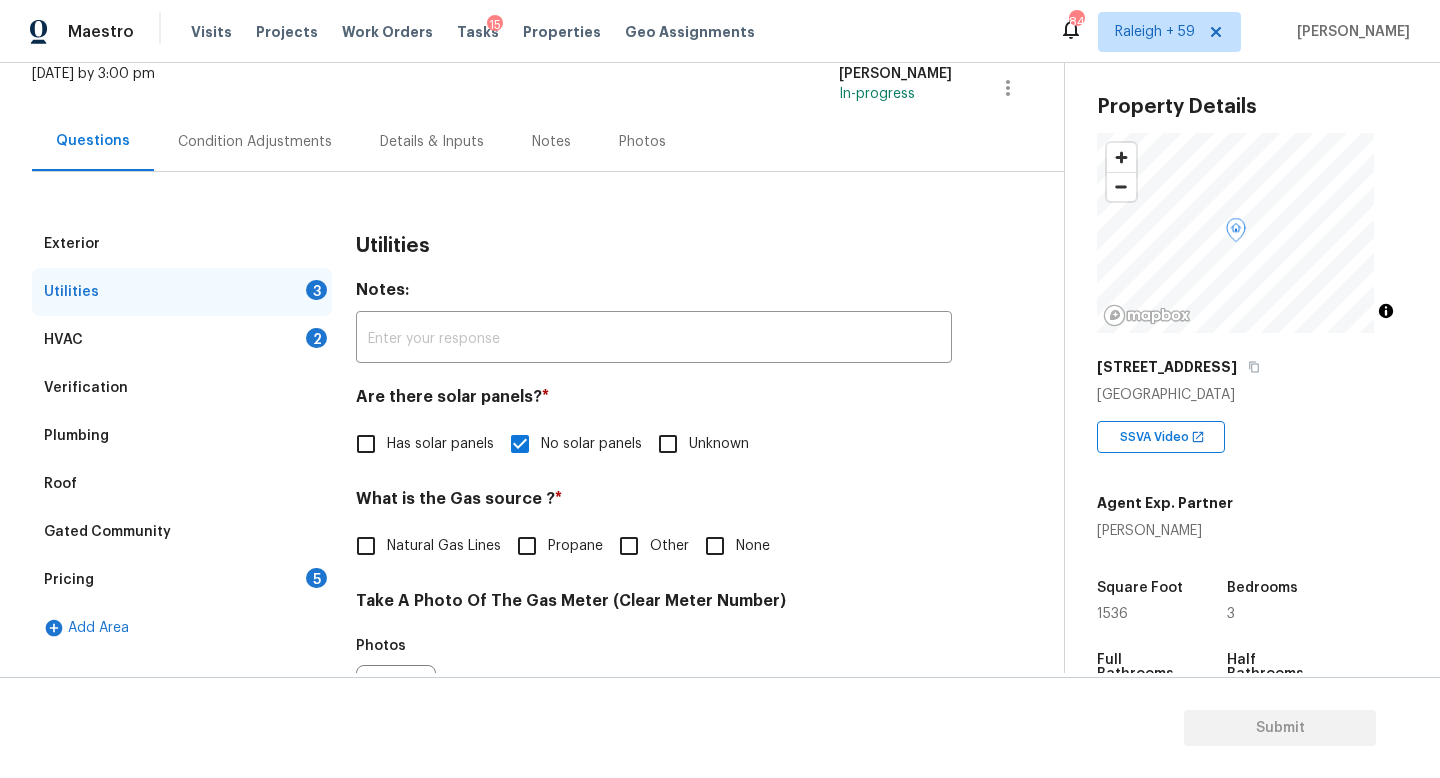 click on "Details & Inputs" at bounding box center (432, 141) 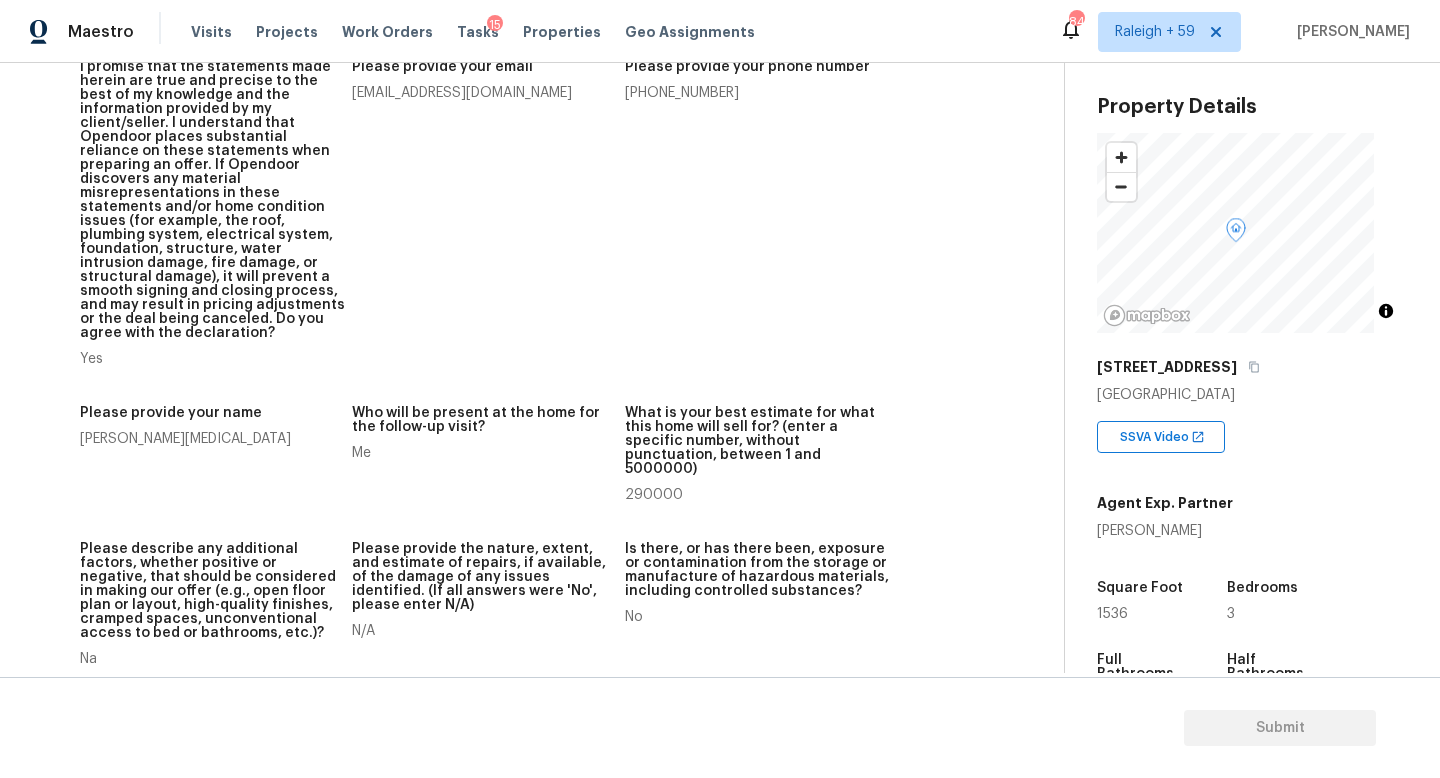 scroll, scrollTop: 105, scrollLeft: 0, axis: vertical 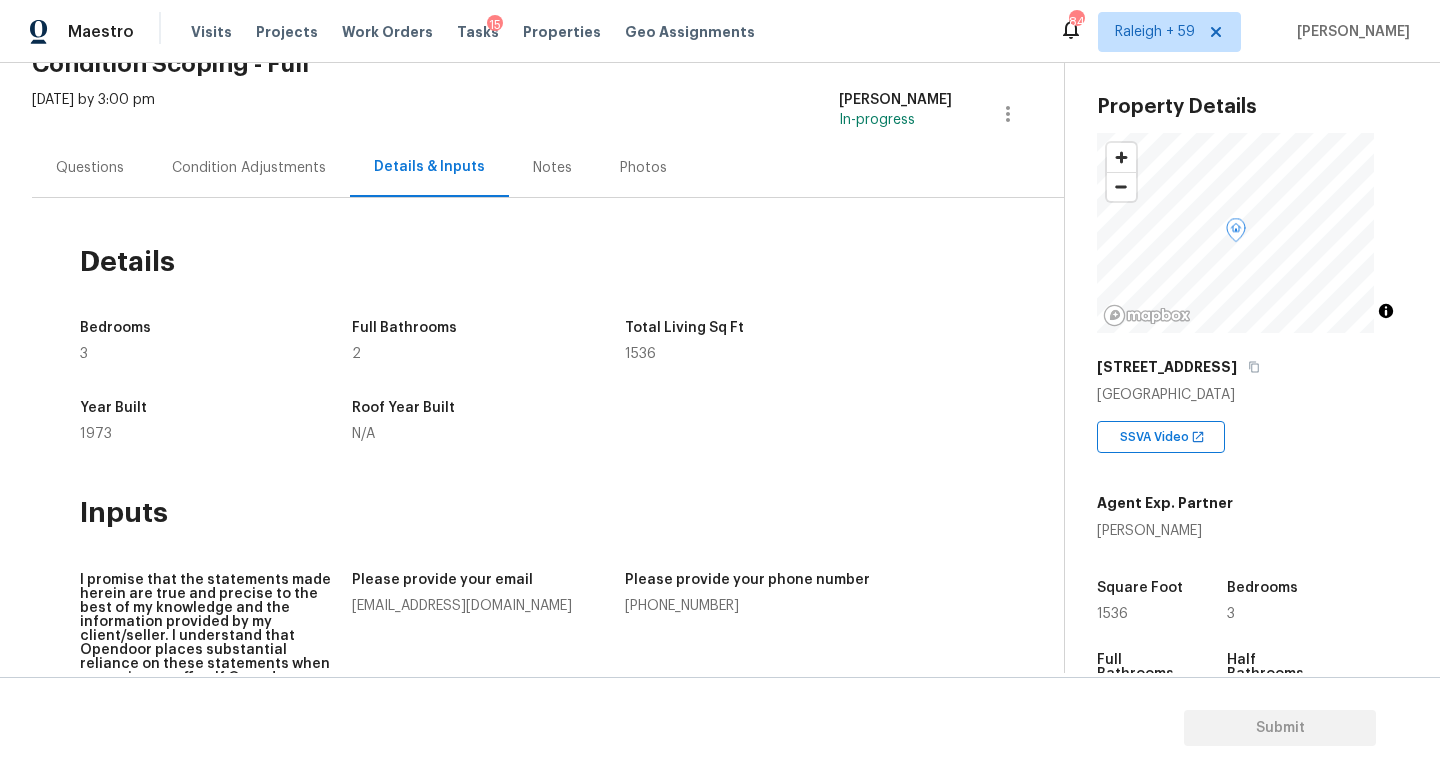click on "Questions" at bounding box center (90, 167) 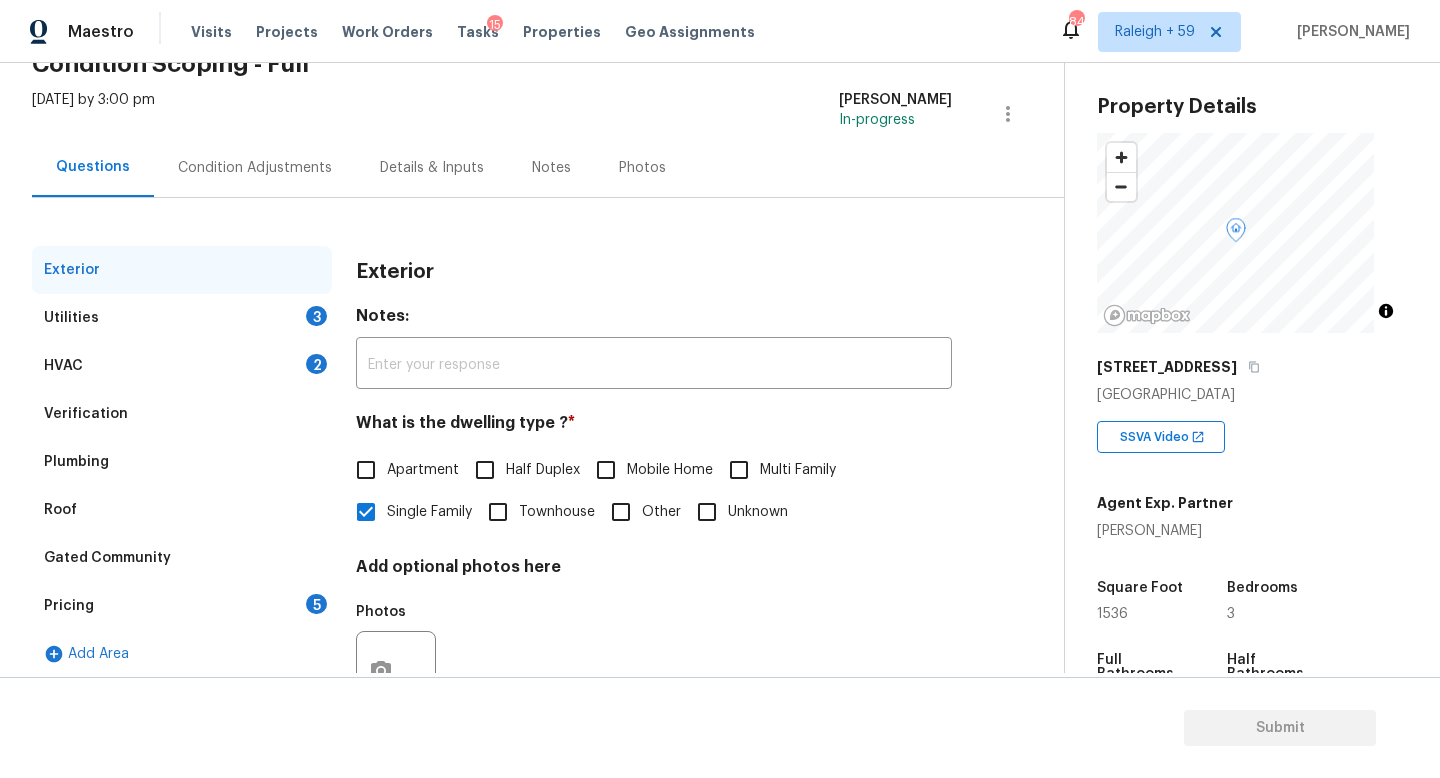 click on "Questions" at bounding box center [93, 167] 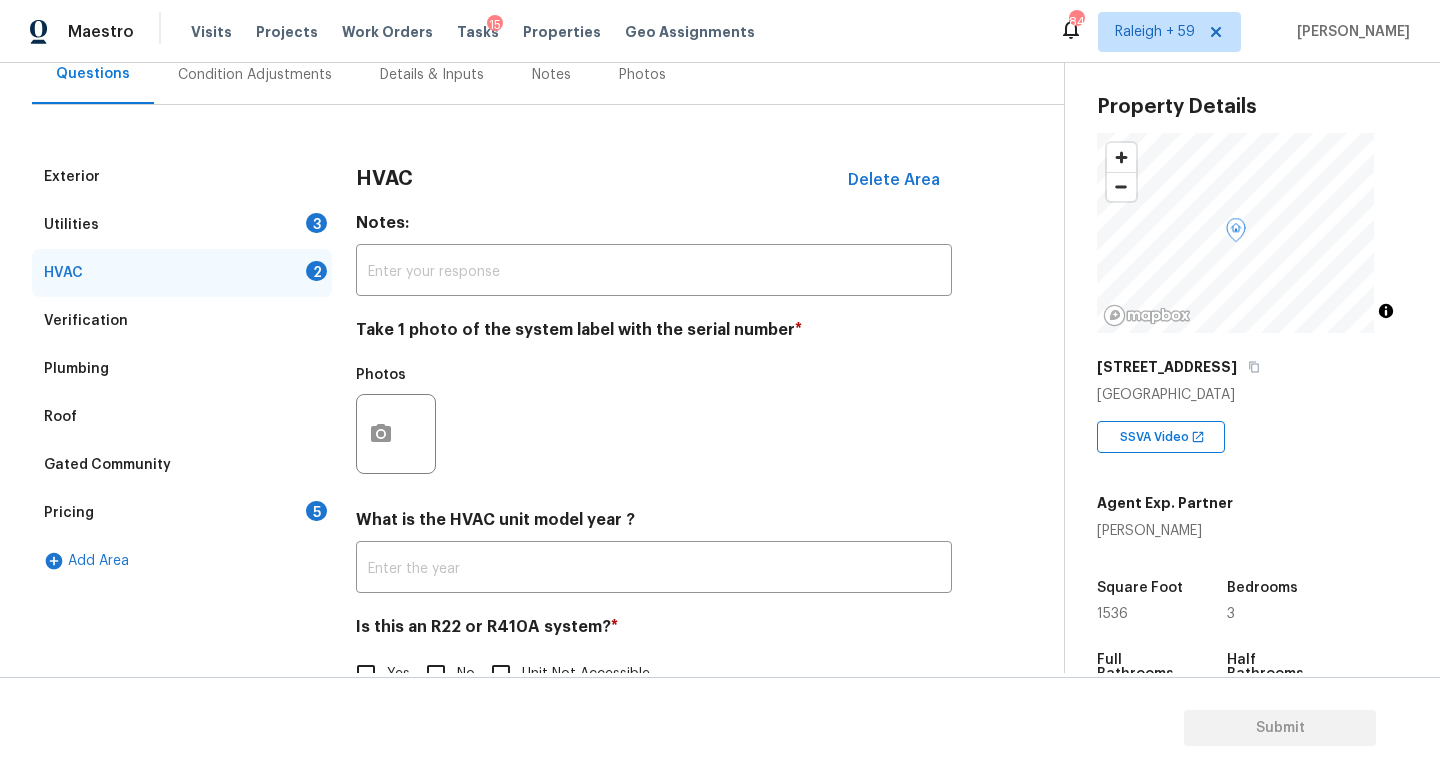 scroll, scrollTop: 266, scrollLeft: 0, axis: vertical 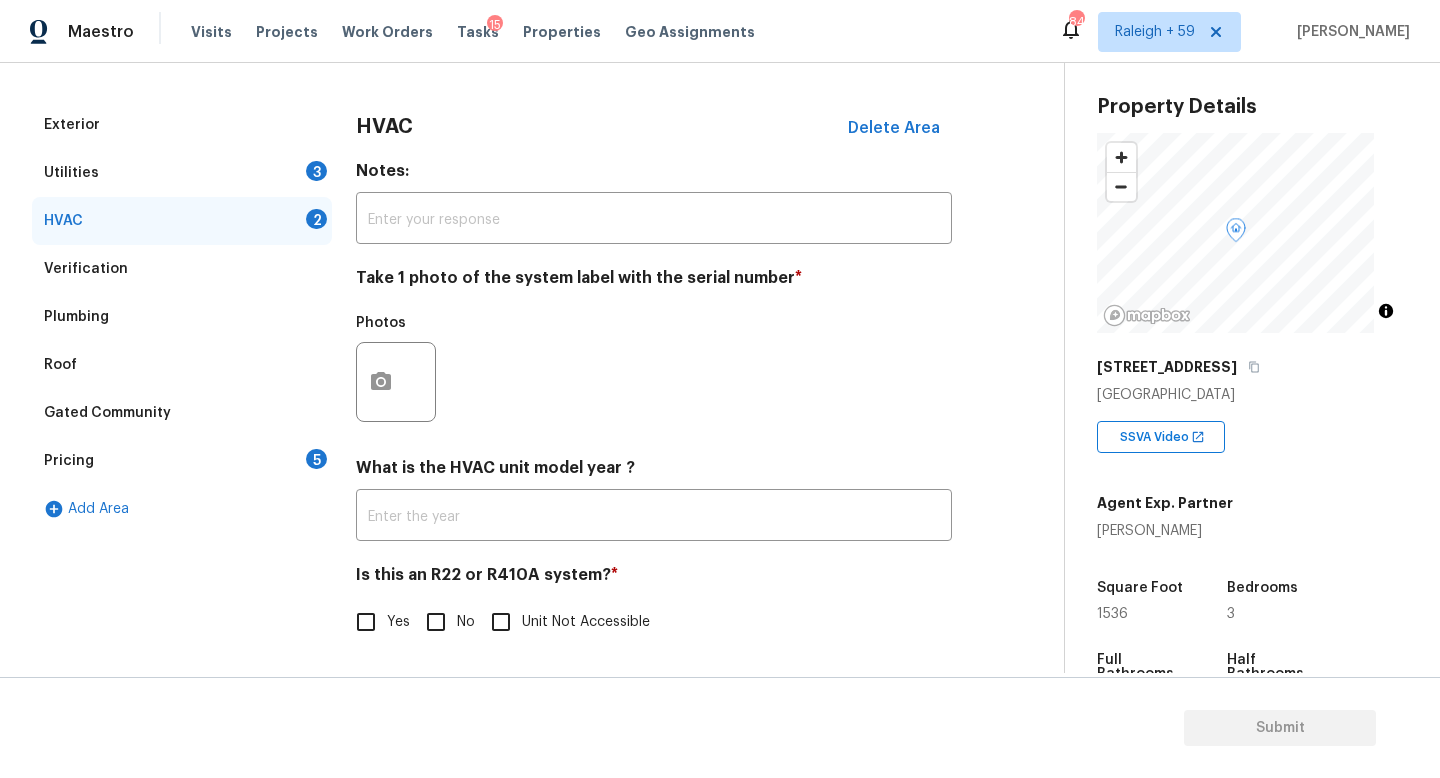 click on "Pricing 5" at bounding box center (182, 461) 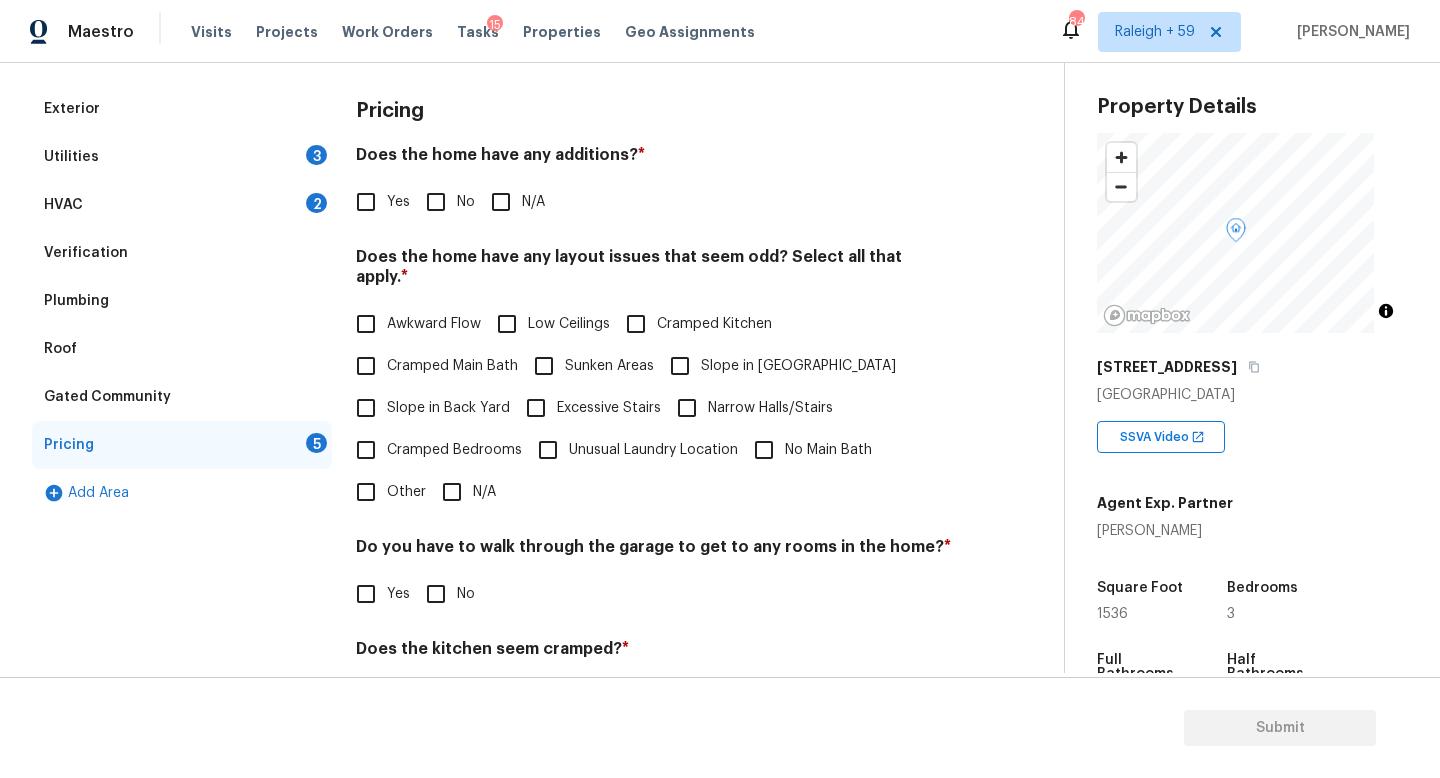 click on "No" at bounding box center [466, 202] 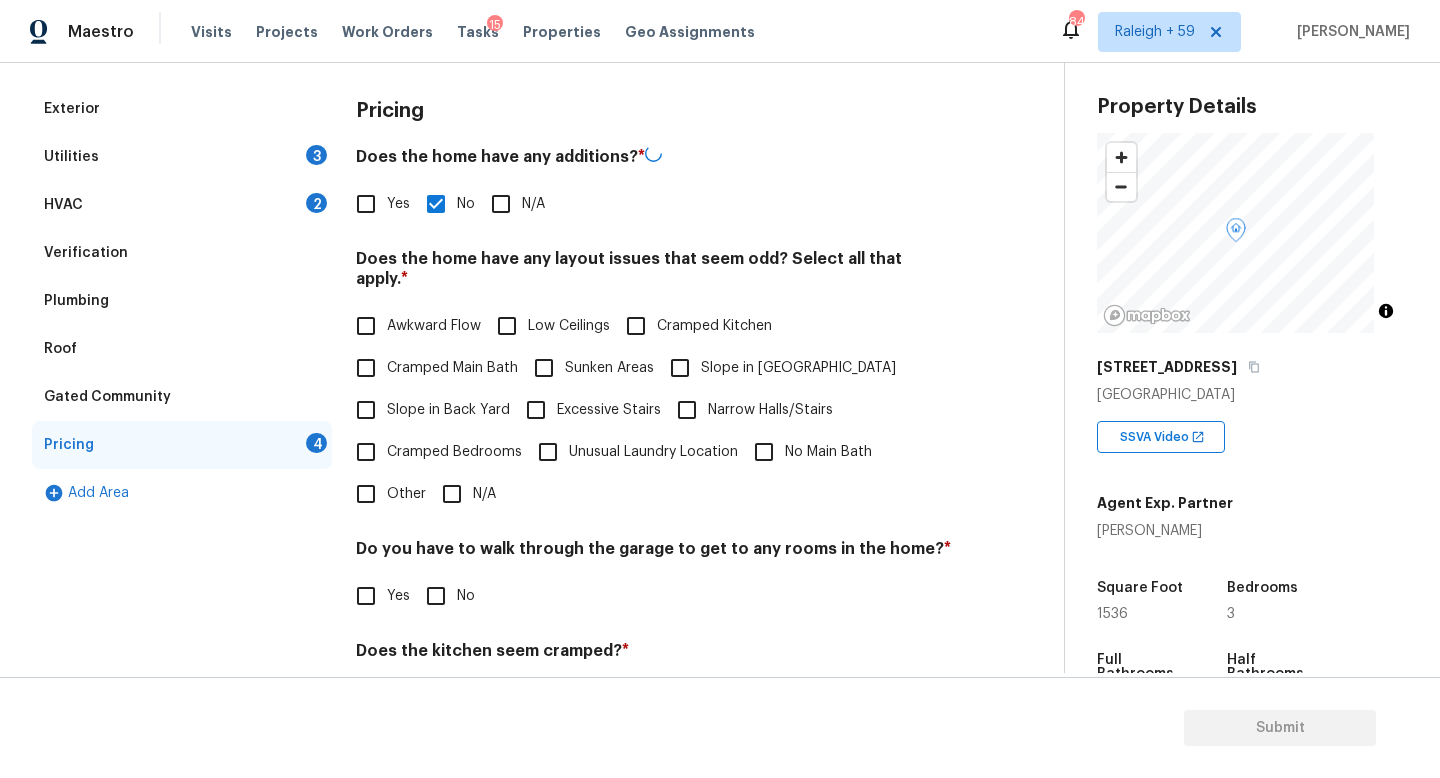 click on "N/A" at bounding box center [452, 494] 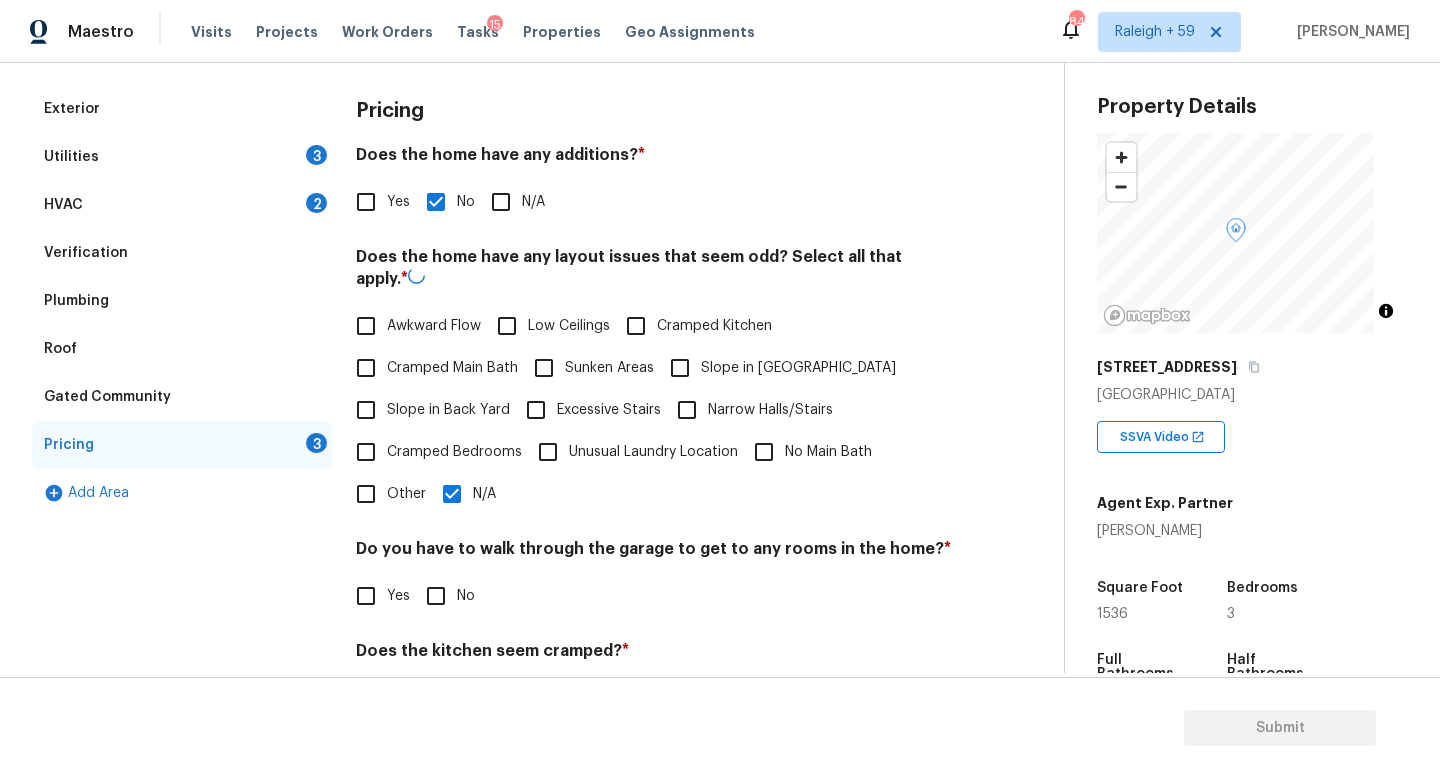click on "No" at bounding box center (445, 596) 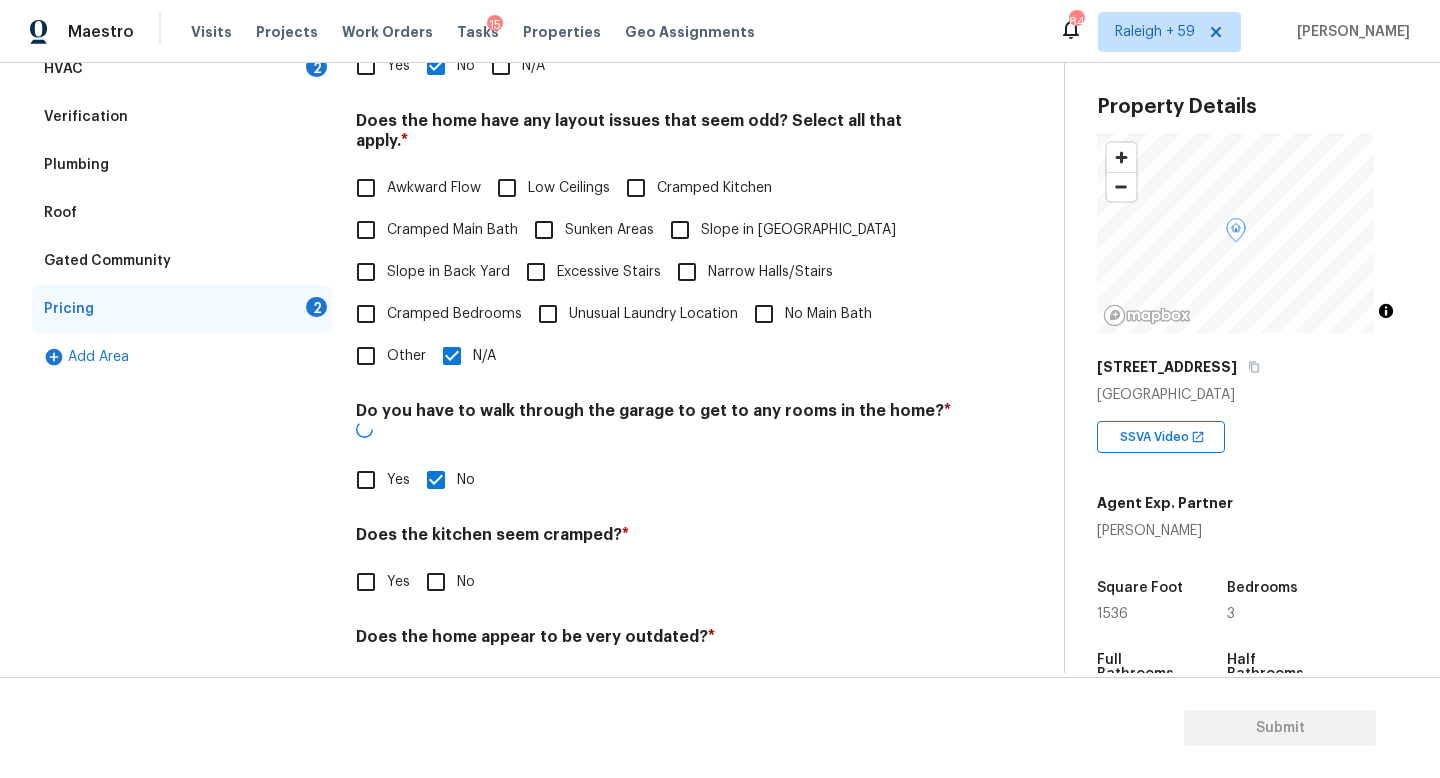 scroll, scrollTop: 457, scrollLeft: 0, axis: vertical 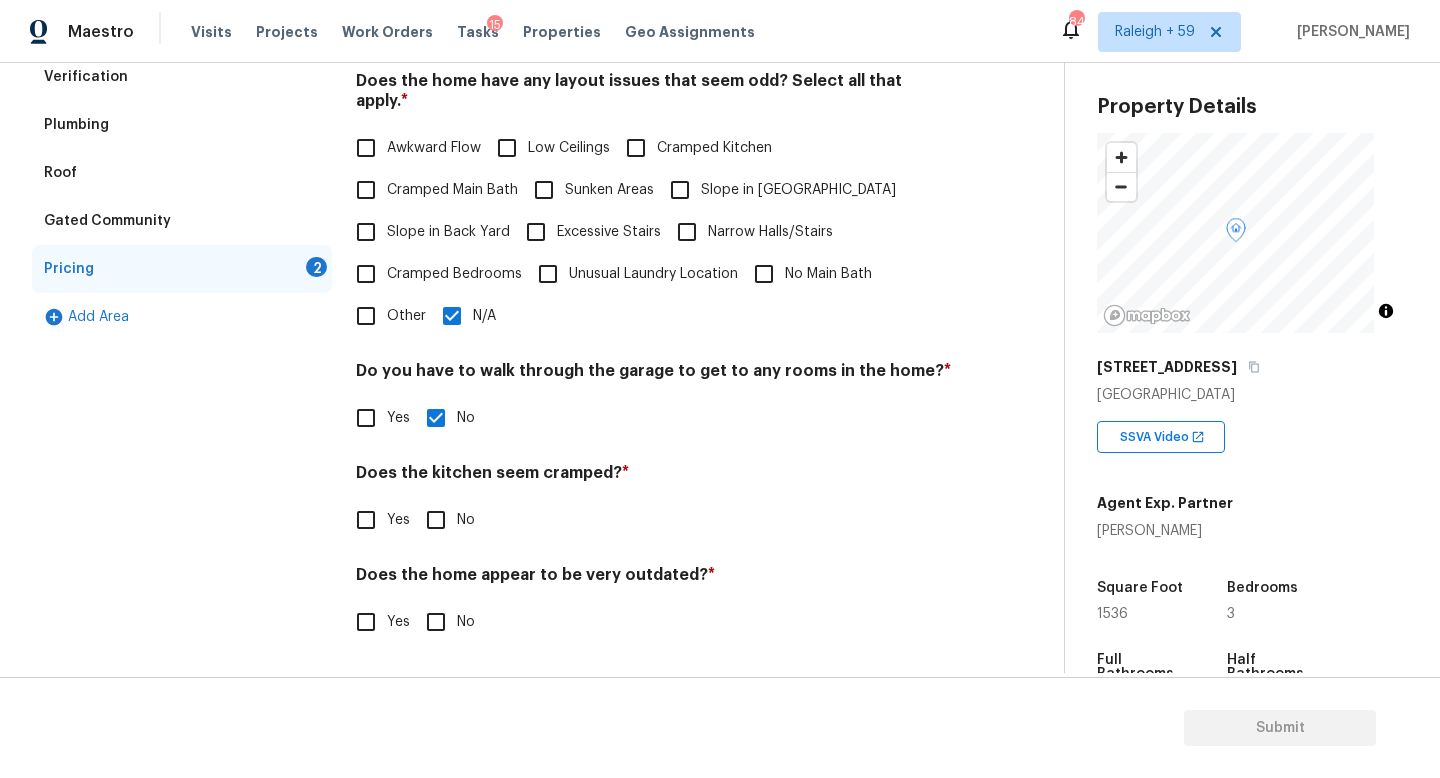 click on "Pricing Does the home have any additions?  * Yes No N/A Does the home have any layout issues that seem odd? Select all that apply.  * Awkward Flow Low Ceilings Cramped Kitchen Cramped Main Bath Sunken Areas Slope in Front Yard Slope in Back Yard Excessive Stairs Narrow Halls/Stairs Cramped Bedrooms Unusual Laundry Location No Main Bath Other N/A Do you have to walk through the garage to get to any rooms in the home?  * Yes No Does the kitchen seem cramped?  * Yes No Does the home appear to be very outdated?  * Yes No" at bounding box center [654, 288] 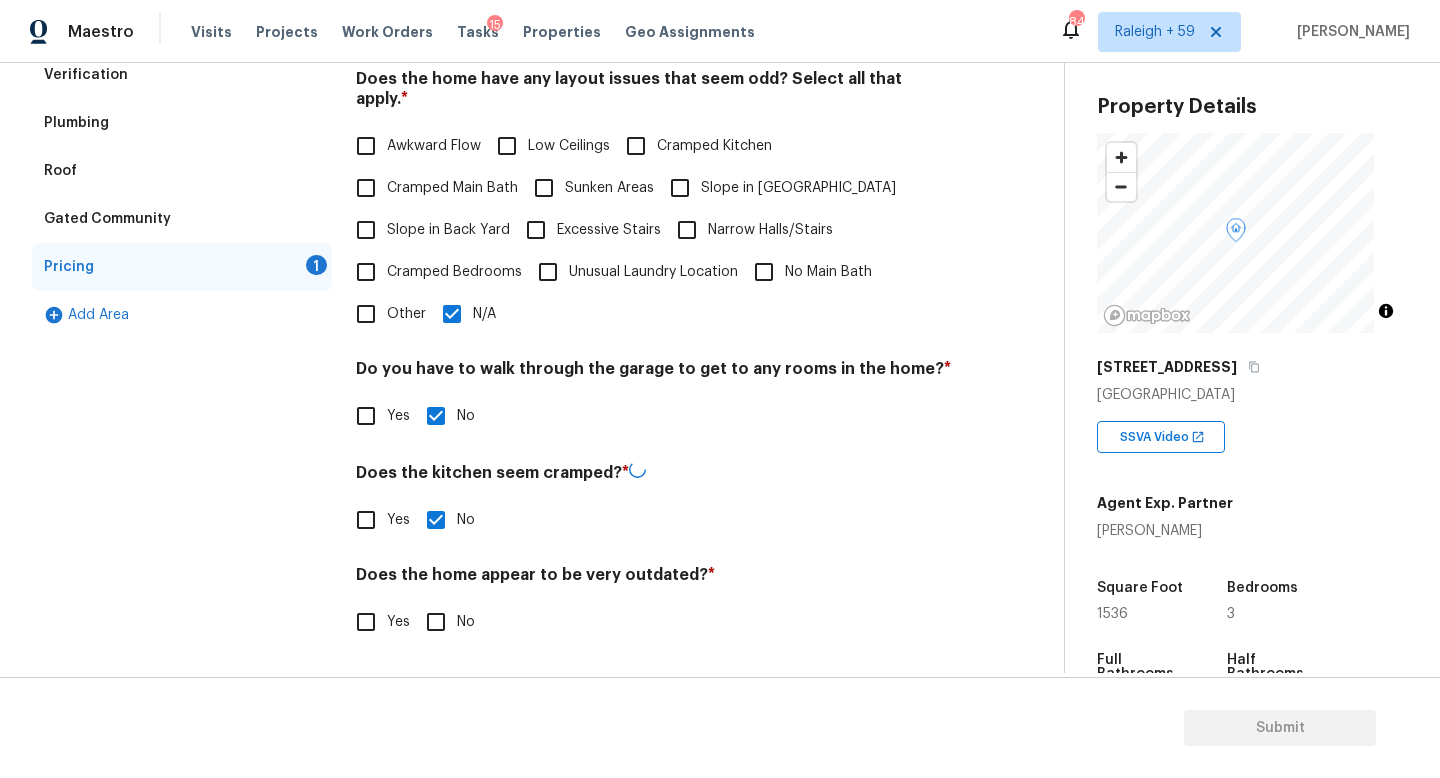 click on "No" at bounding box center [436, 622] 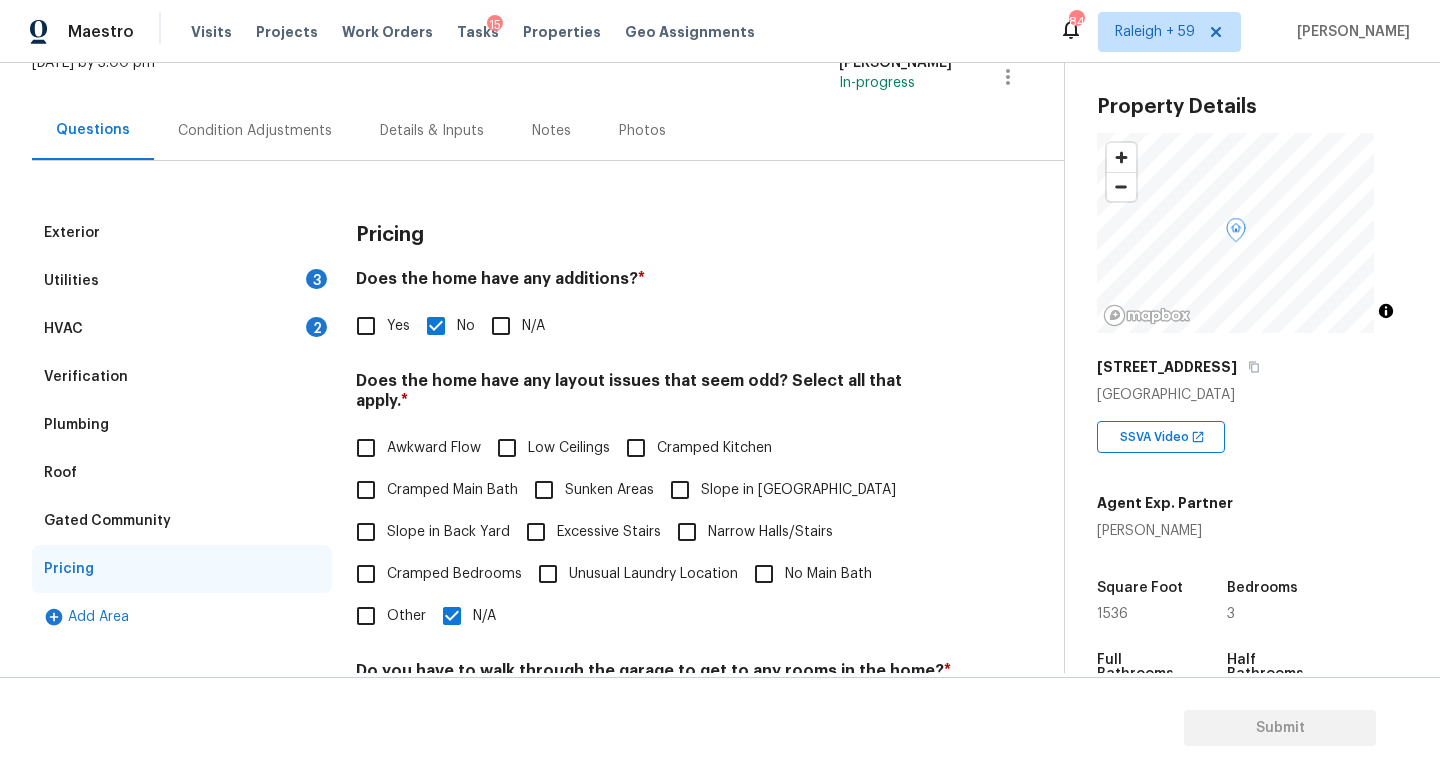 scroll, scrollTop: 37, scrollLeft: 0, axis: vertical 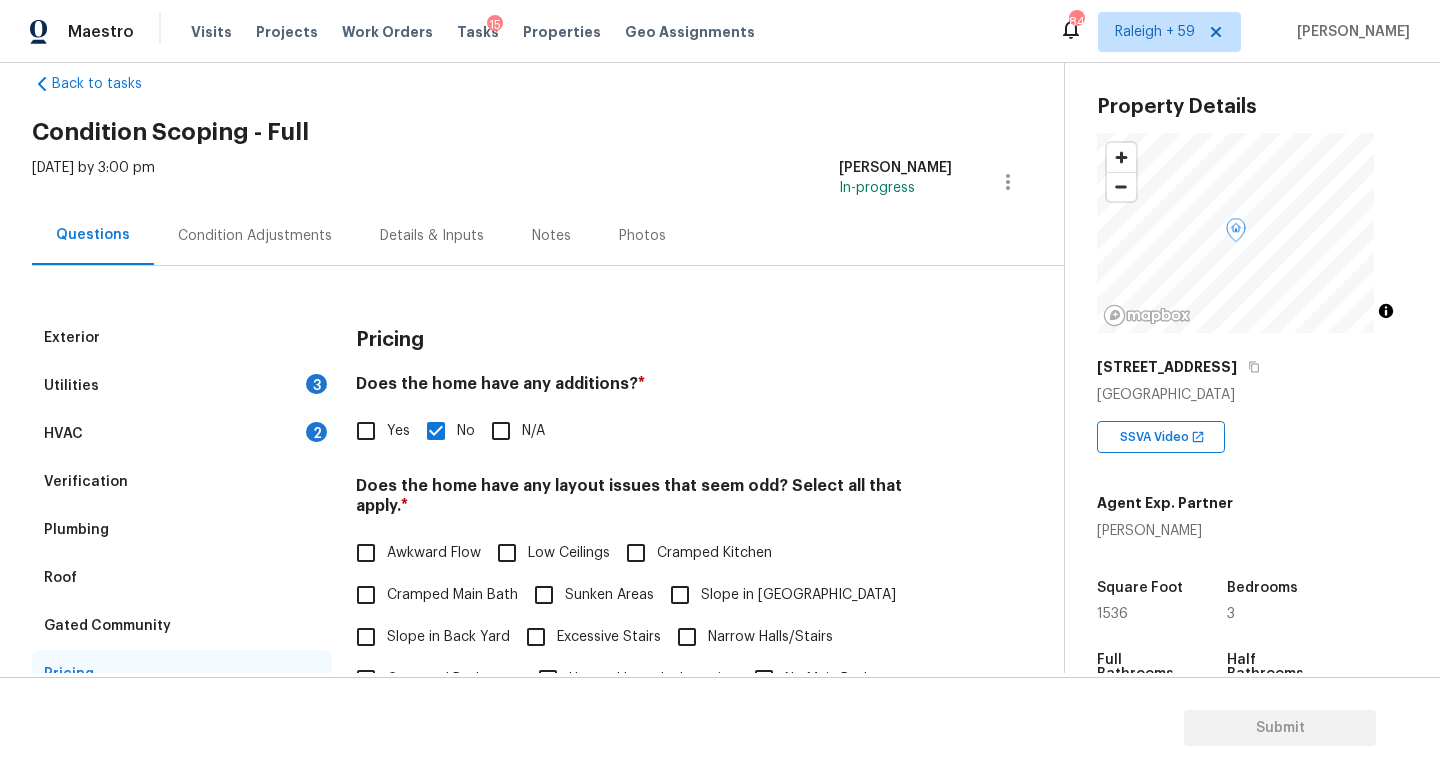 click on "HVAC 2" at bounding box center [182, 434] 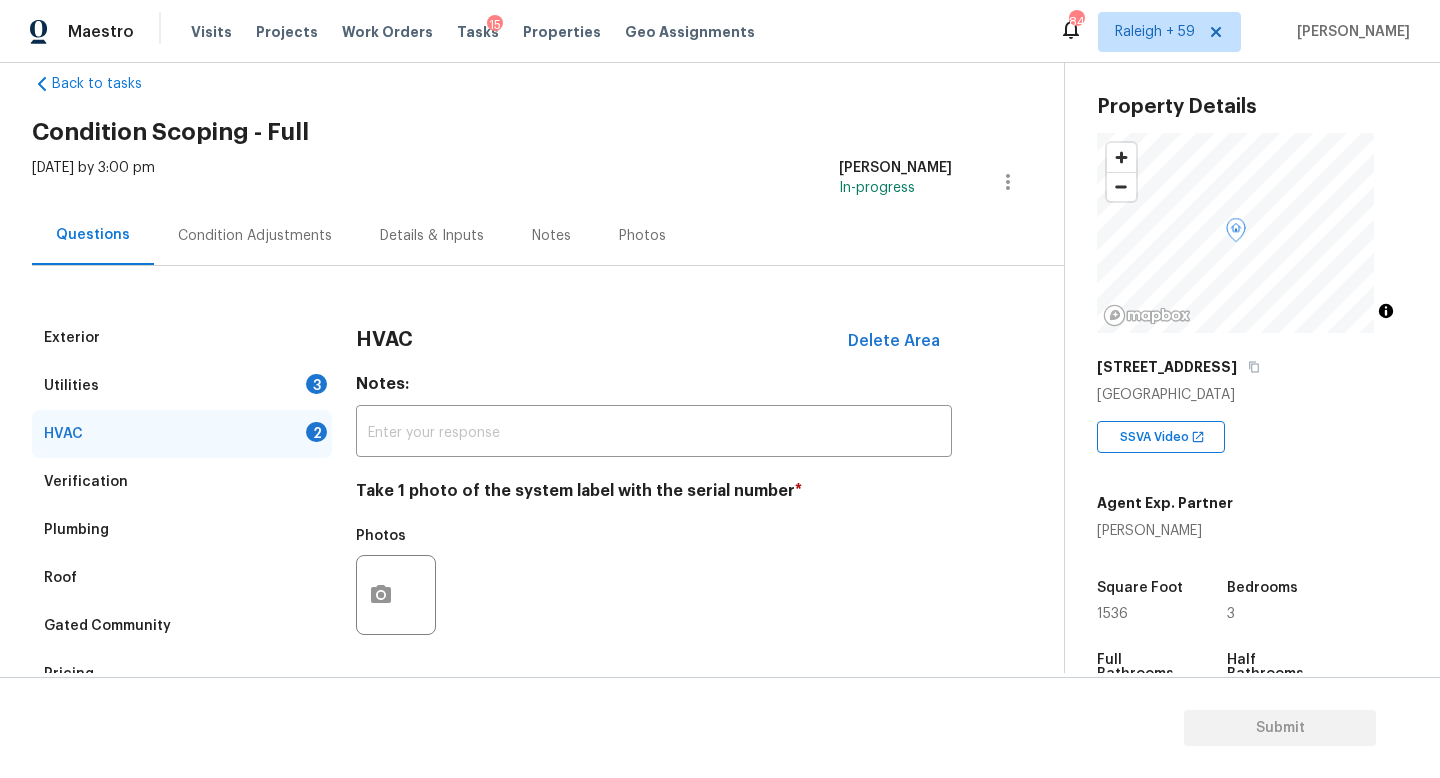 click on "Utilities 3" at bounding box center (182, 386) 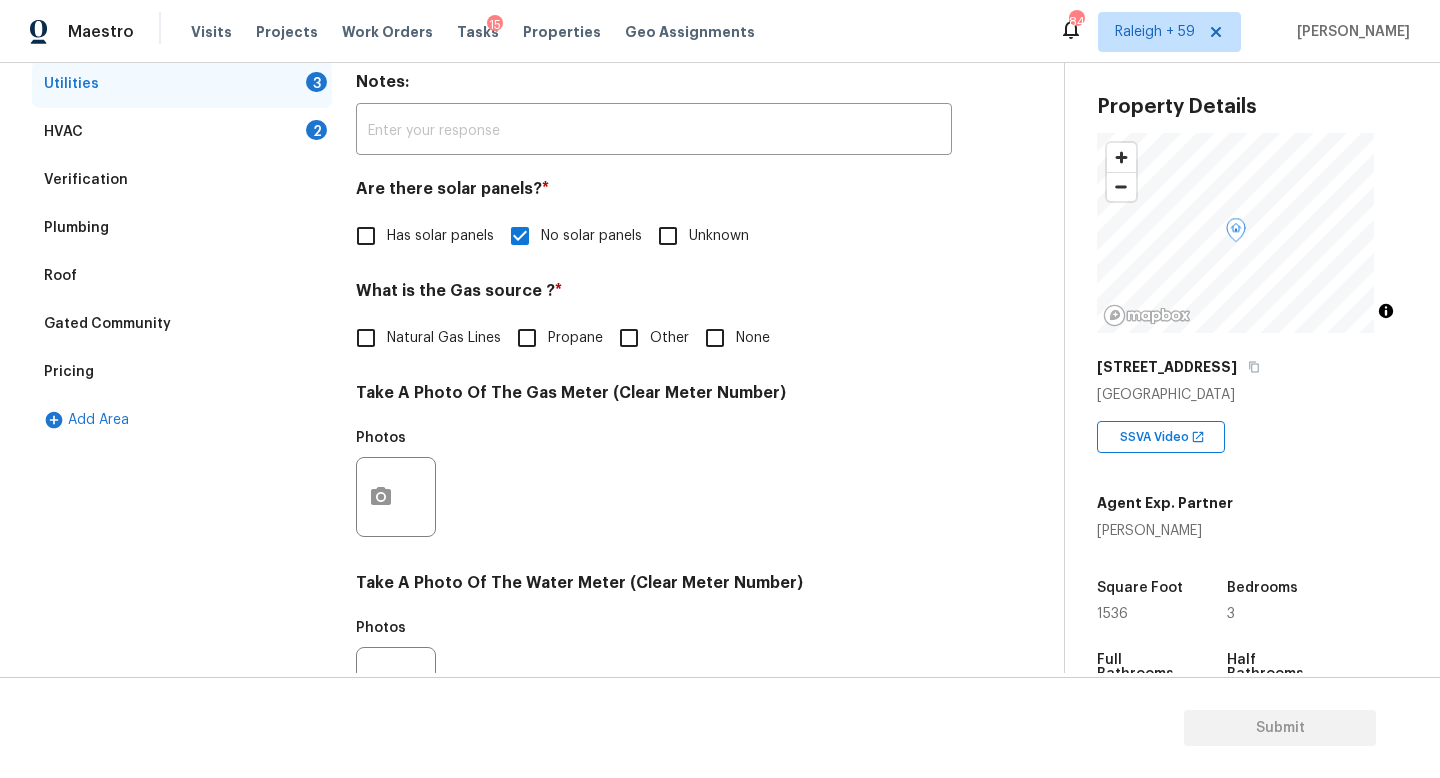 scroll, scrollTop: 410, scrollLeft: 0, axis: vertical 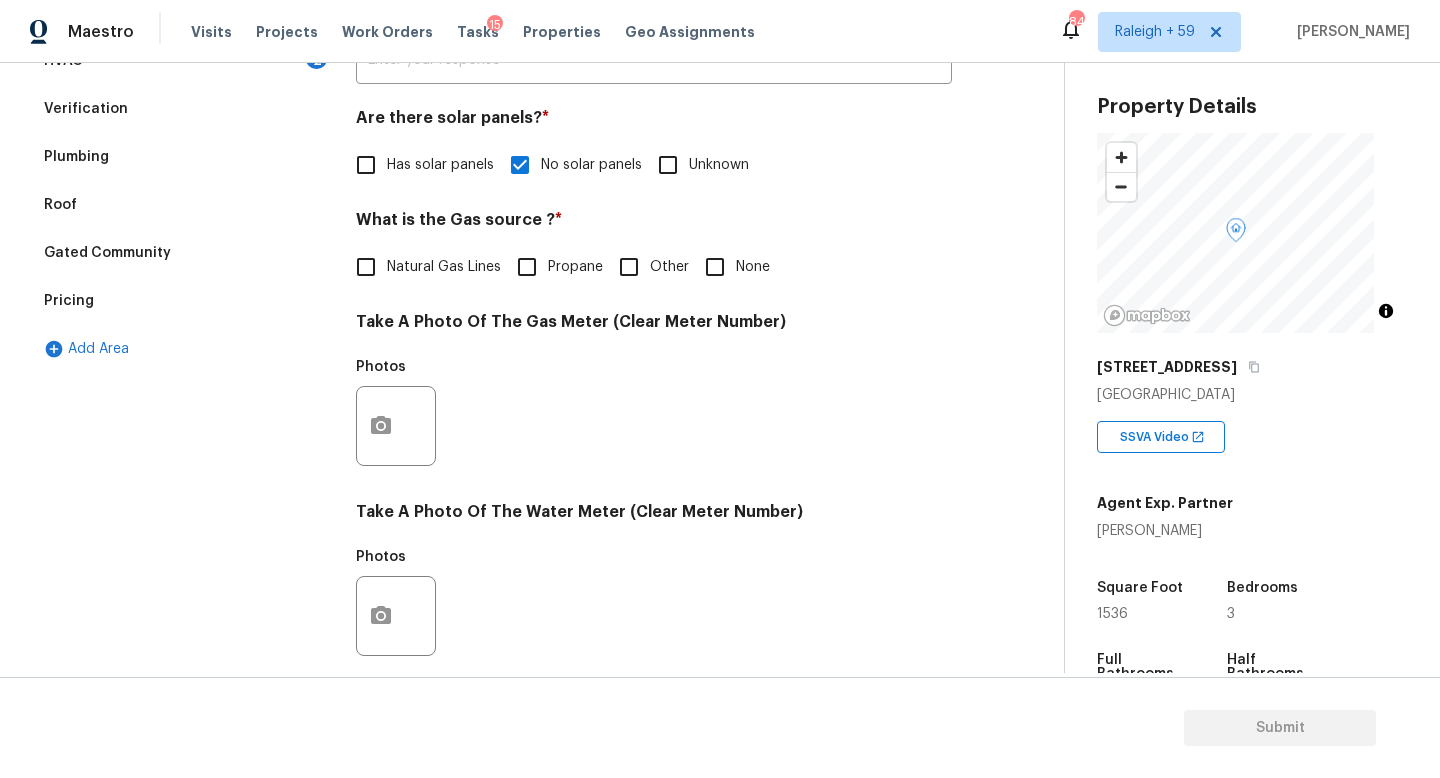 click on "None" at bounding box center [753, 267] 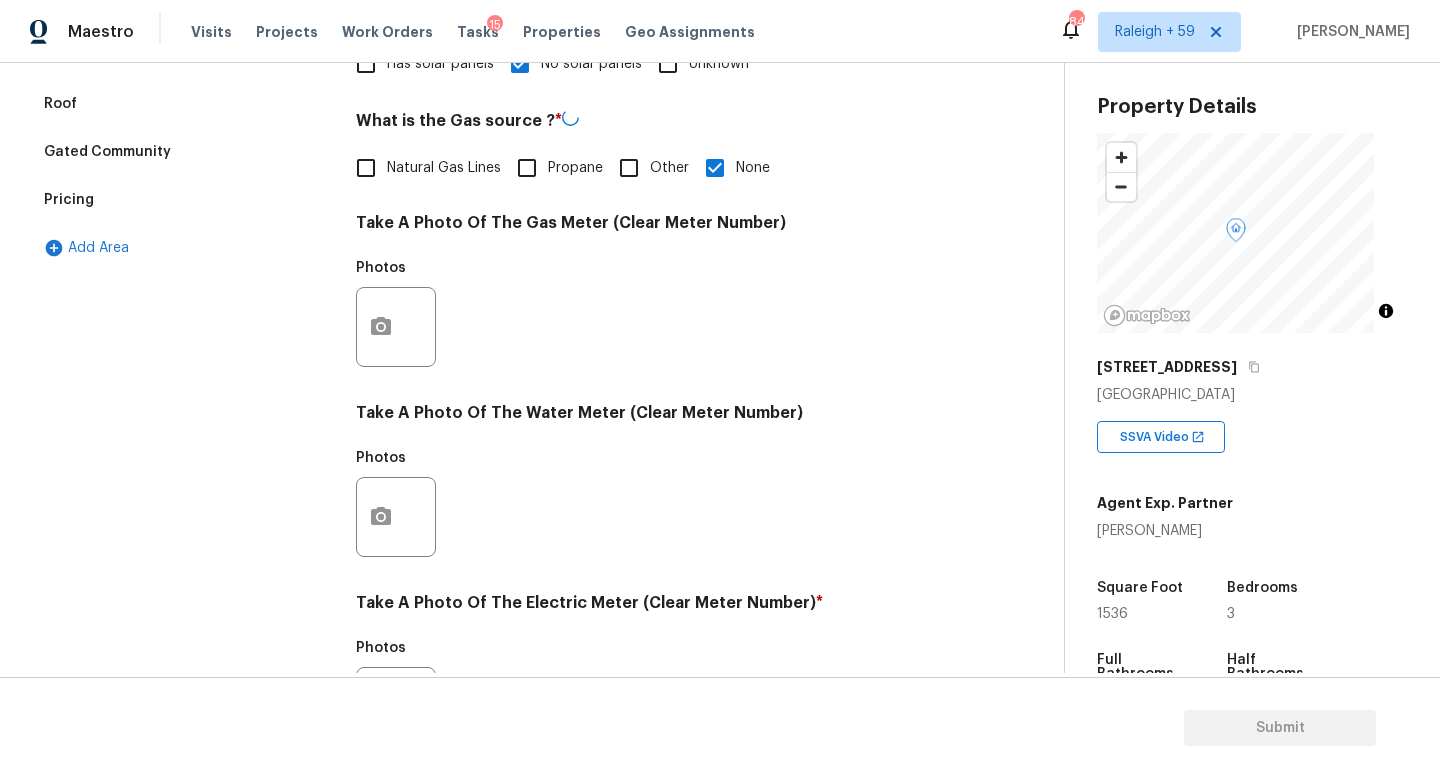 scroll, scrollTop: 742, scrollLeft: 0, axis: vertical 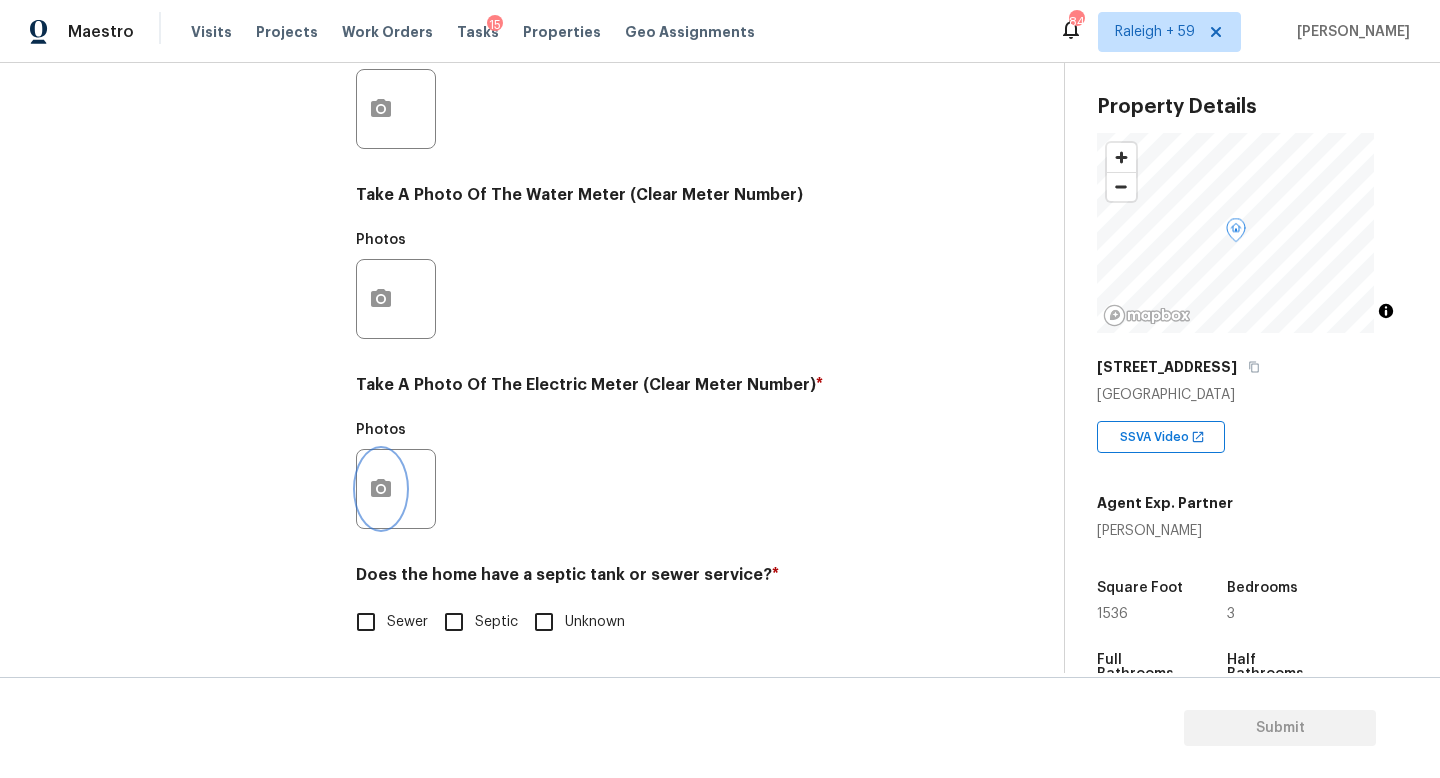 click 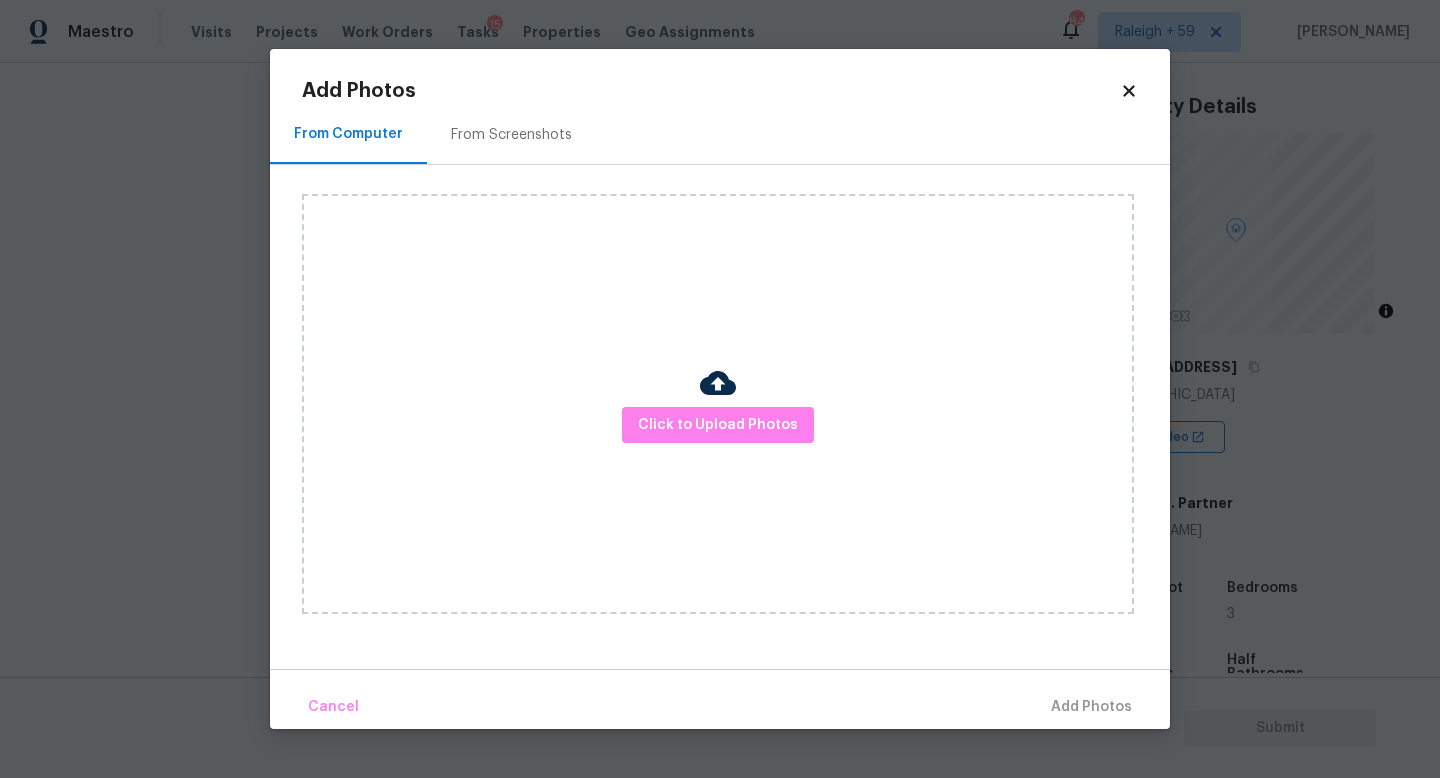 click on "Click to Upload Photos" at bounding box center [718, 404] 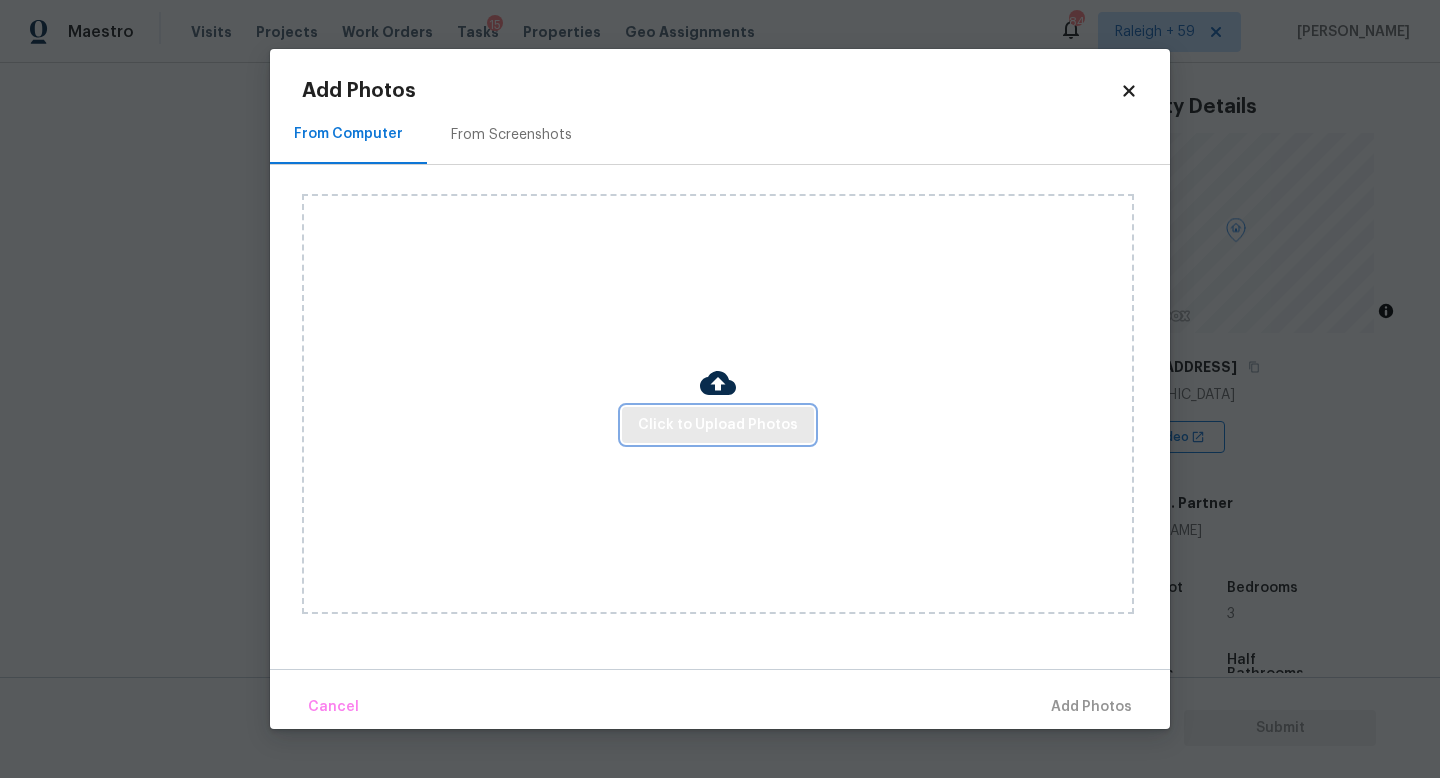 click on "Click to Upload Photos" at bounding box center (718, 425) 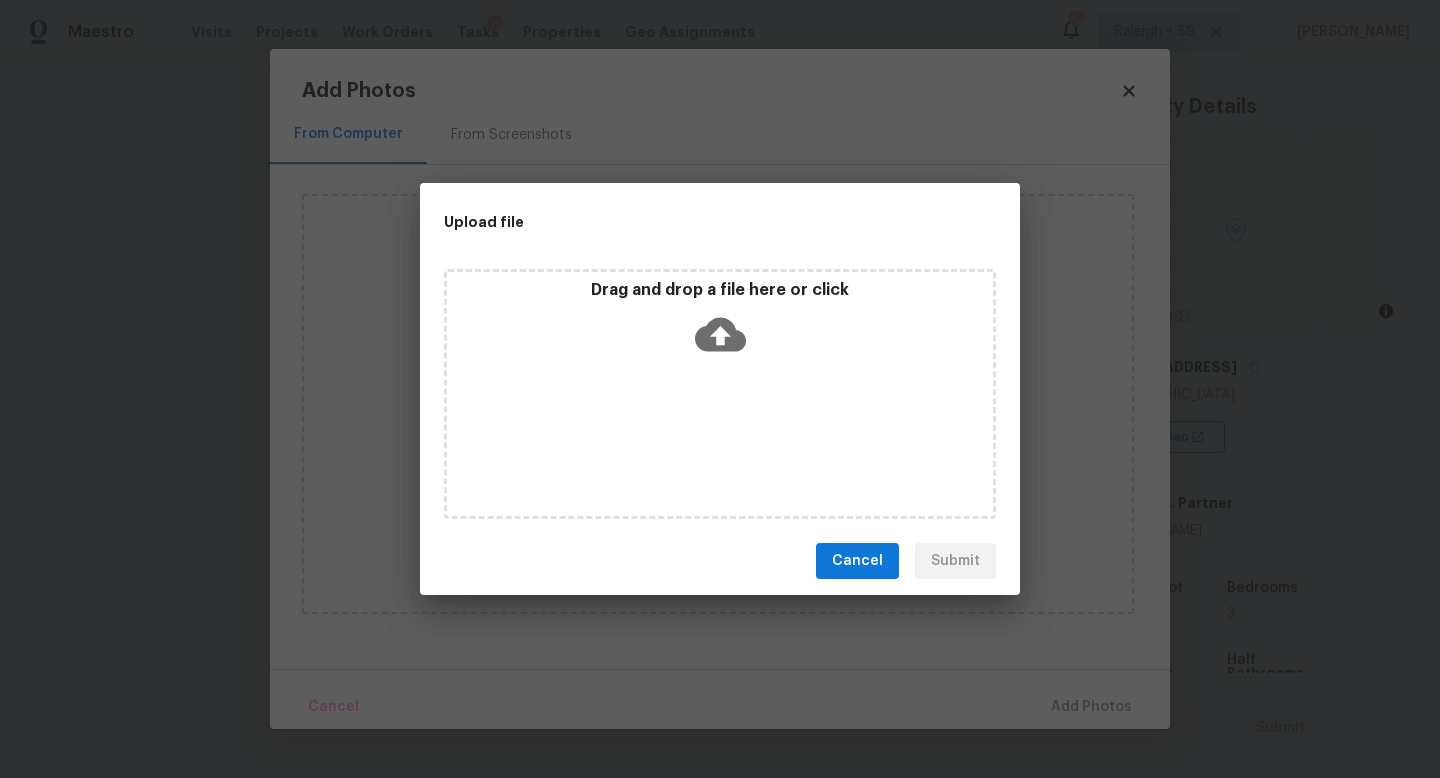 click on "Drag and drop a file here or click" at bounding box center [720, 394] 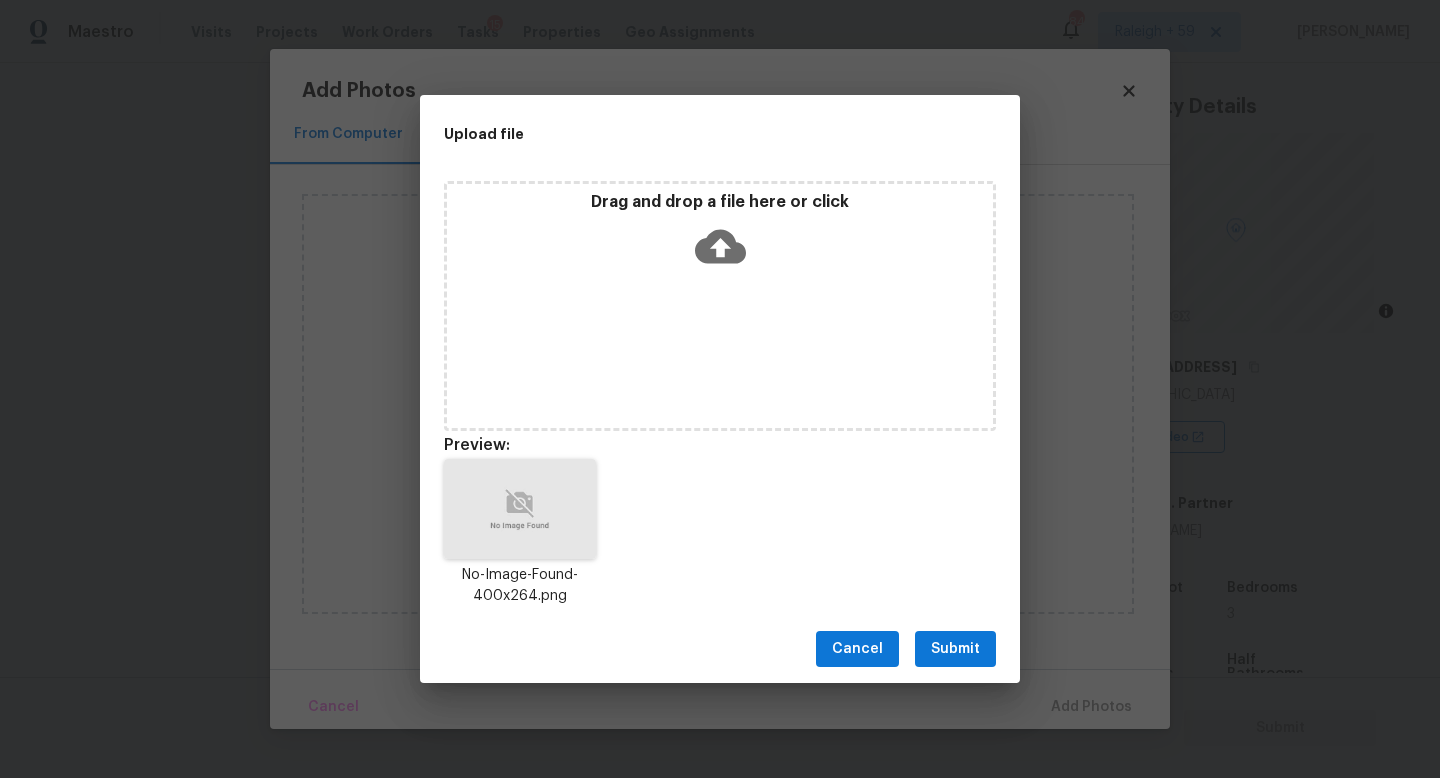 click on "Submit" at bounding box center [955, 649] 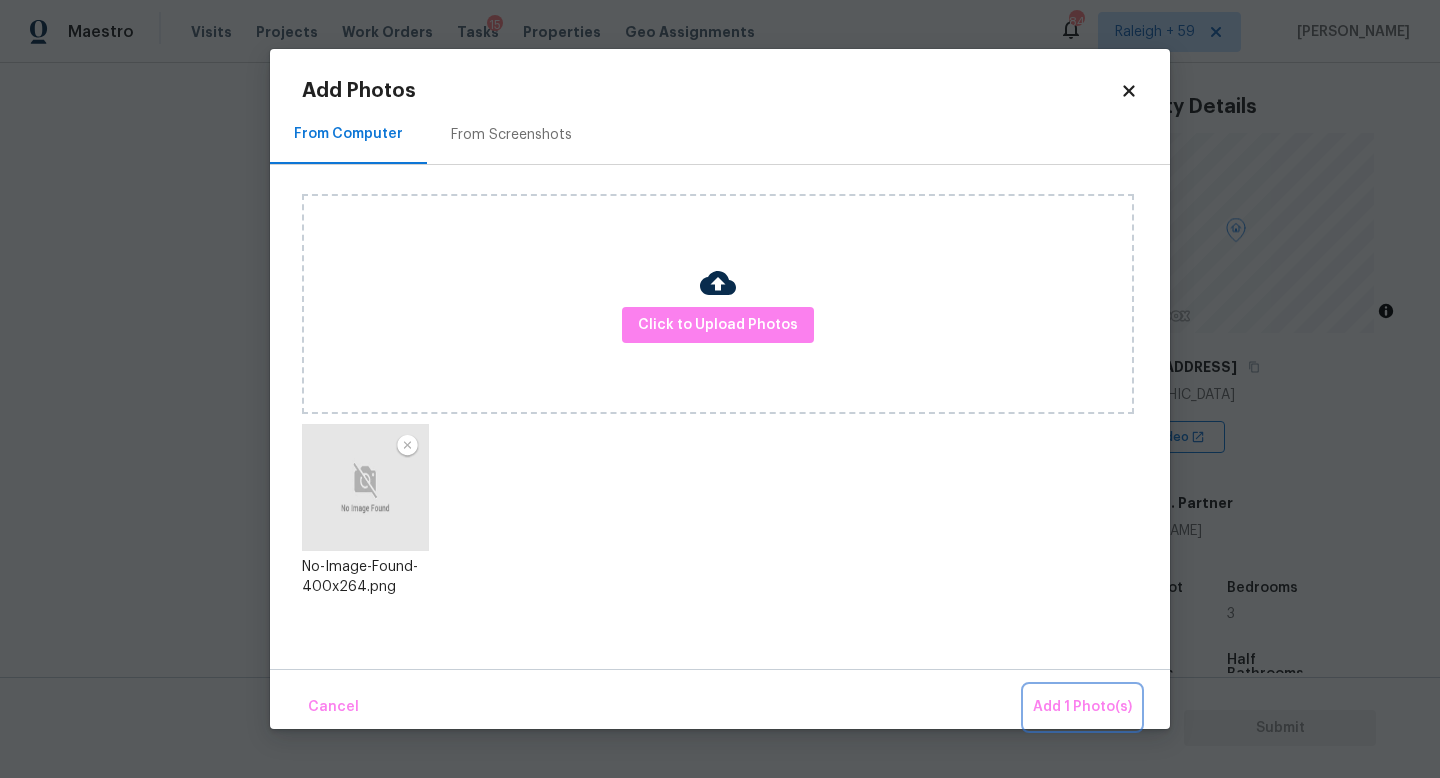 click on "Add 1 Photo(s)" at bounding box center (1082, 707) 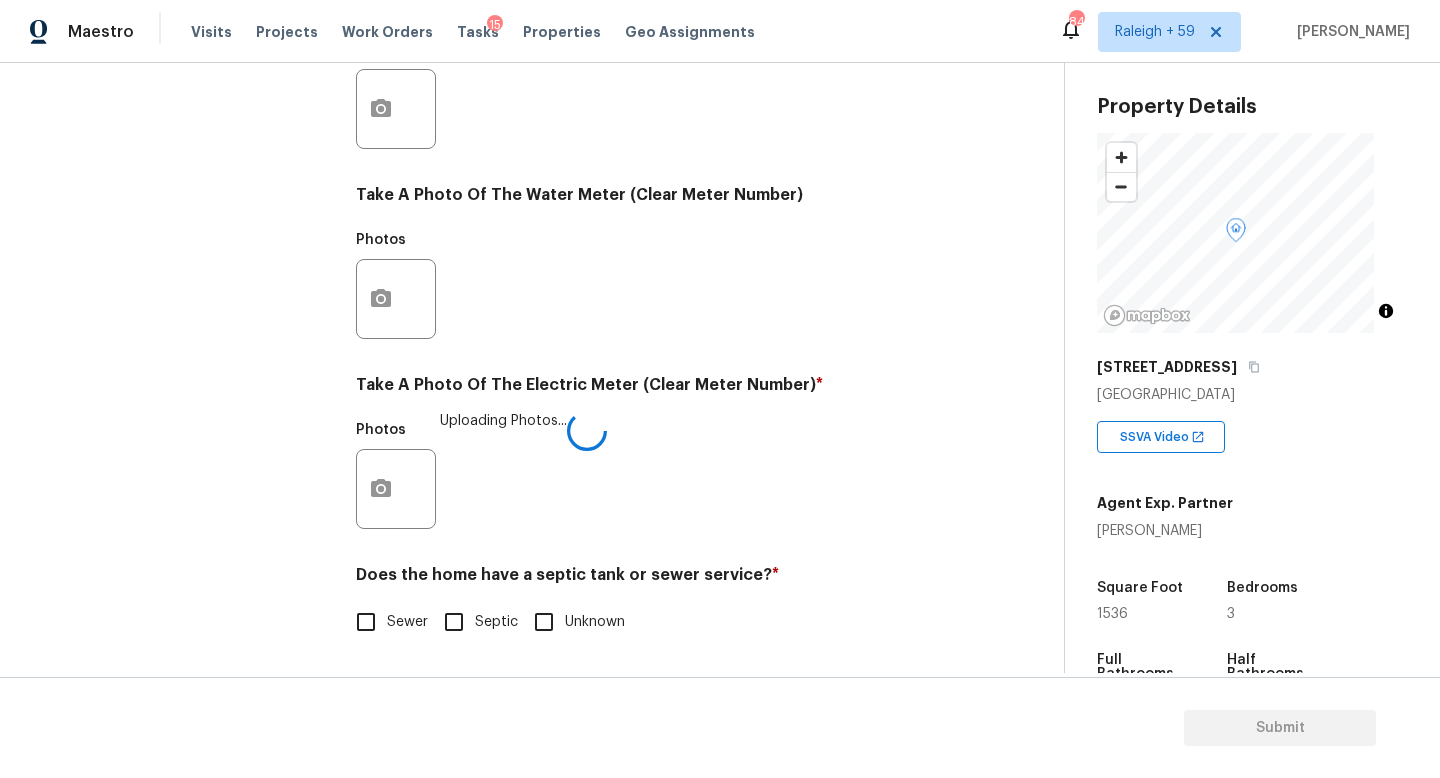 click on "Septic" at bounding box center [496, 622] 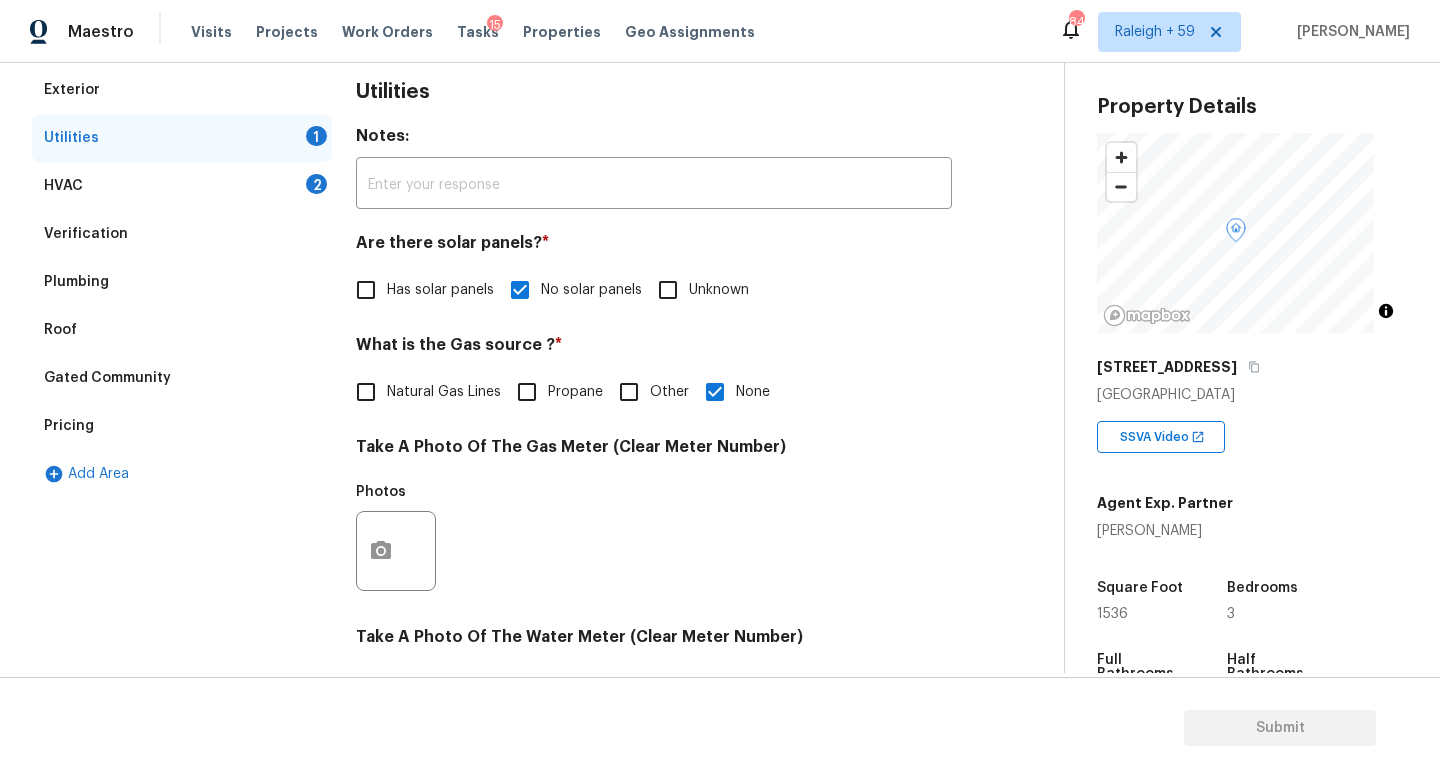 scroll, scrollTop: 179, scrollLeft: 0, axis: vertical 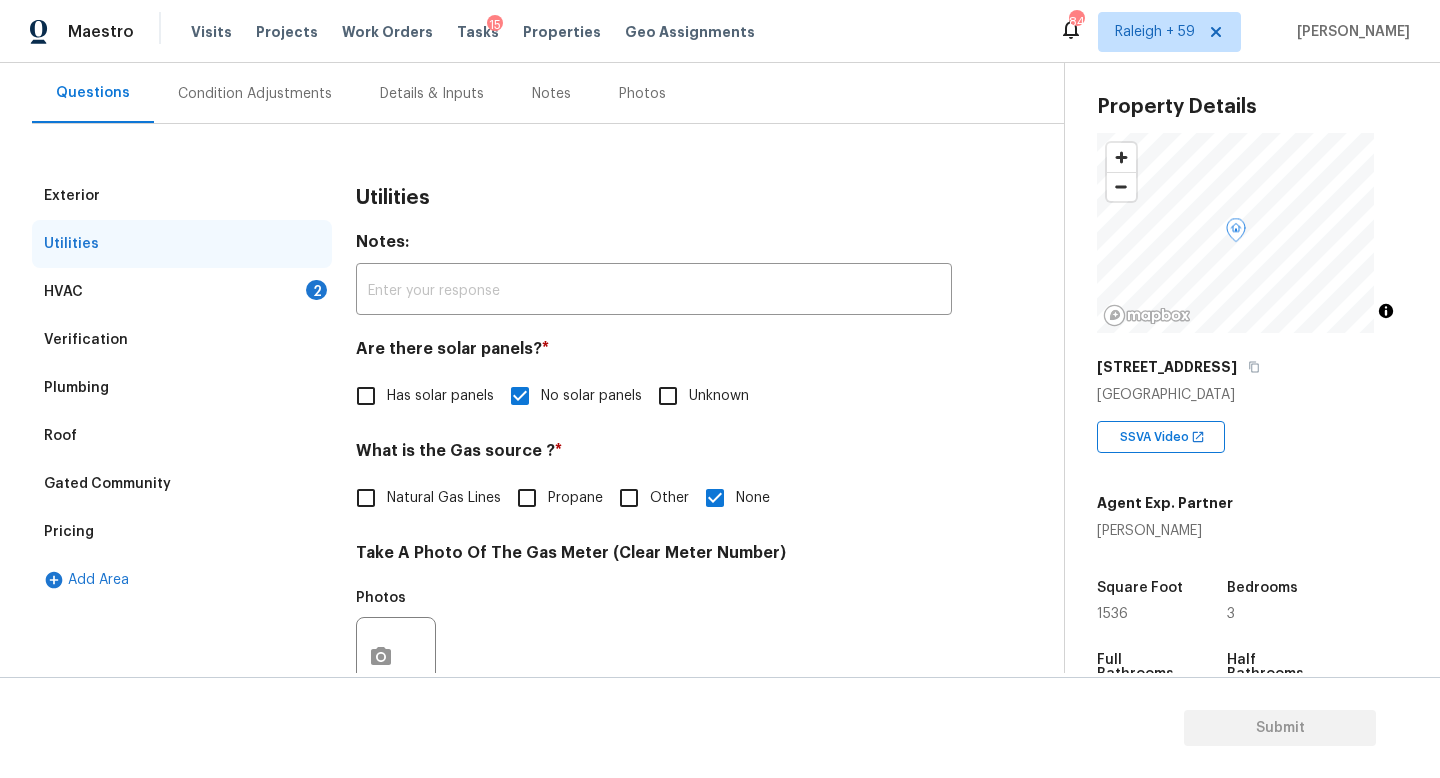 click on "Condition Adjustments" at bounding box center (255, 94) 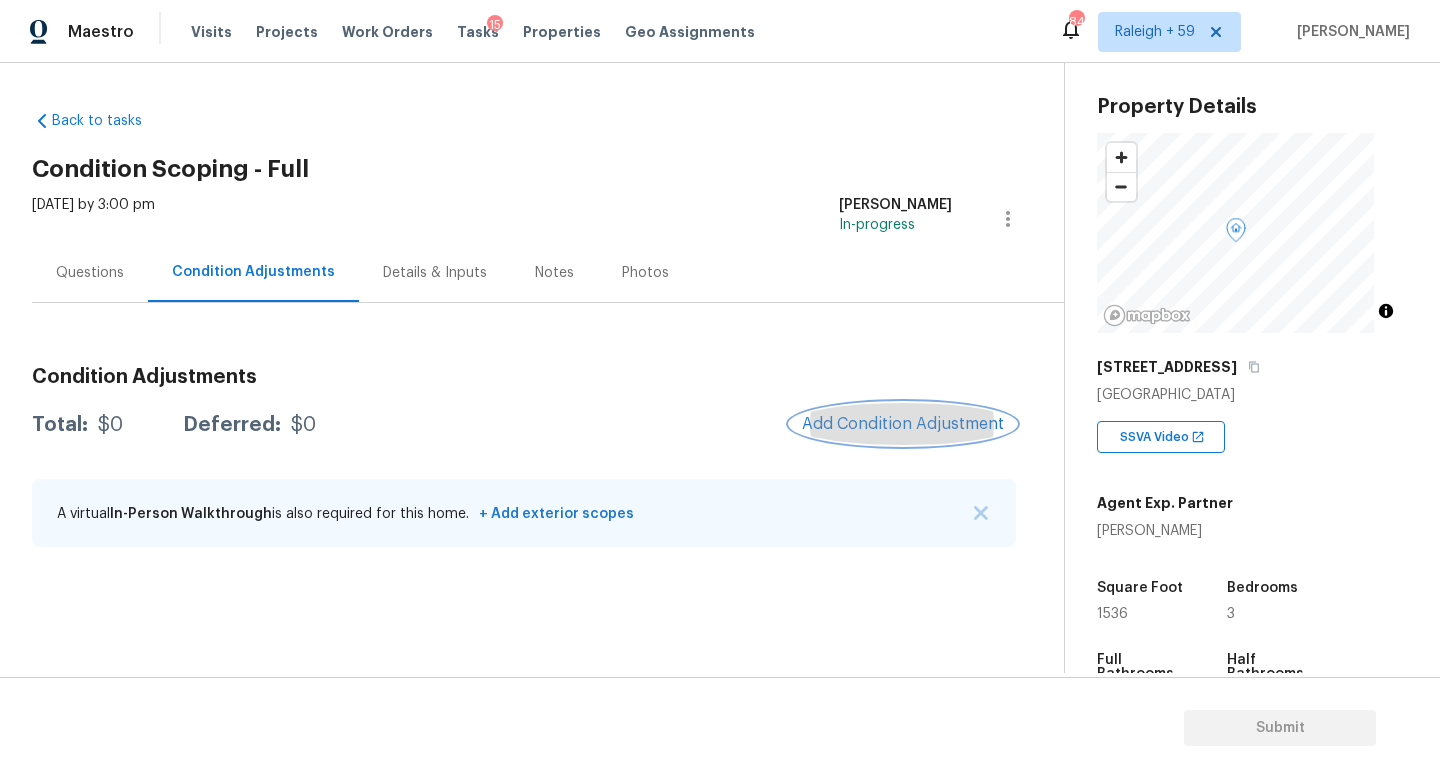 click on "Add Condition Adjustment" at bounding box center [903, 424] 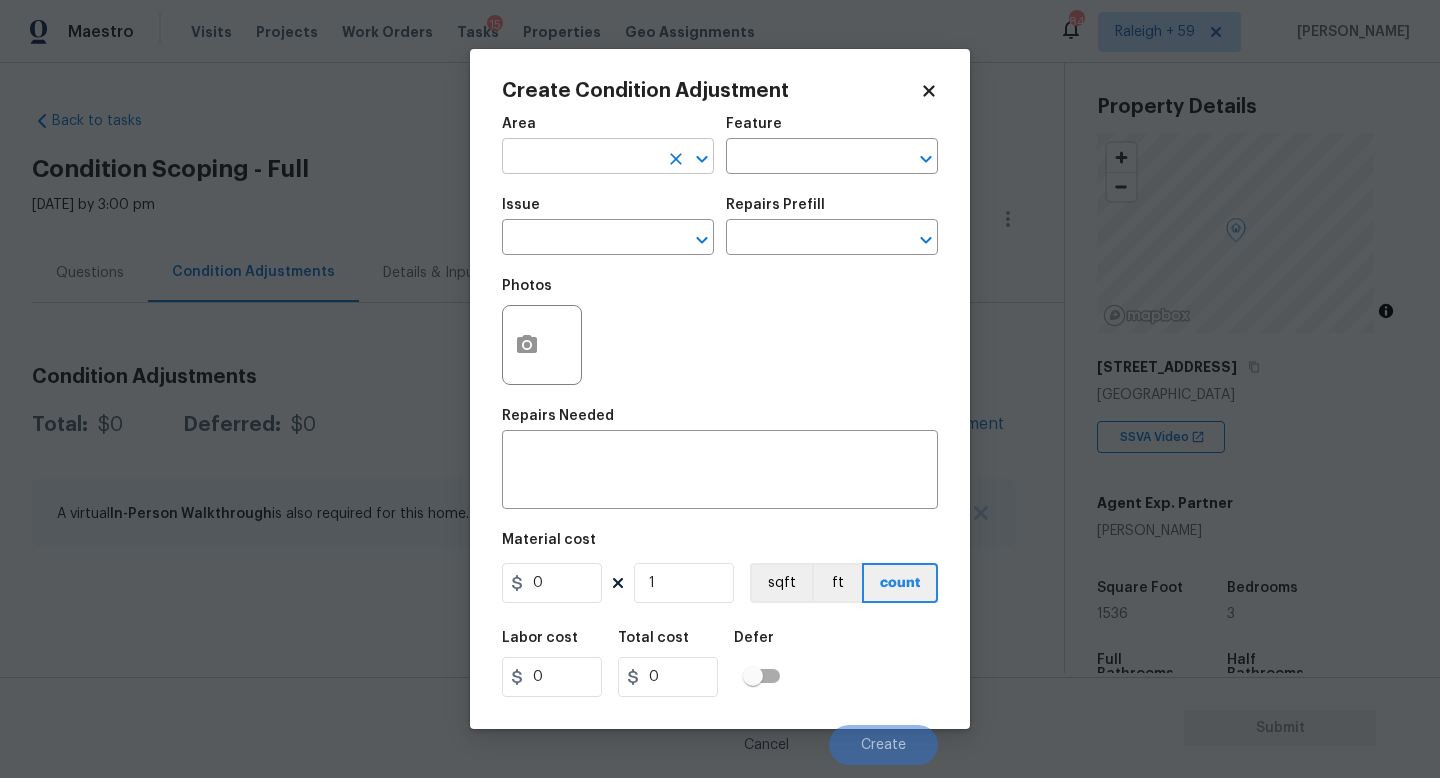 click at bounding box center (580, 158) 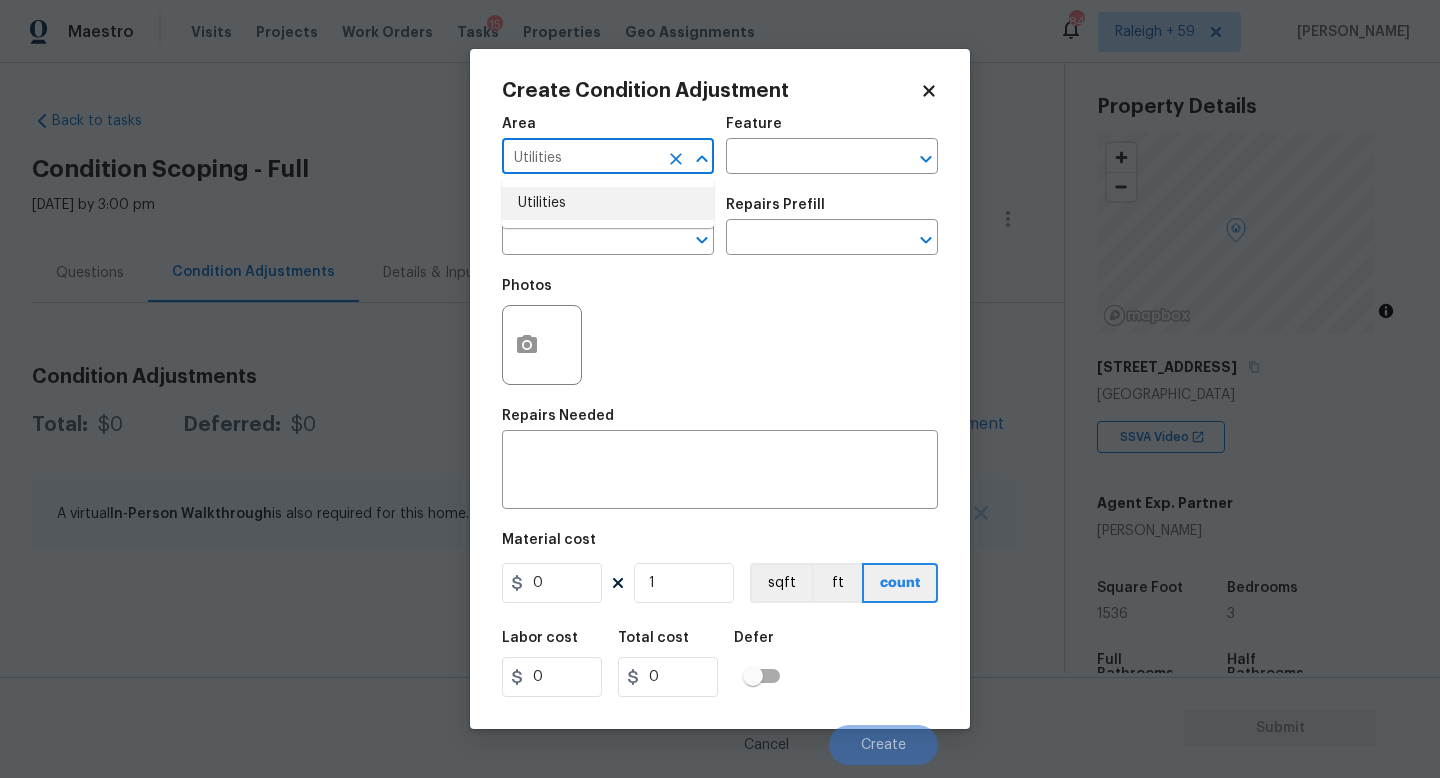 type on "Utilities" 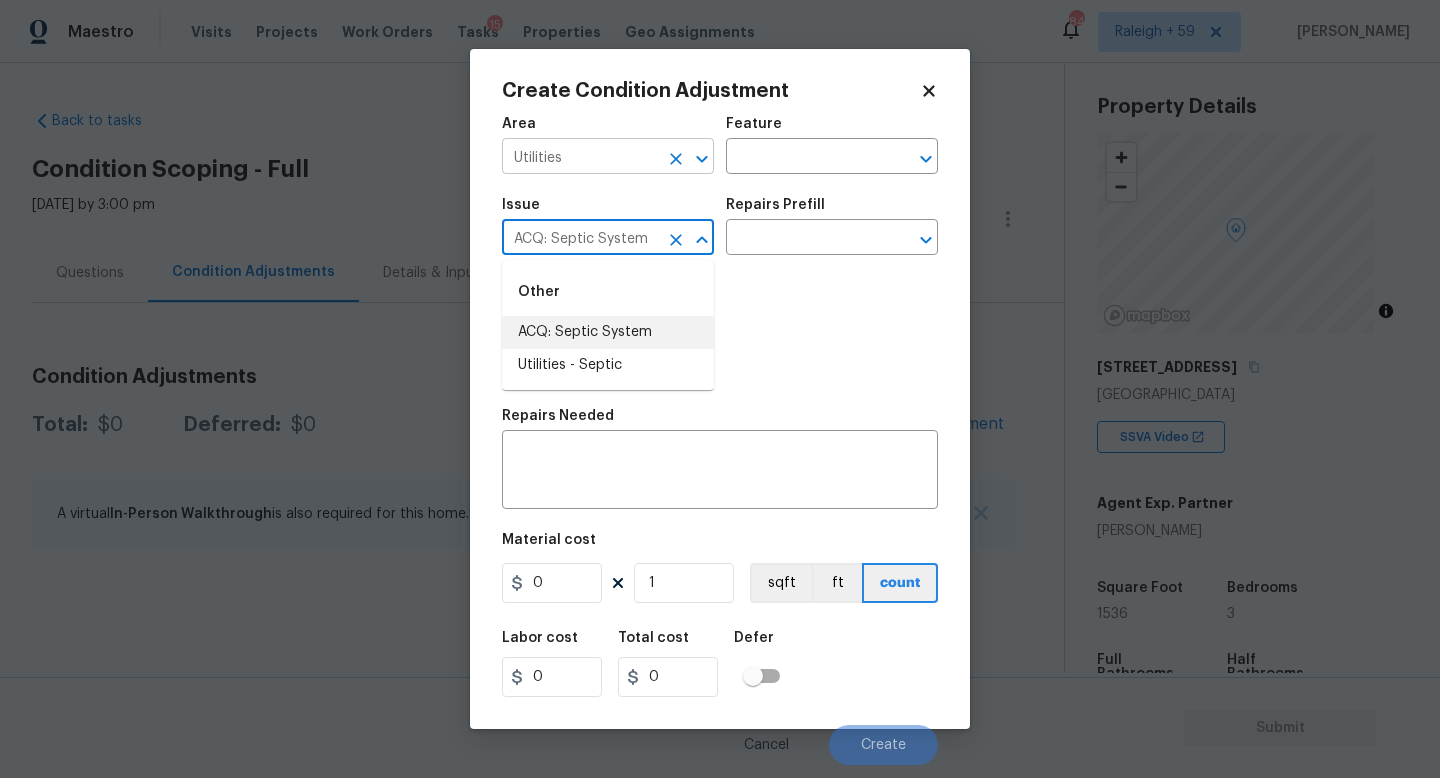 type on "ACQ: Septic System" 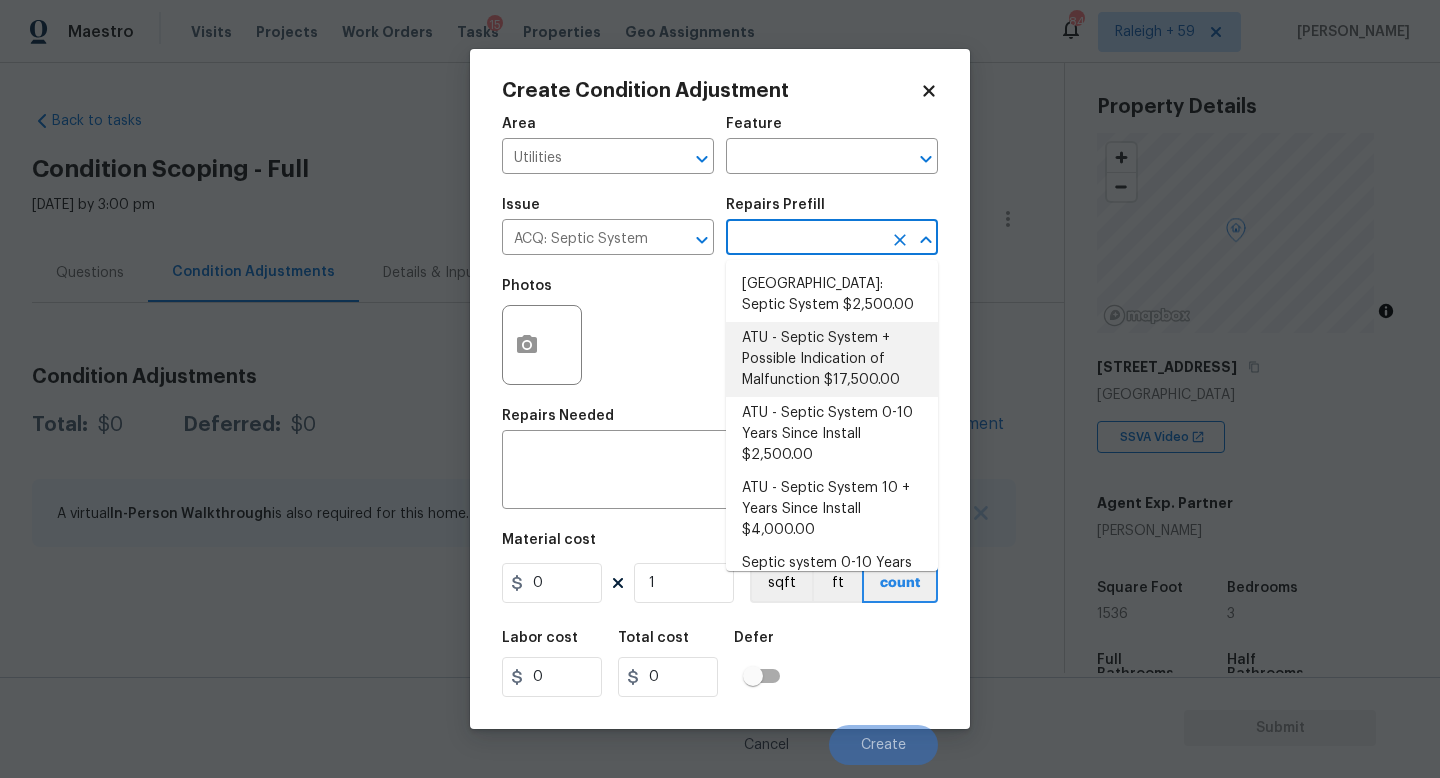 click on "[GEOGRAPHIC_DATA]: Septic System $2,500.00" at bounding box center [832, 295] 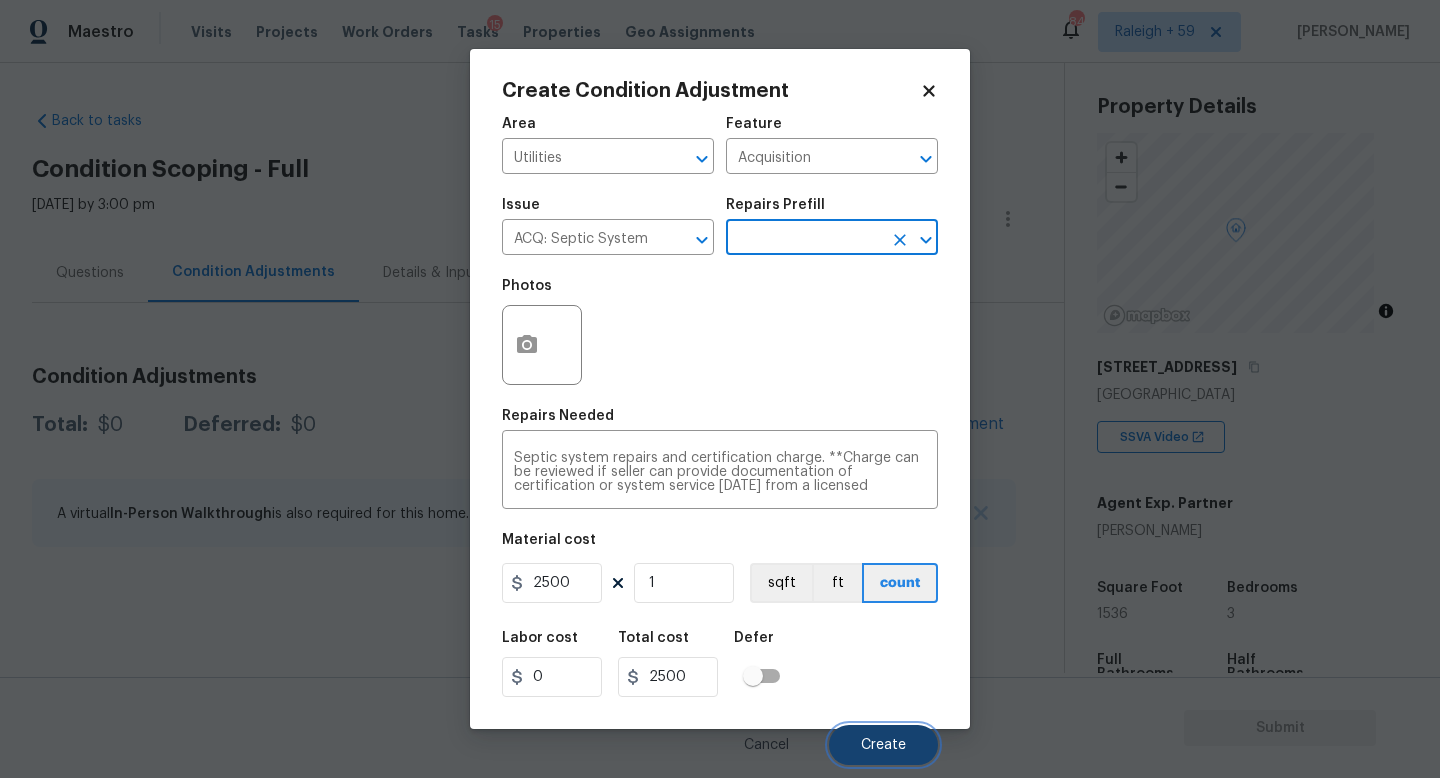 click on "Create" at bounding box center (883, 745) 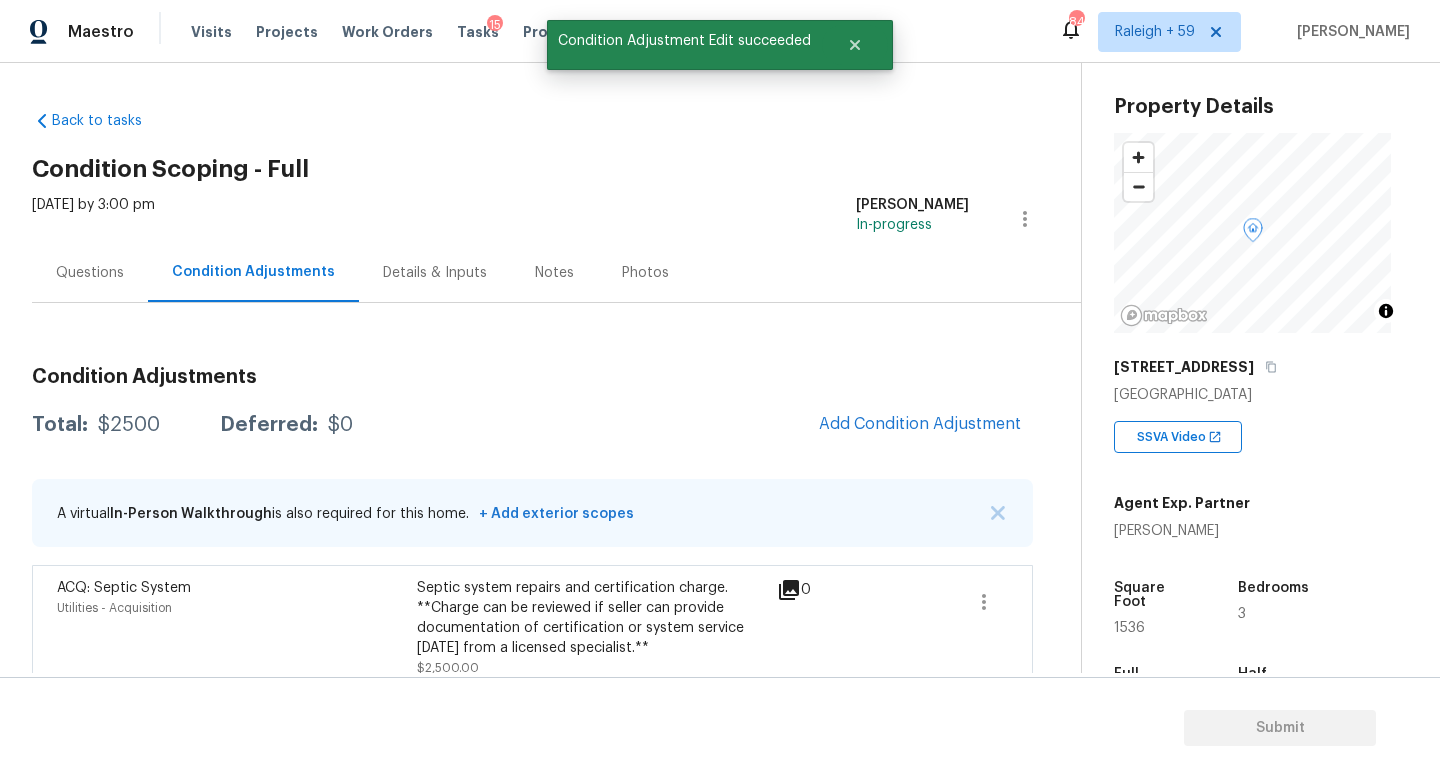 click on "Questions" at bounding box center (90, 273) 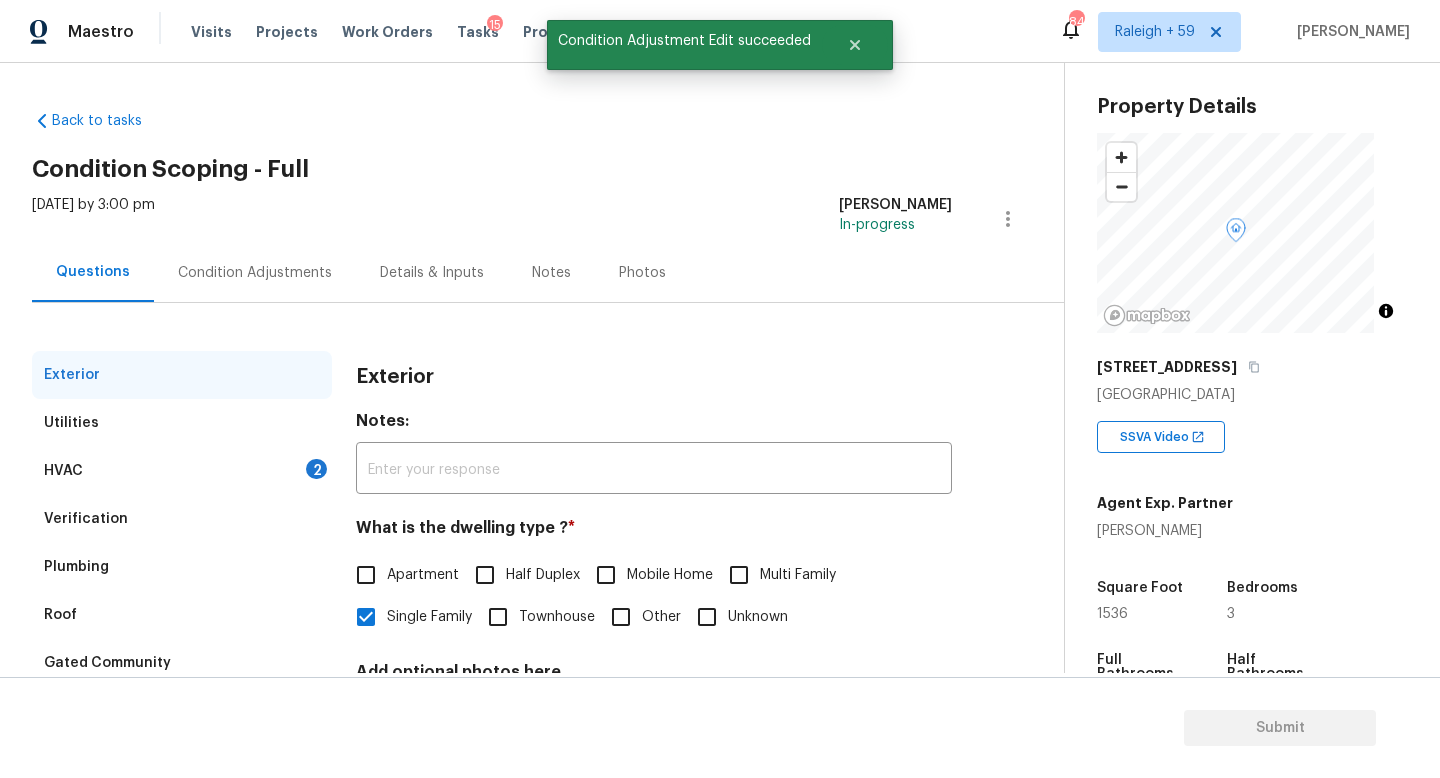 click on "Condition Adjustments" at bounding box center [255, 273] 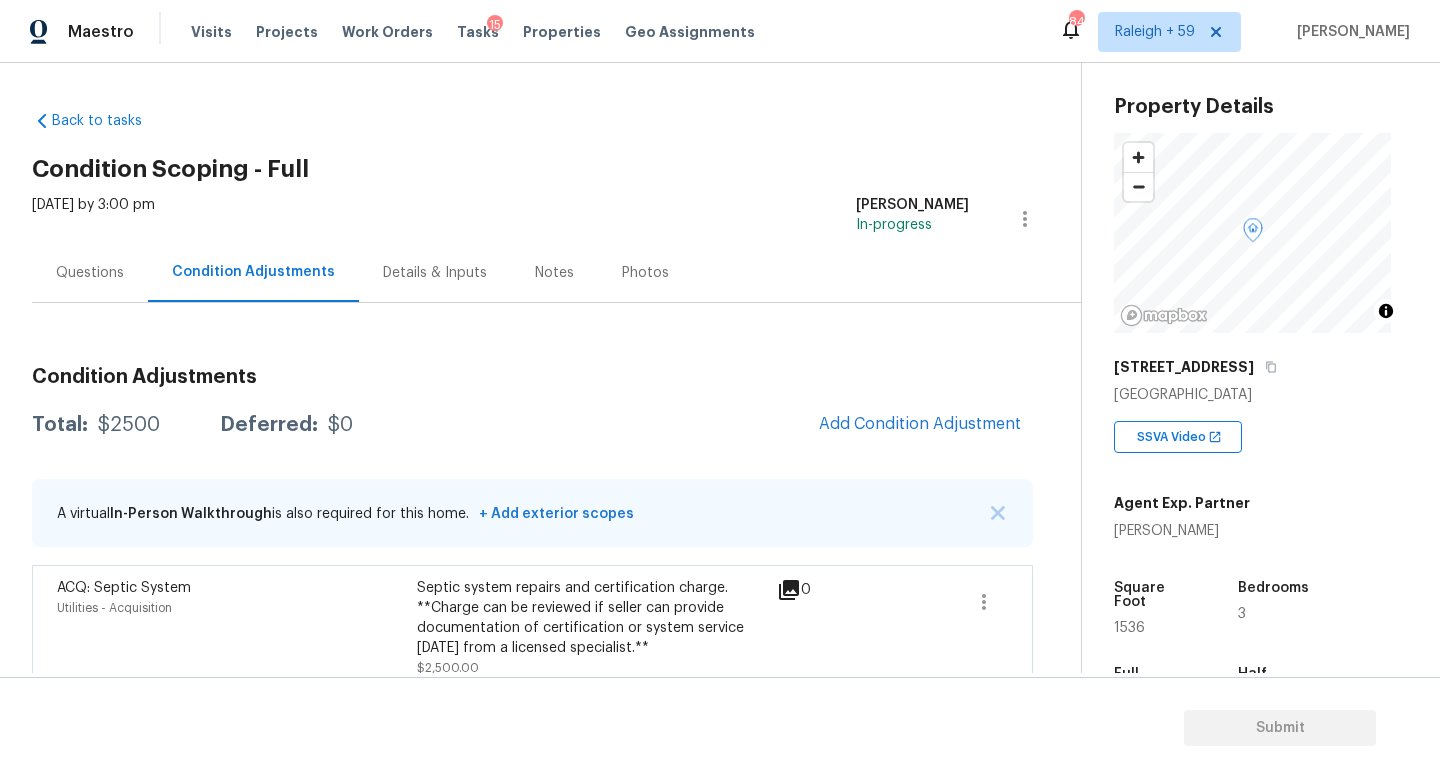 click on "Questions" at bounding box center (90, 273) 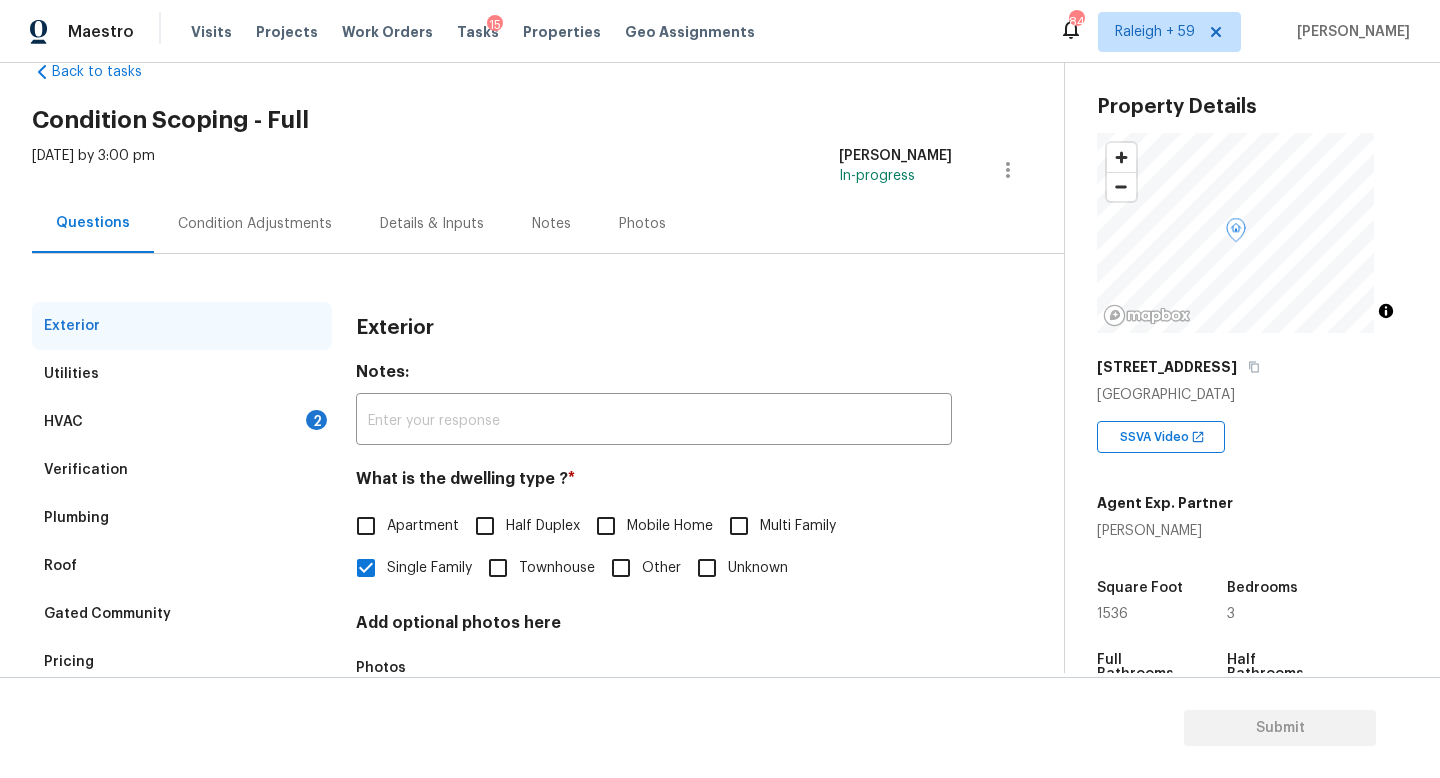 scroll, scrollTop: 200, scrollLeft: 0, axis: vertical 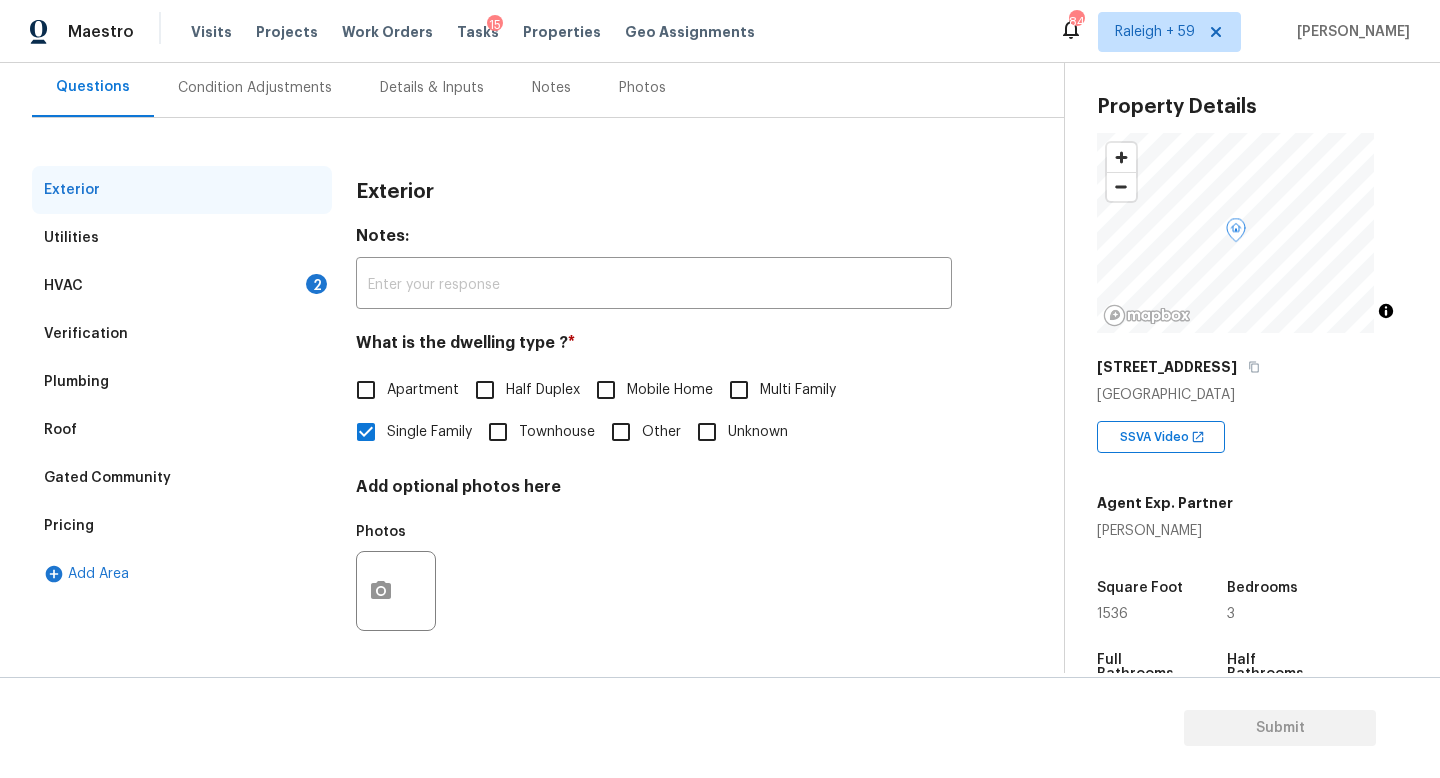 click on "HVAC 2" at bounding box center [182, 286] 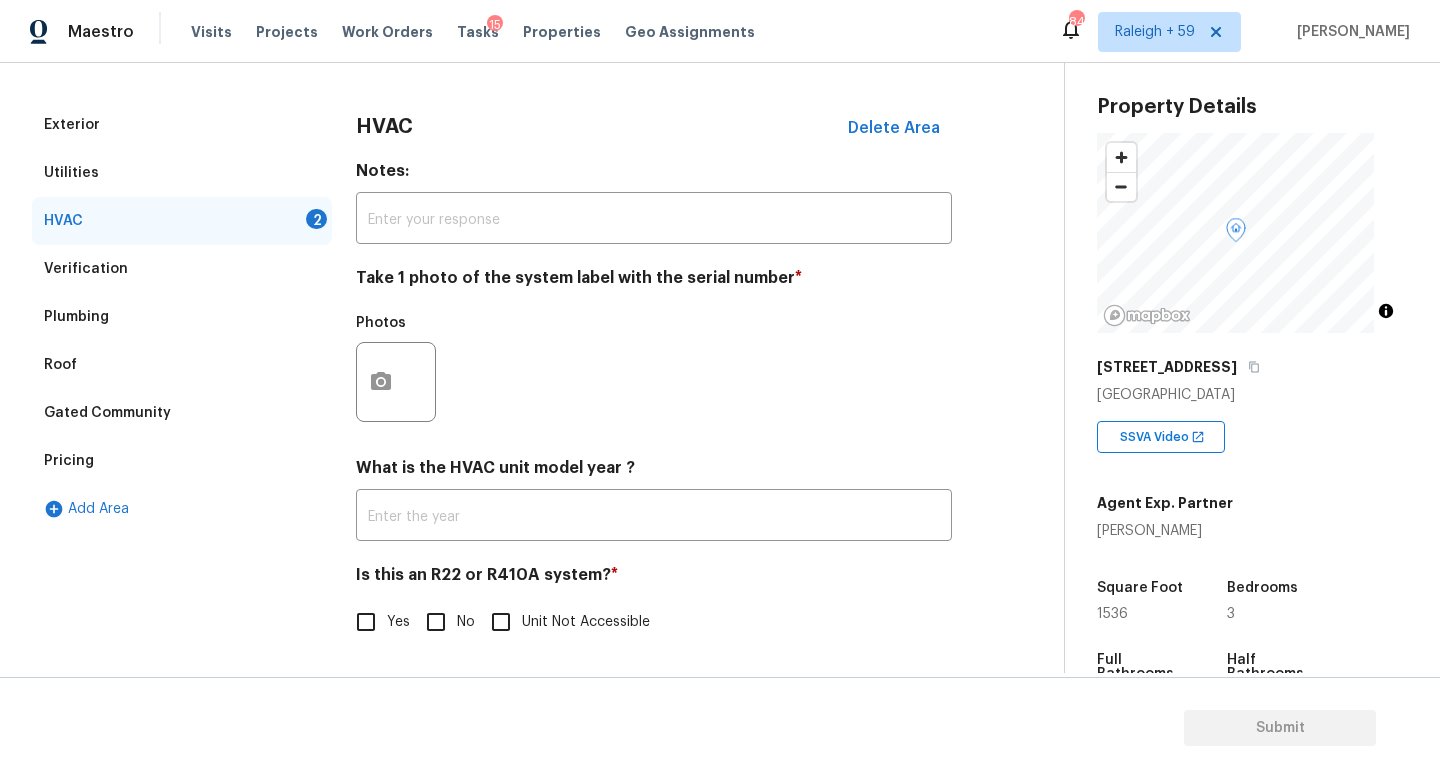 scroll, scrollTop: 266, scrollLeft: 0, axis: vertical 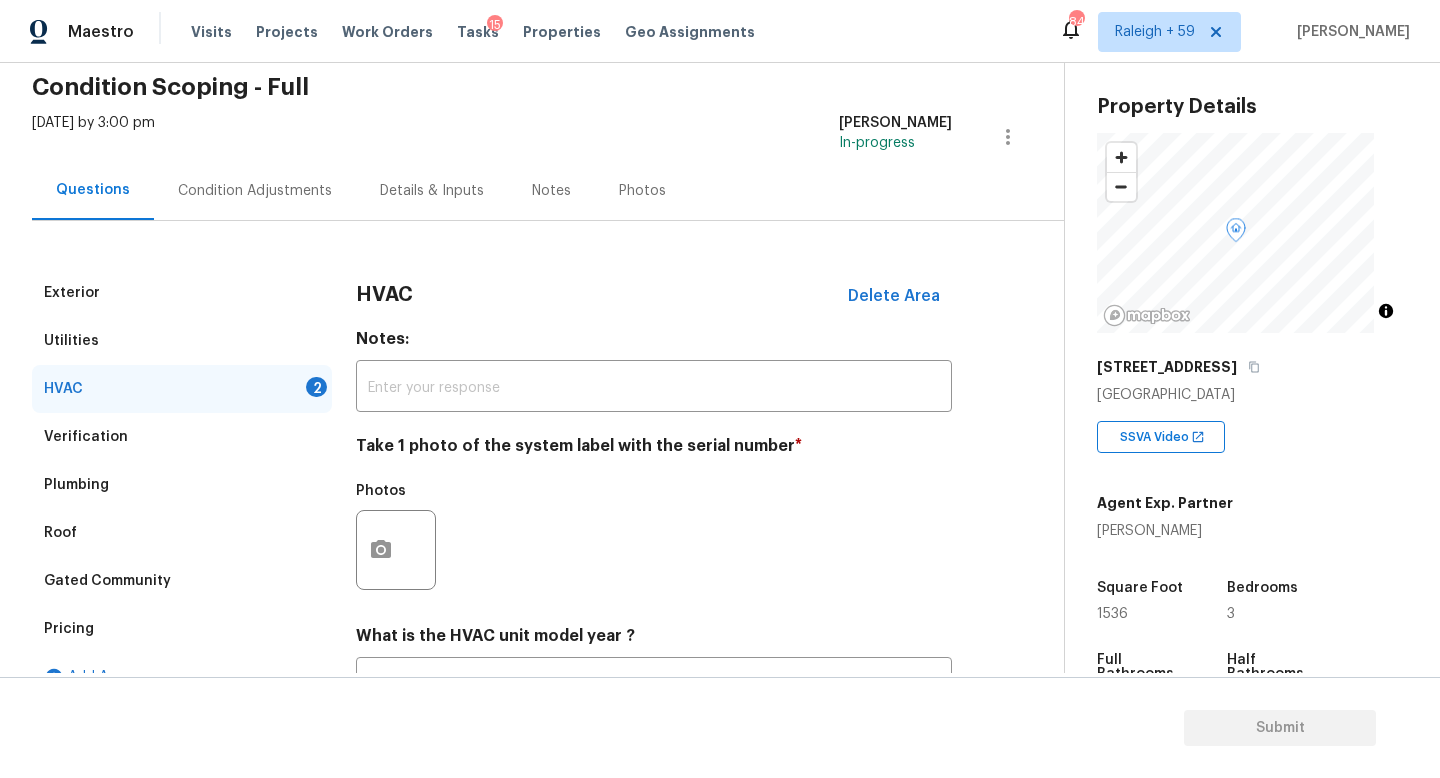 click on "Condition Adjustments" at bounding box center [255, 191] 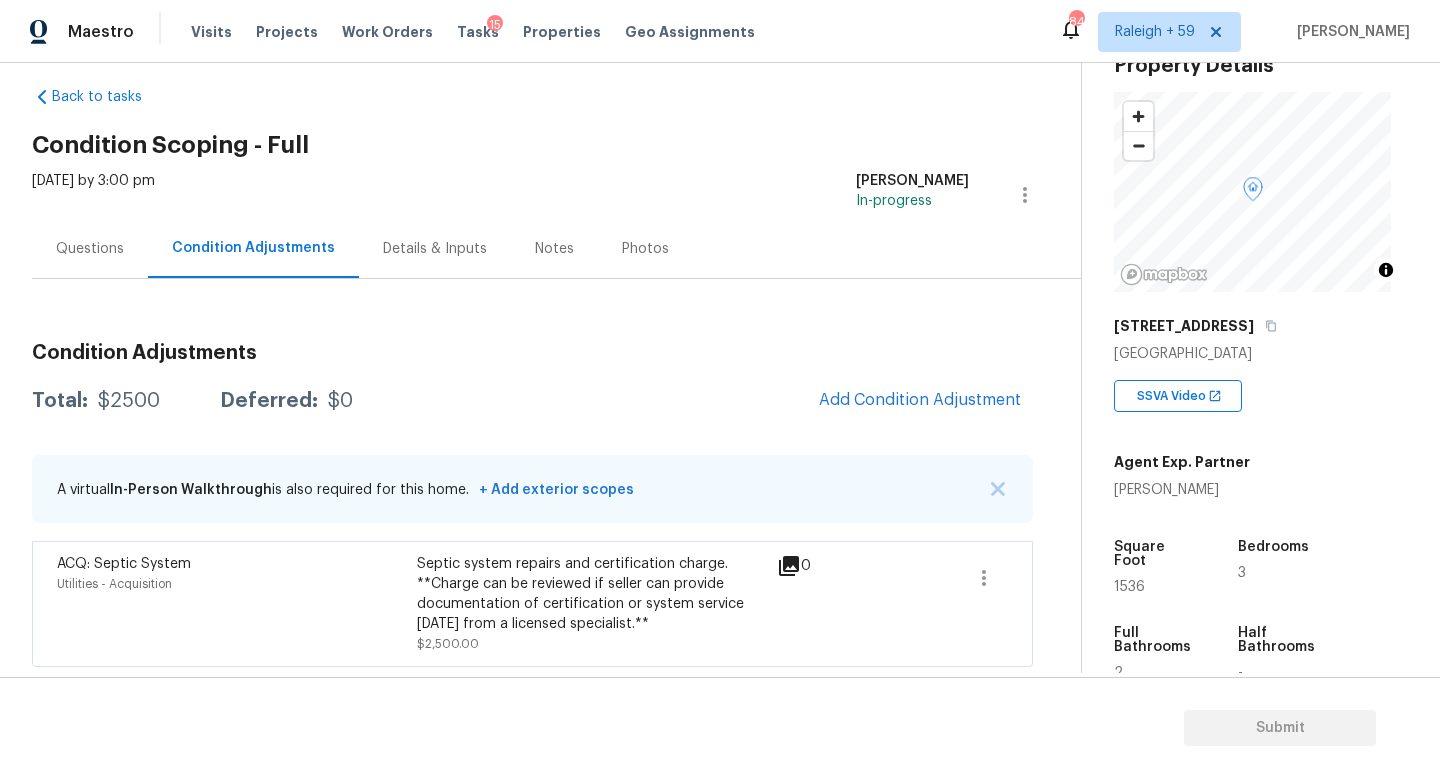 scroll, scrollTop: 455, scrollLeft: 0, axis: vertical 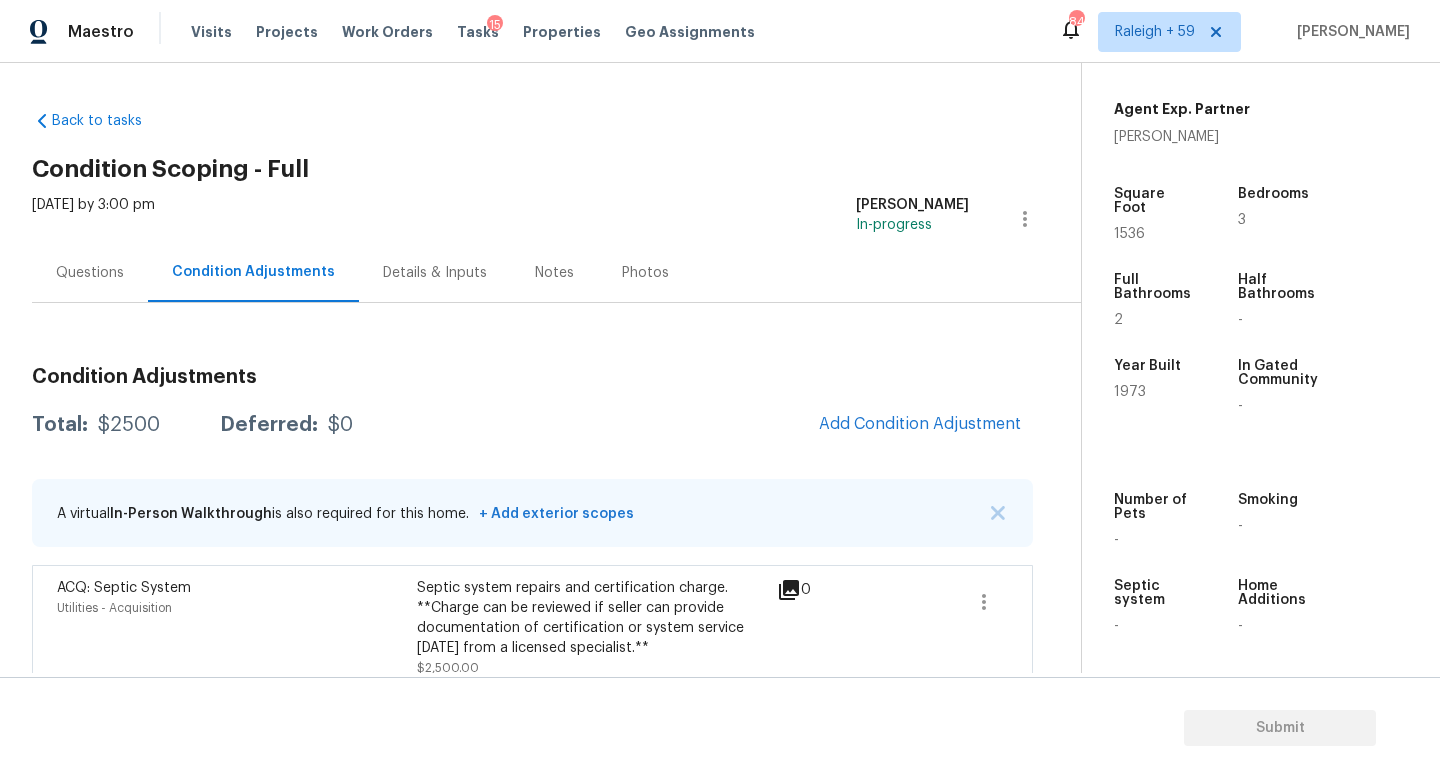 click on "Questions" at bounding box center (90, 273) 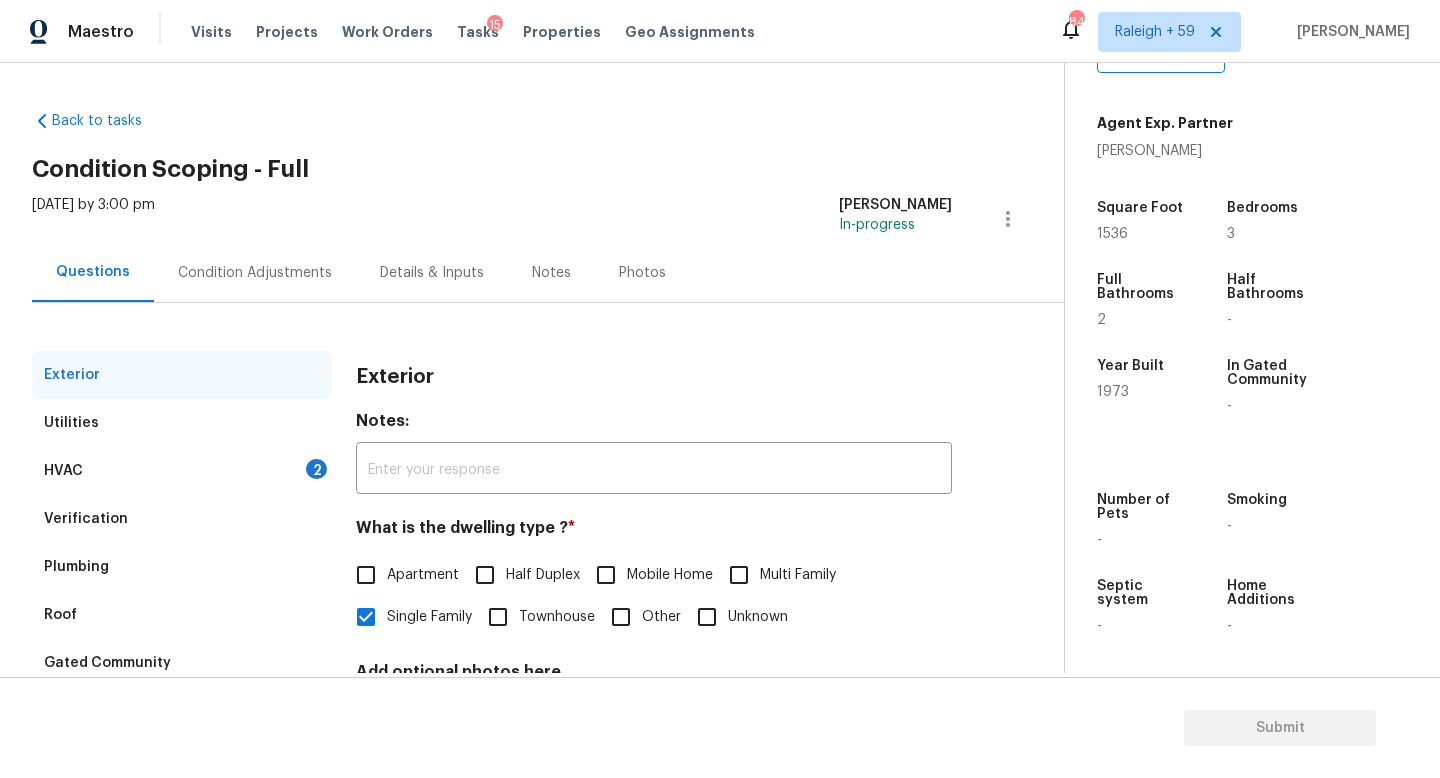 click on "Condition Adjustments" at bounding box center [255, 273] 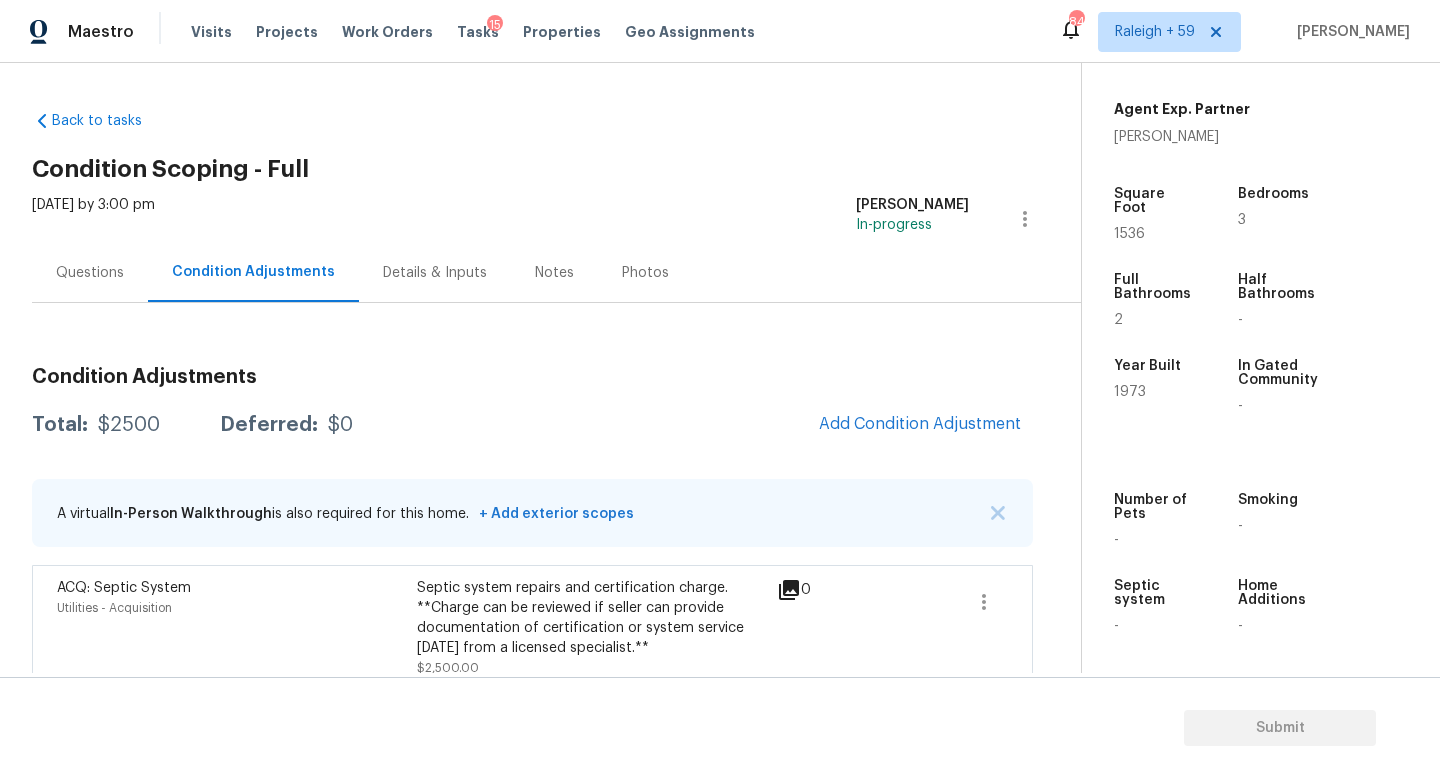 click on "Questions" at bounding box center (90, 272) 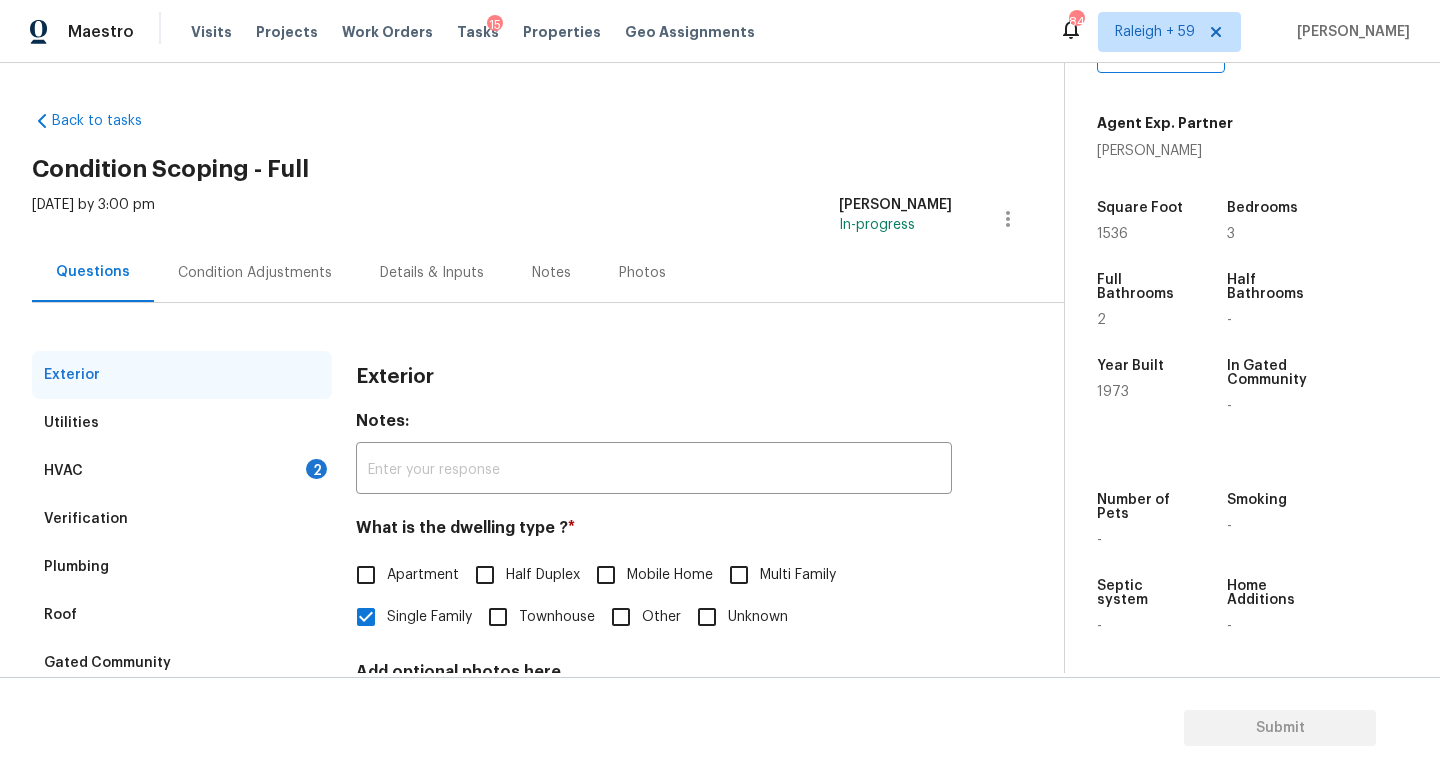 click on "Condition Adjustments" at bounding box center [255, 273] 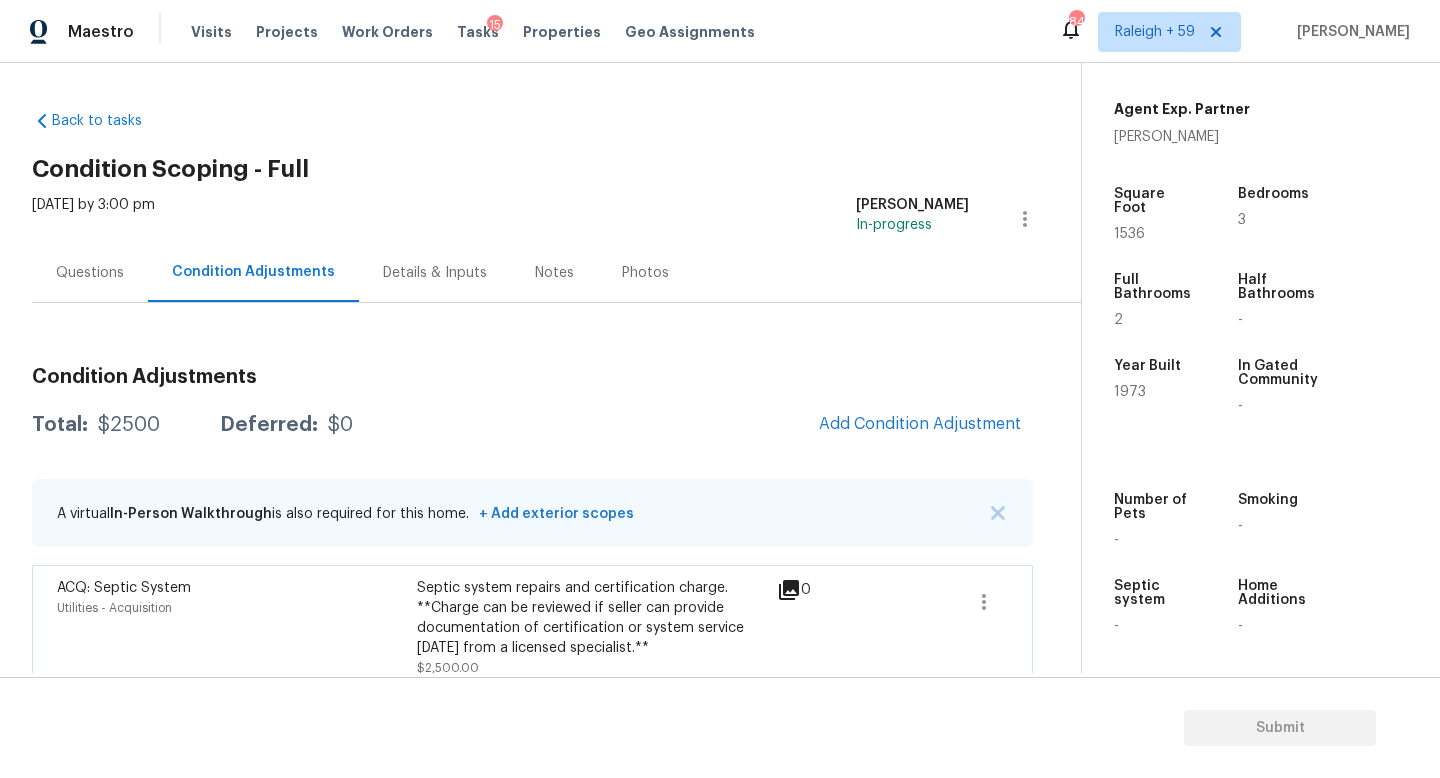 click on "Details & Inputs" at bounding box center (435, 272) 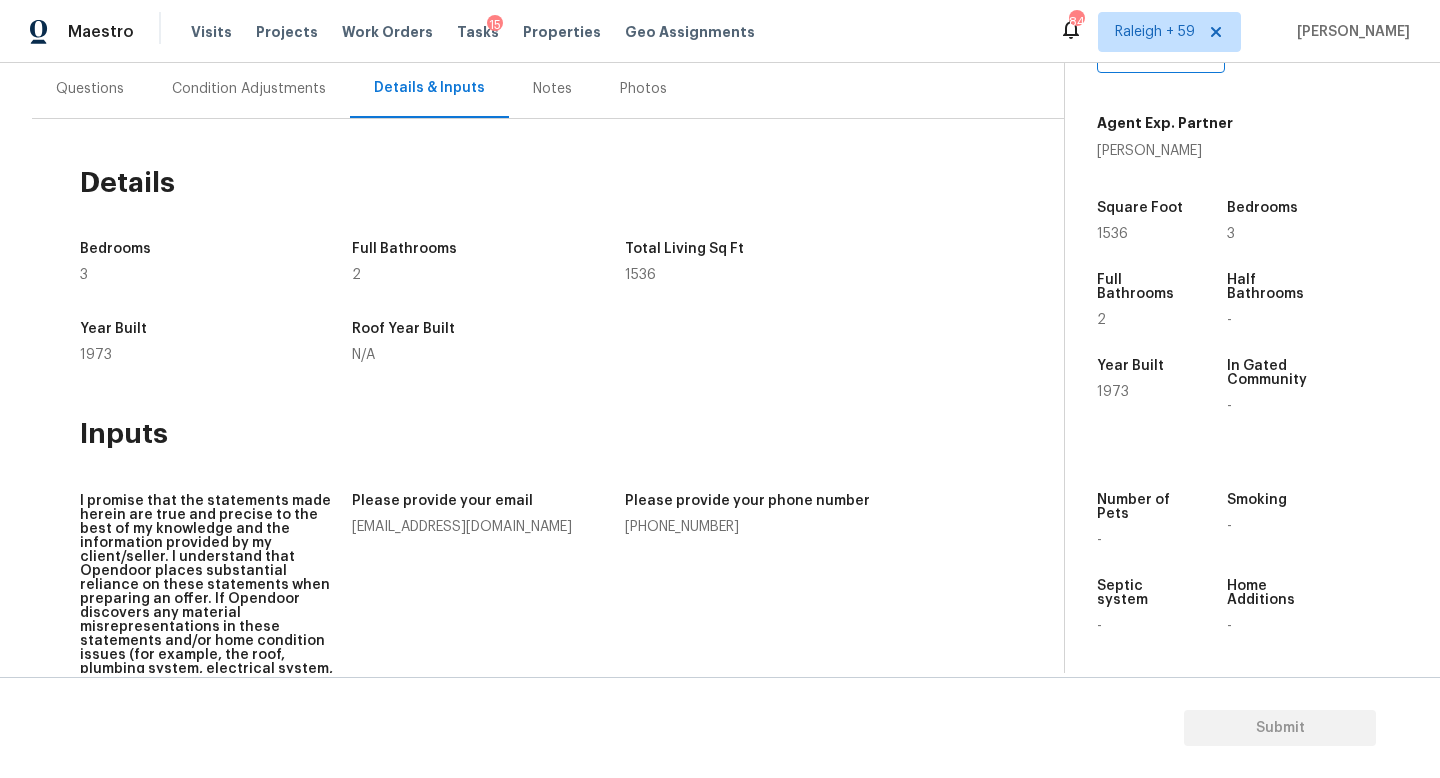 scroll, scrollTop: 0, scrollLeft: 0, axis: both 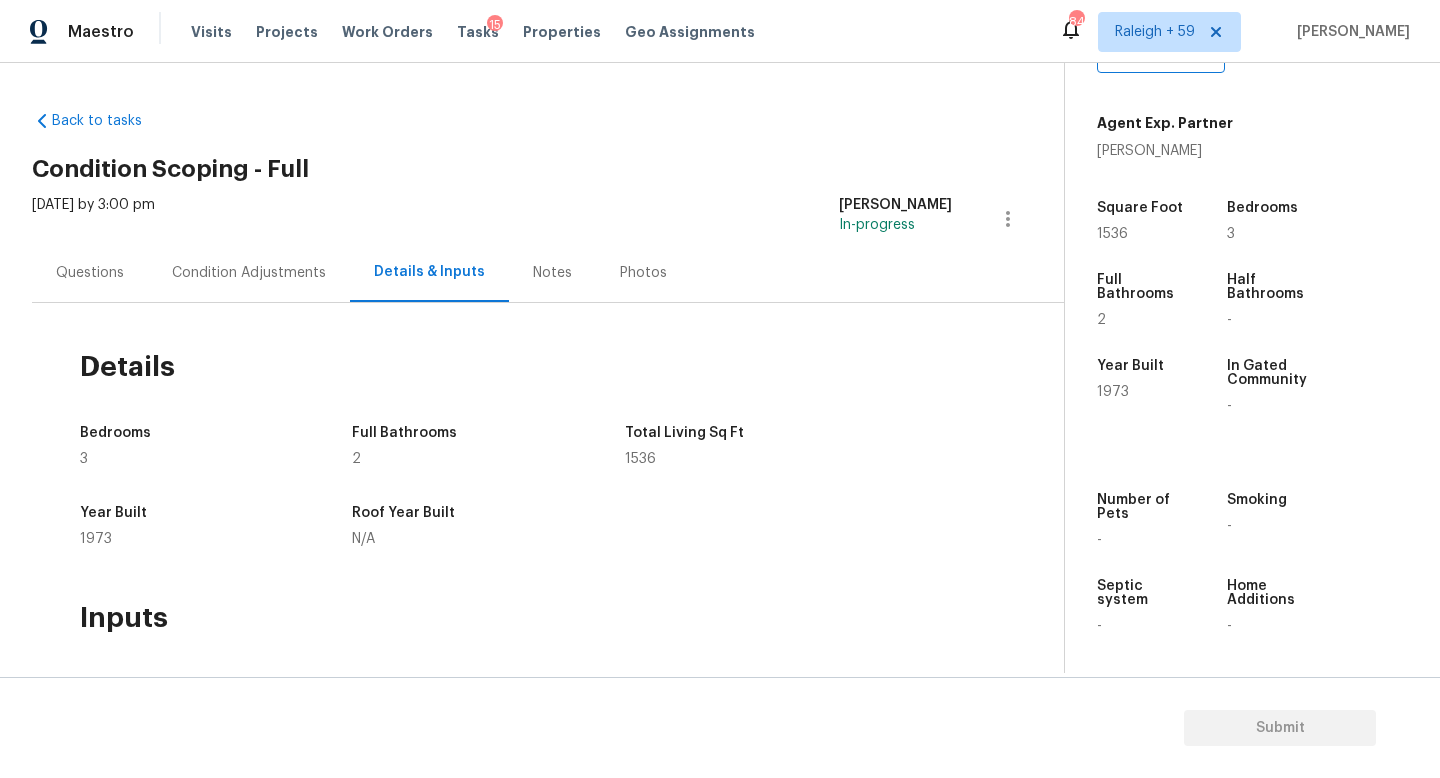 click on "Questions" at bounding box center [90, 273] 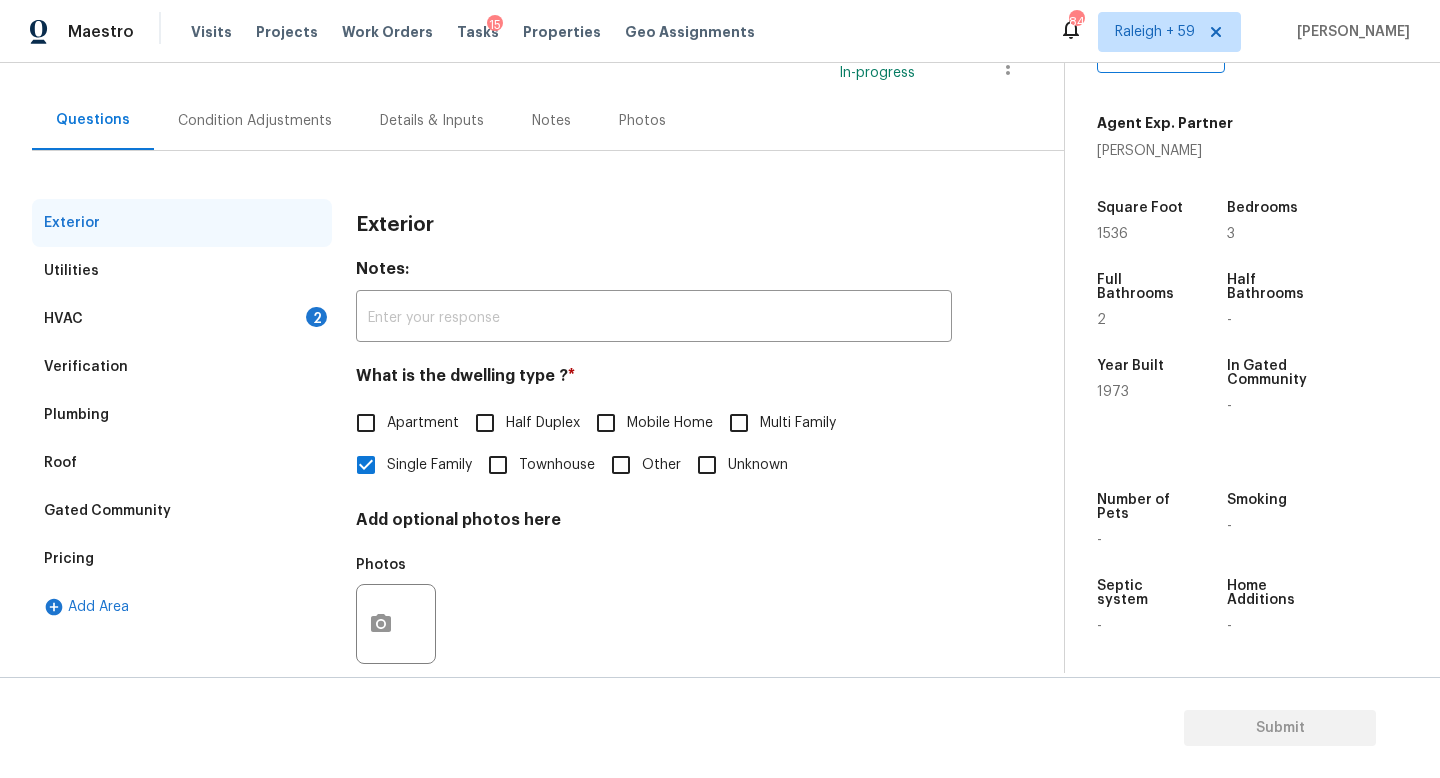 scroll, scrollTop: 200, scrollLeft: 0, axis: vertical 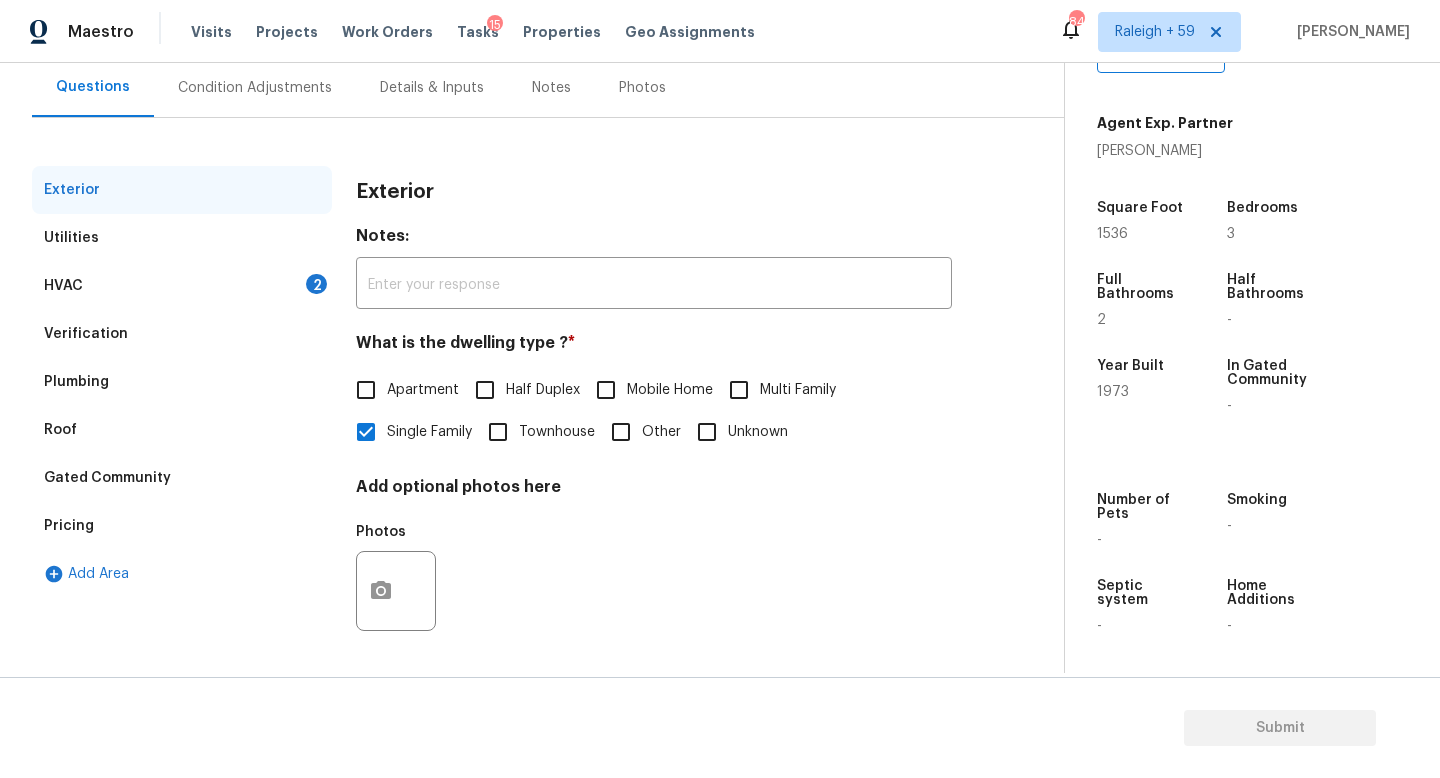 click on "Verification" at bounding box center [182, 334] 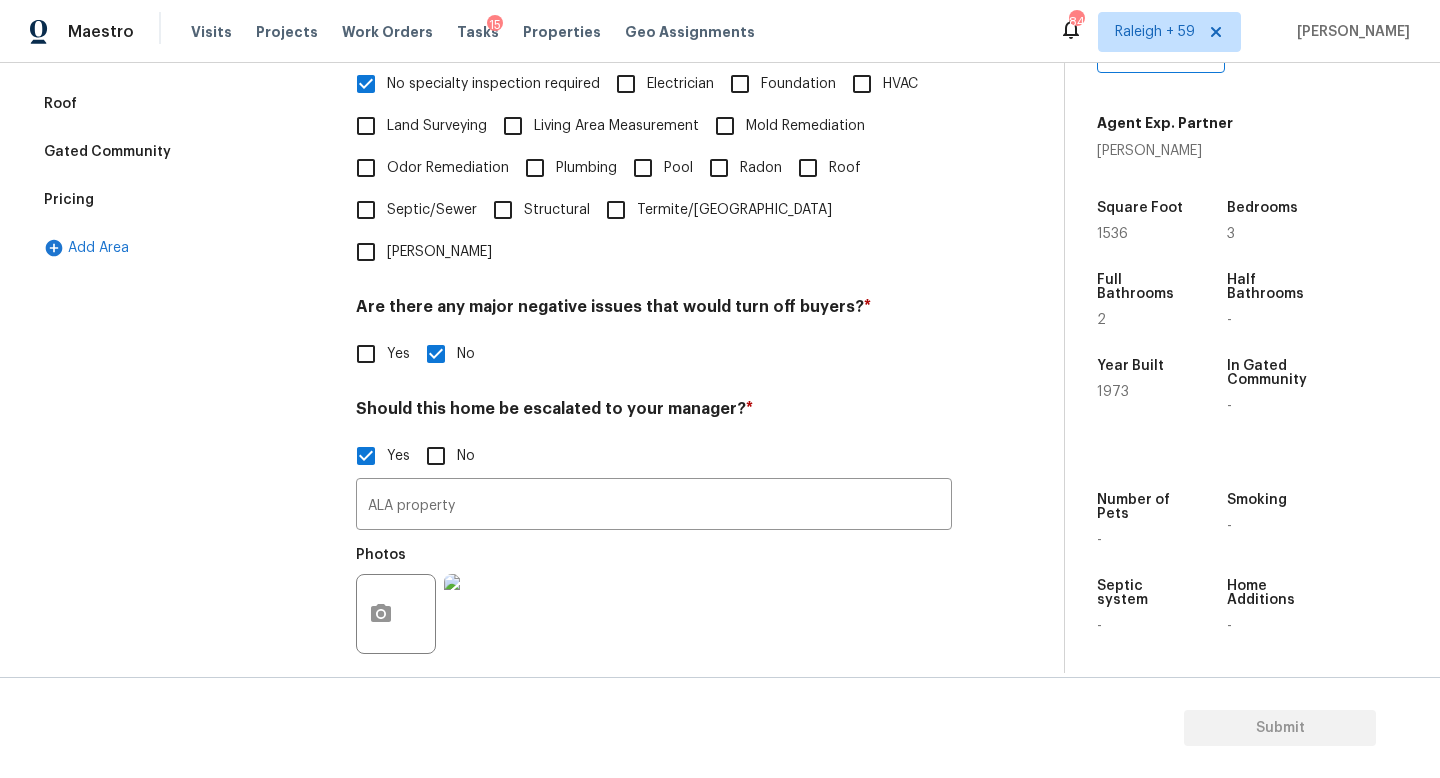 scroll, scrollTop: 433, scrollLeft: 0, axis: vertical 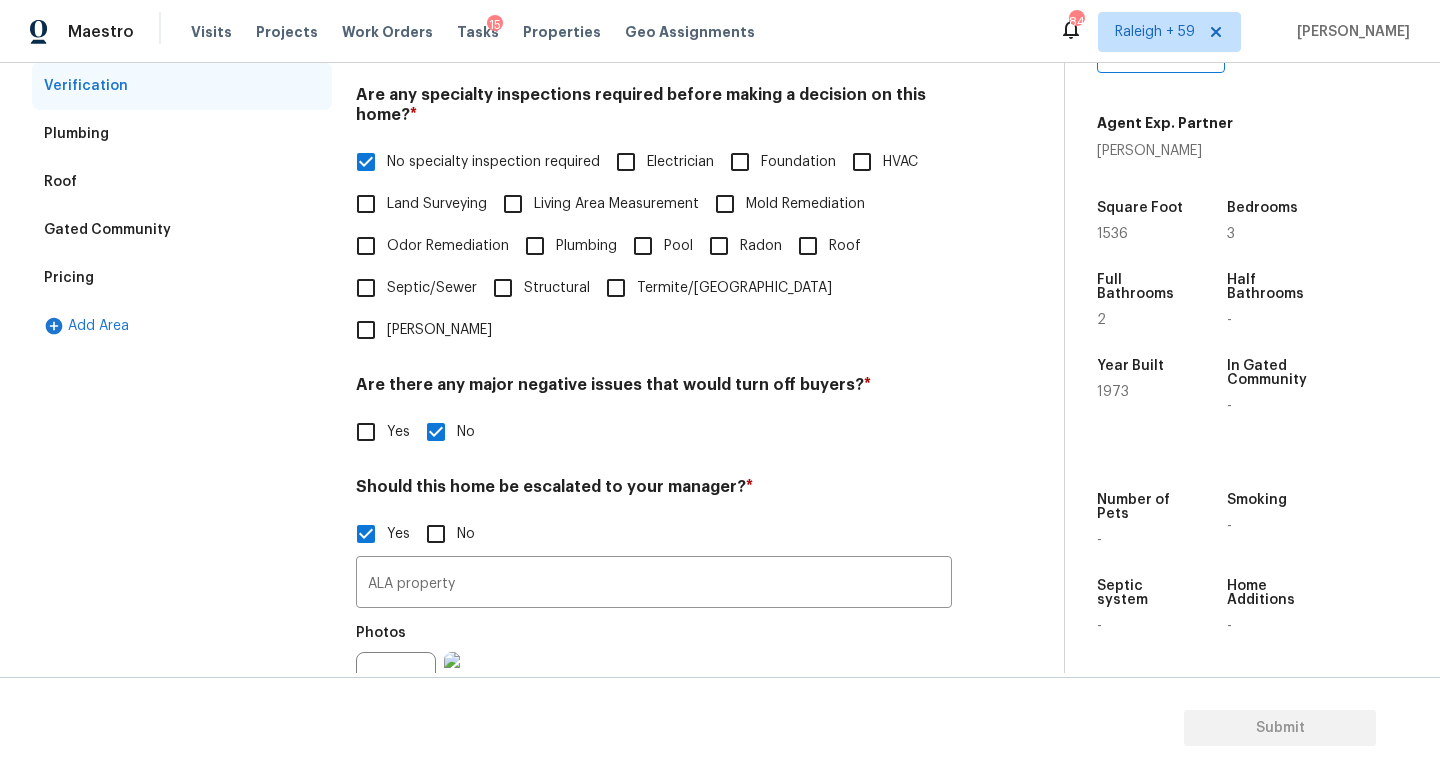 click on "Foundation" at bounding box center [798, 162] 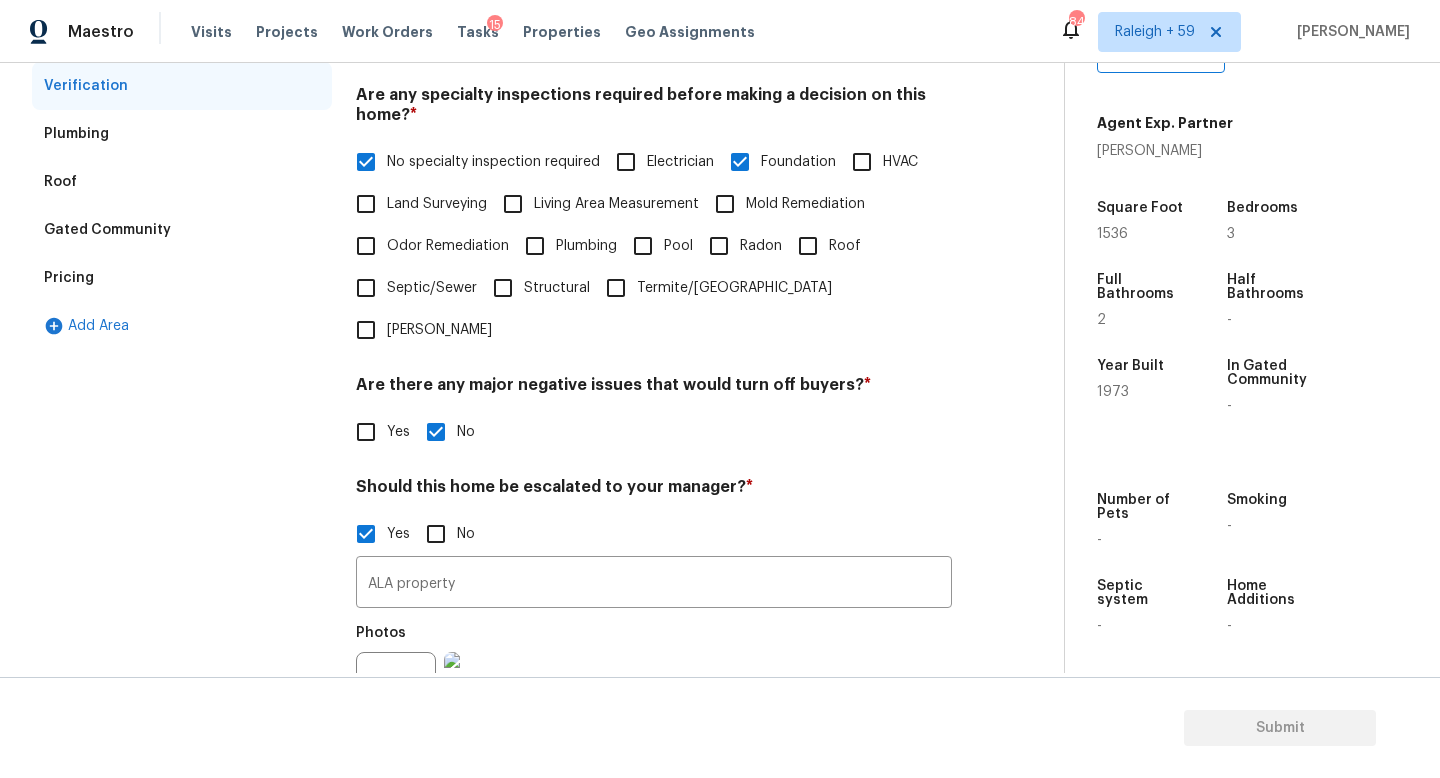 click on "Roof" at bounding box center (808, 246) 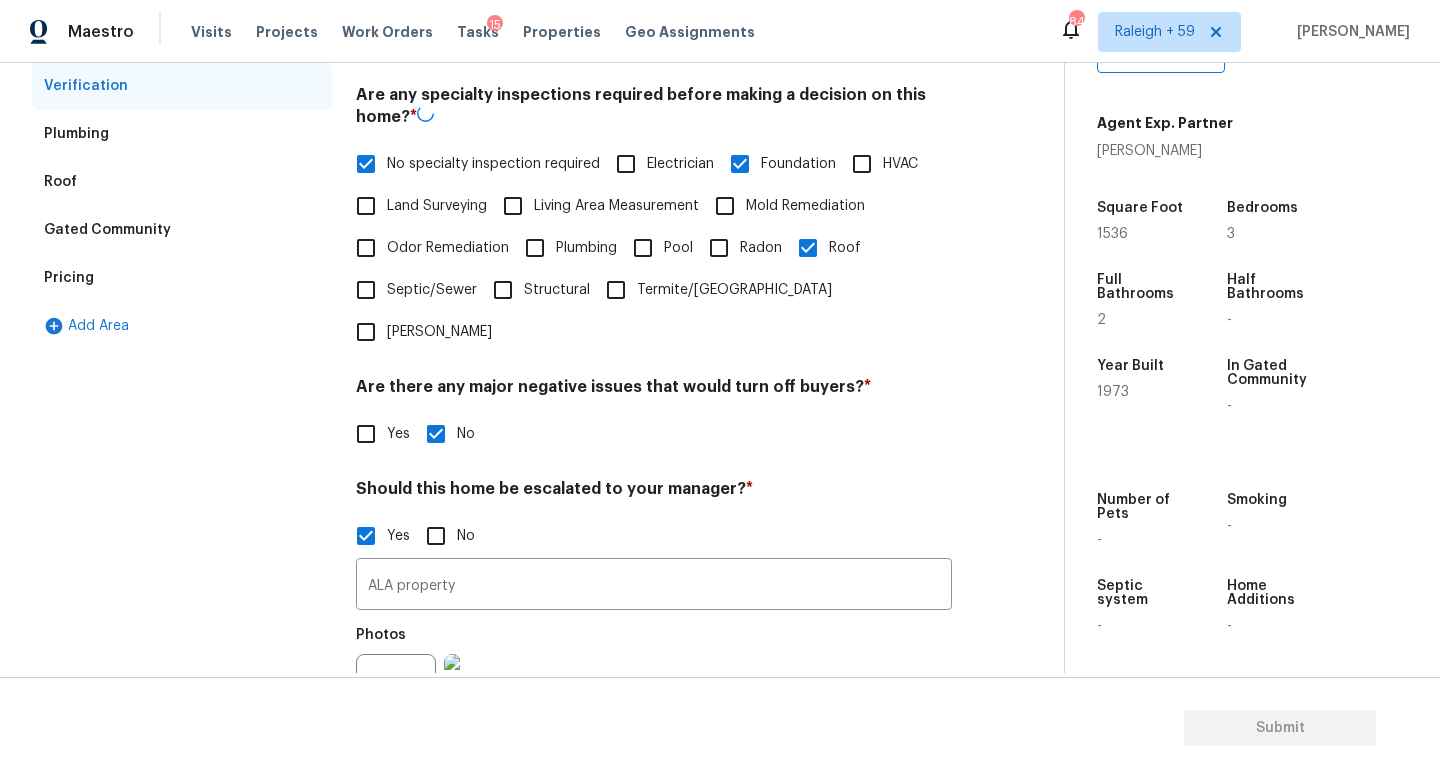 click on "Are any specialty inspections required before making a decision on this home?  * No specialty inspection required Electrician Foundation HVAC Land Surveying Living Area Measurement Mold Remediation Odor Remediation Plumbing Pool Radon Roof Septic/Sewer Structural Termite/[GEOGRAPHIC_DATA][PERSON_NAME]" at bounding box center (654, 219) 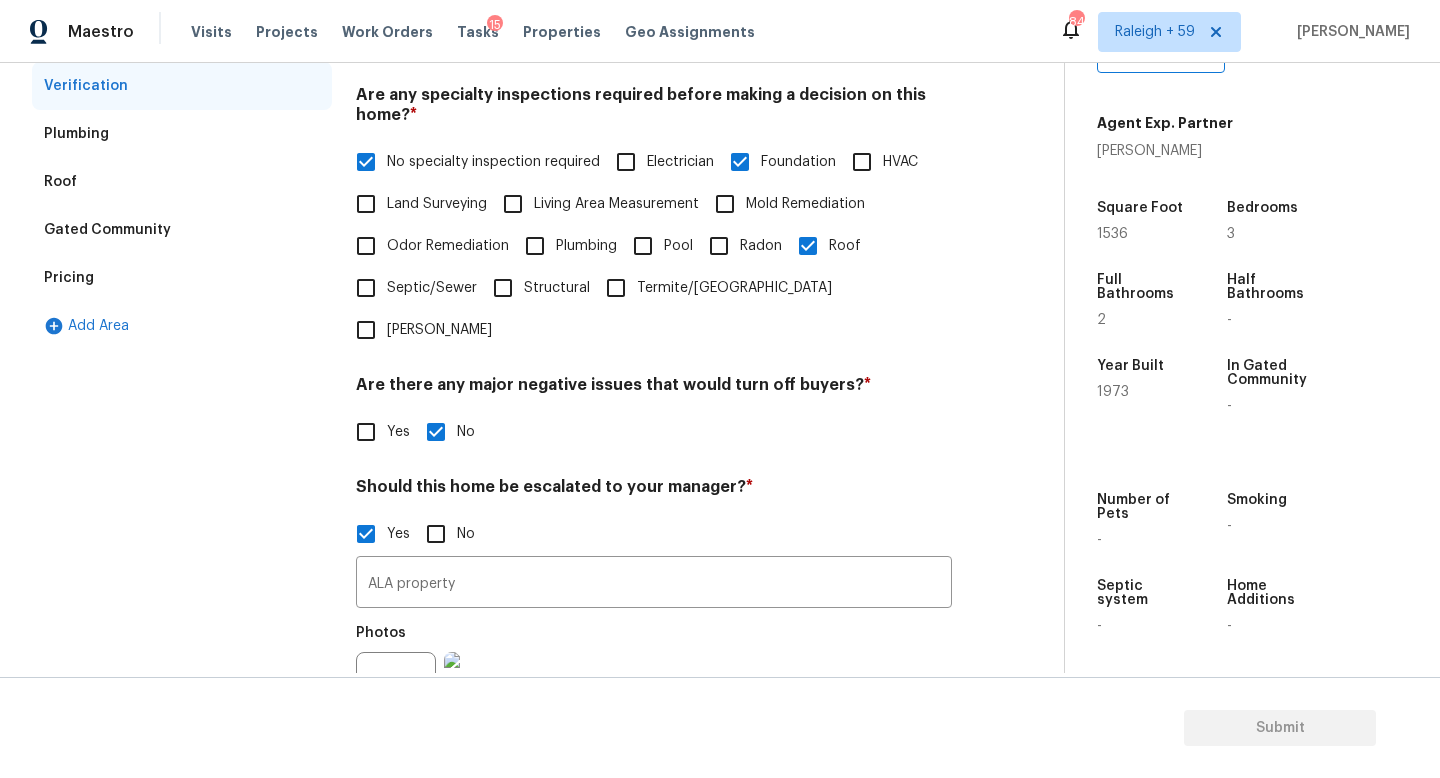 click on "No specialty inspection required" at bounding box center [493, 162] 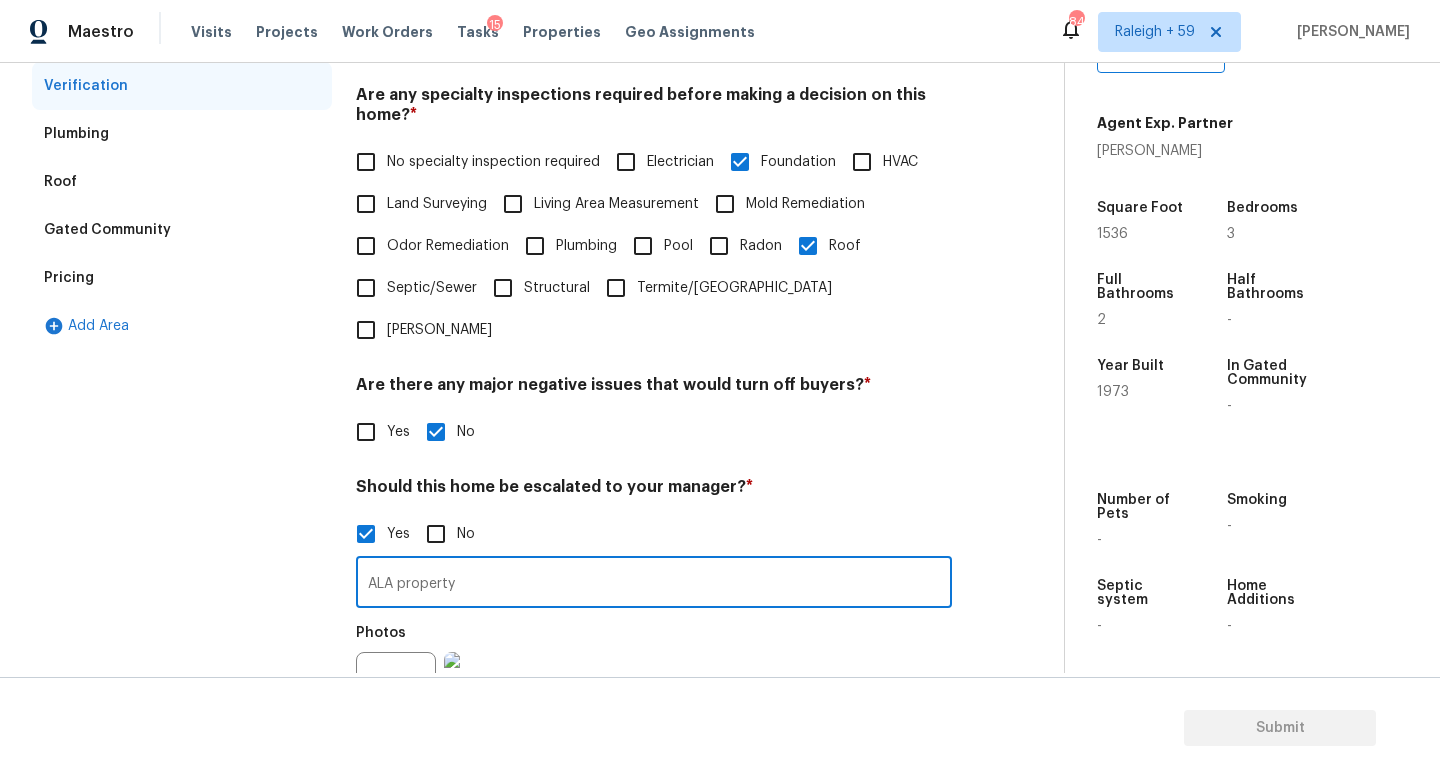 click on "ALA property" at bounding box center (654, 584) 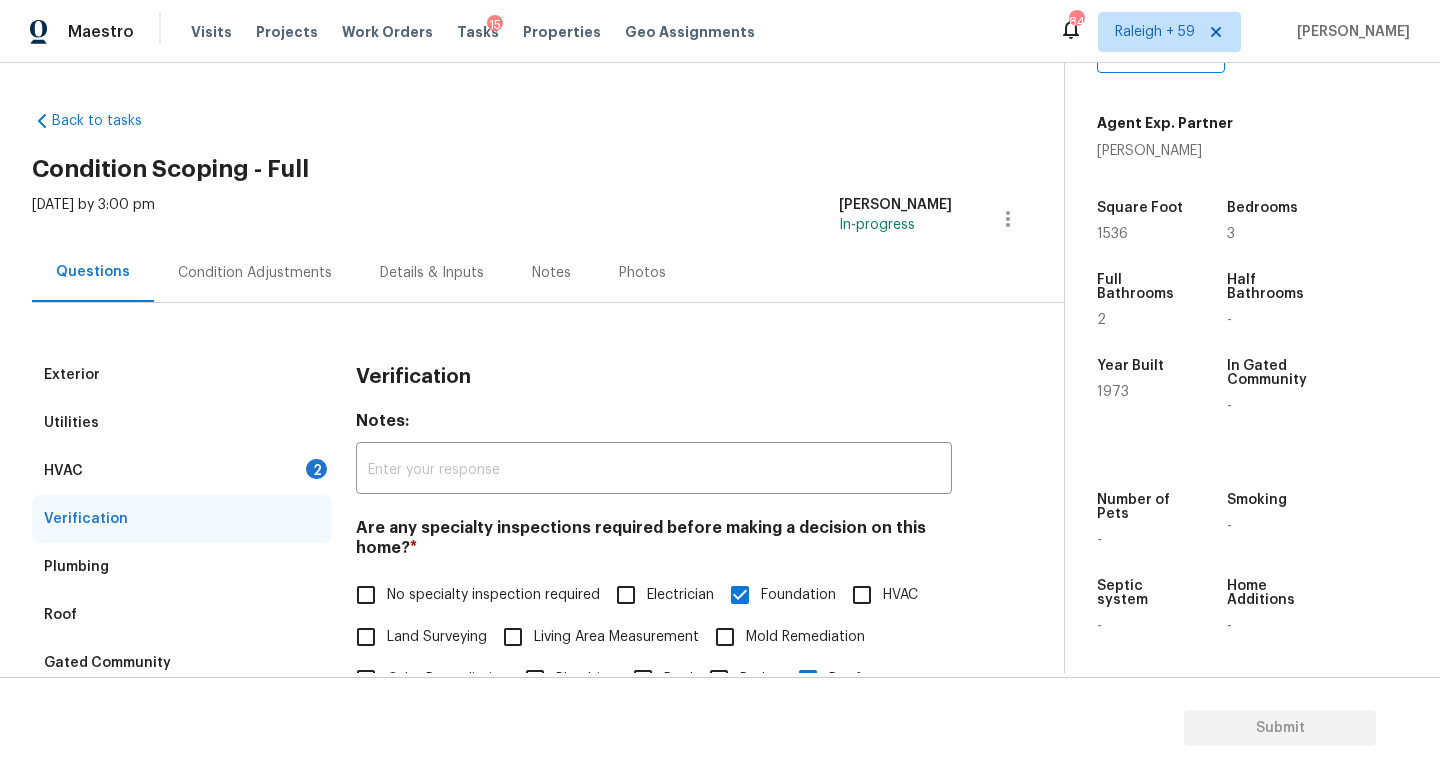scroll, scrollTop: 0, scrollLeft: 0, axis: both 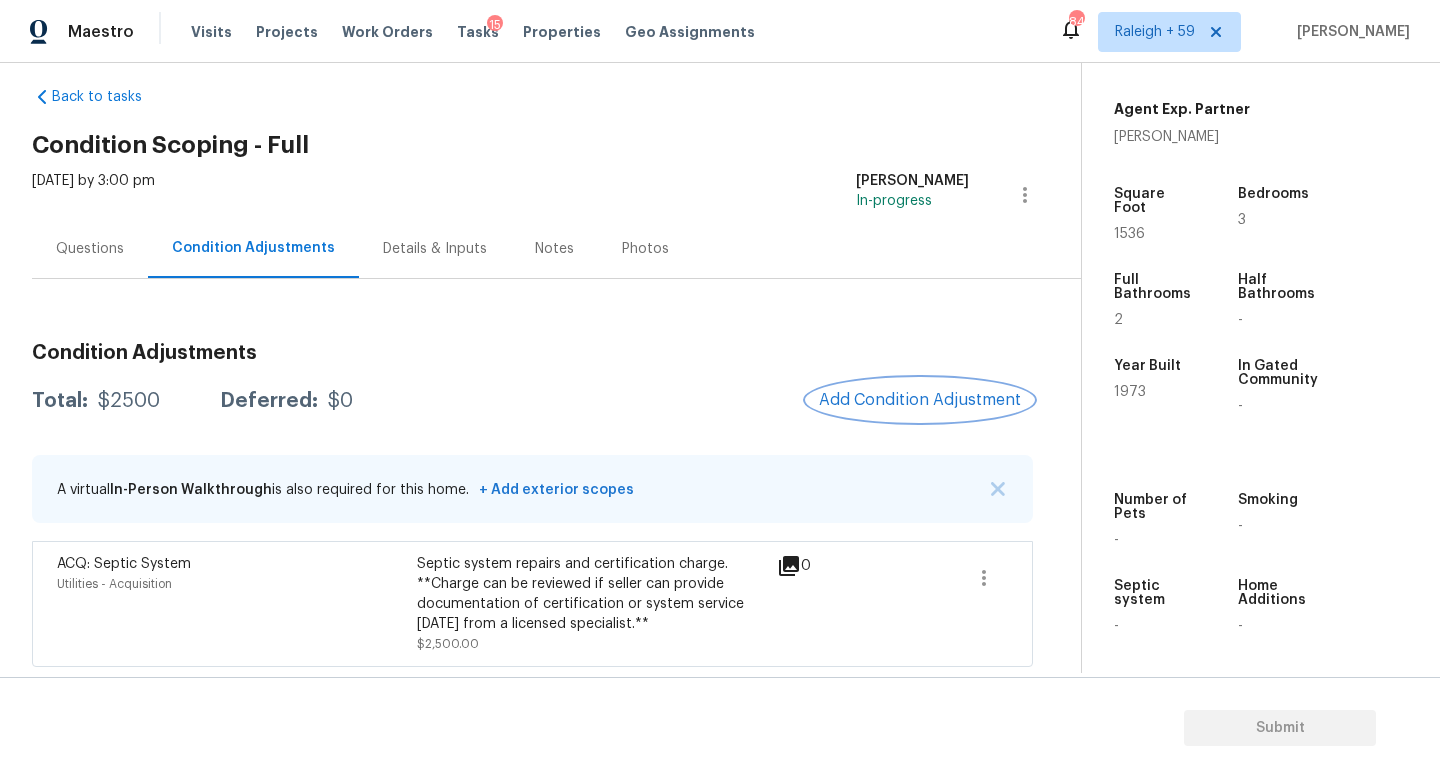 click on "Add Condition Adjustment" at bounding box center (920, 400) 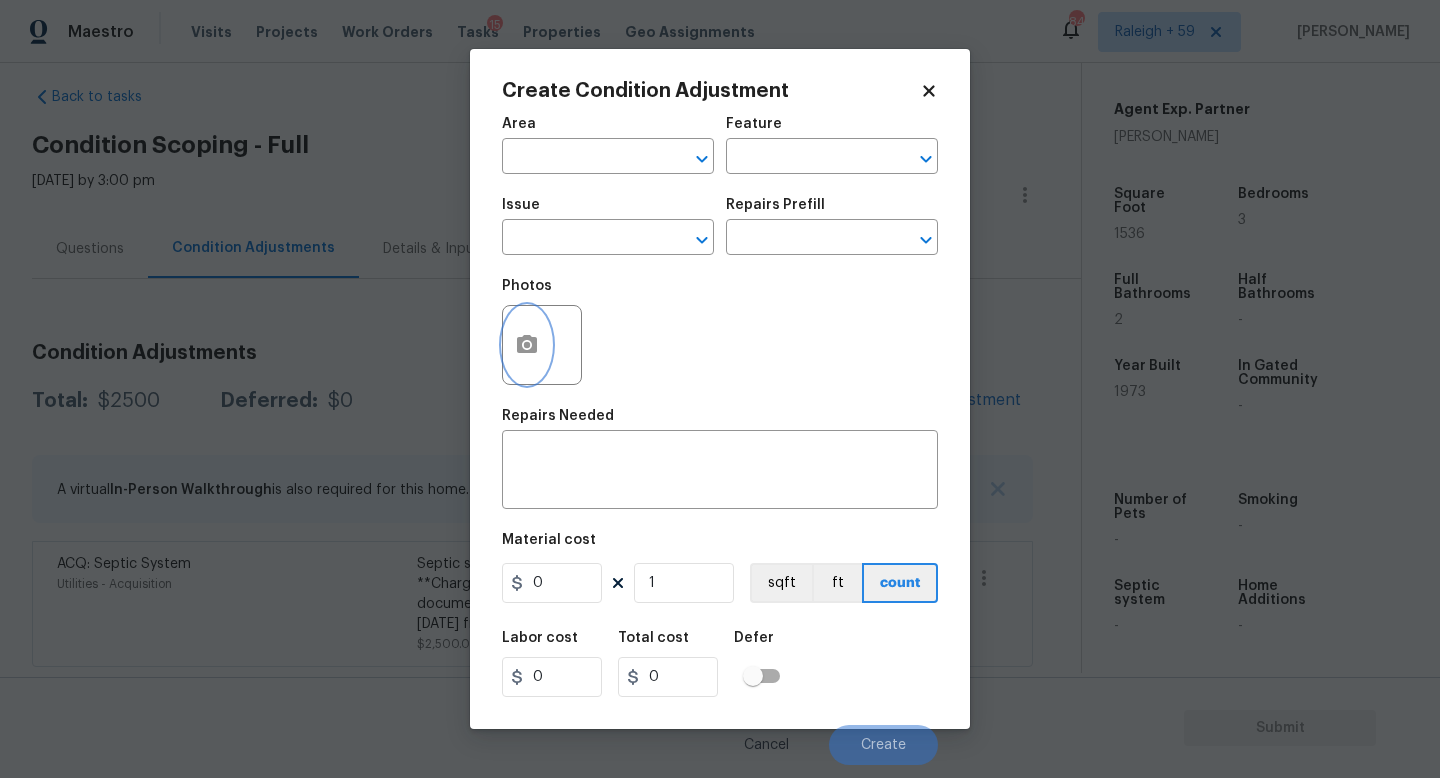 click 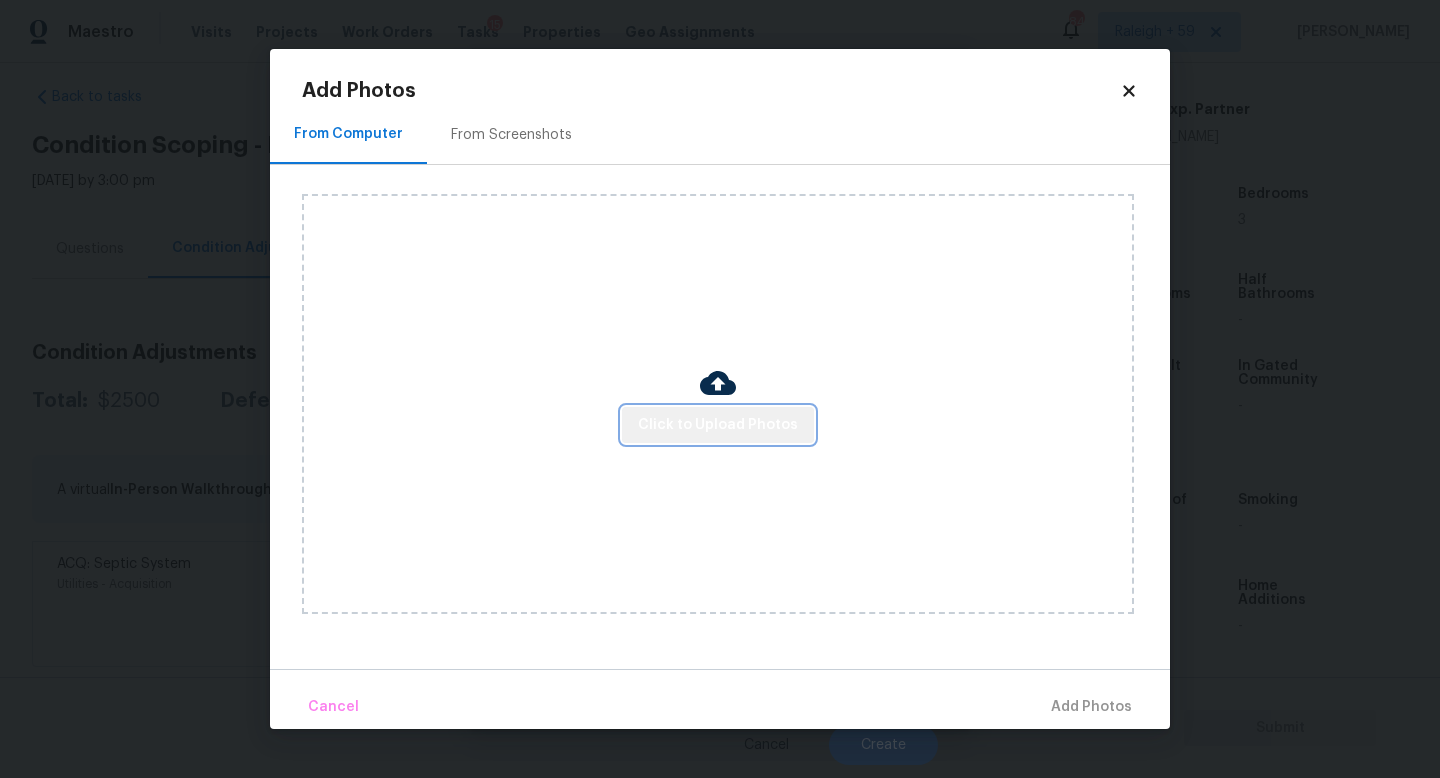 click on "Click to Upload Photos" at bounding box center [718, 425] 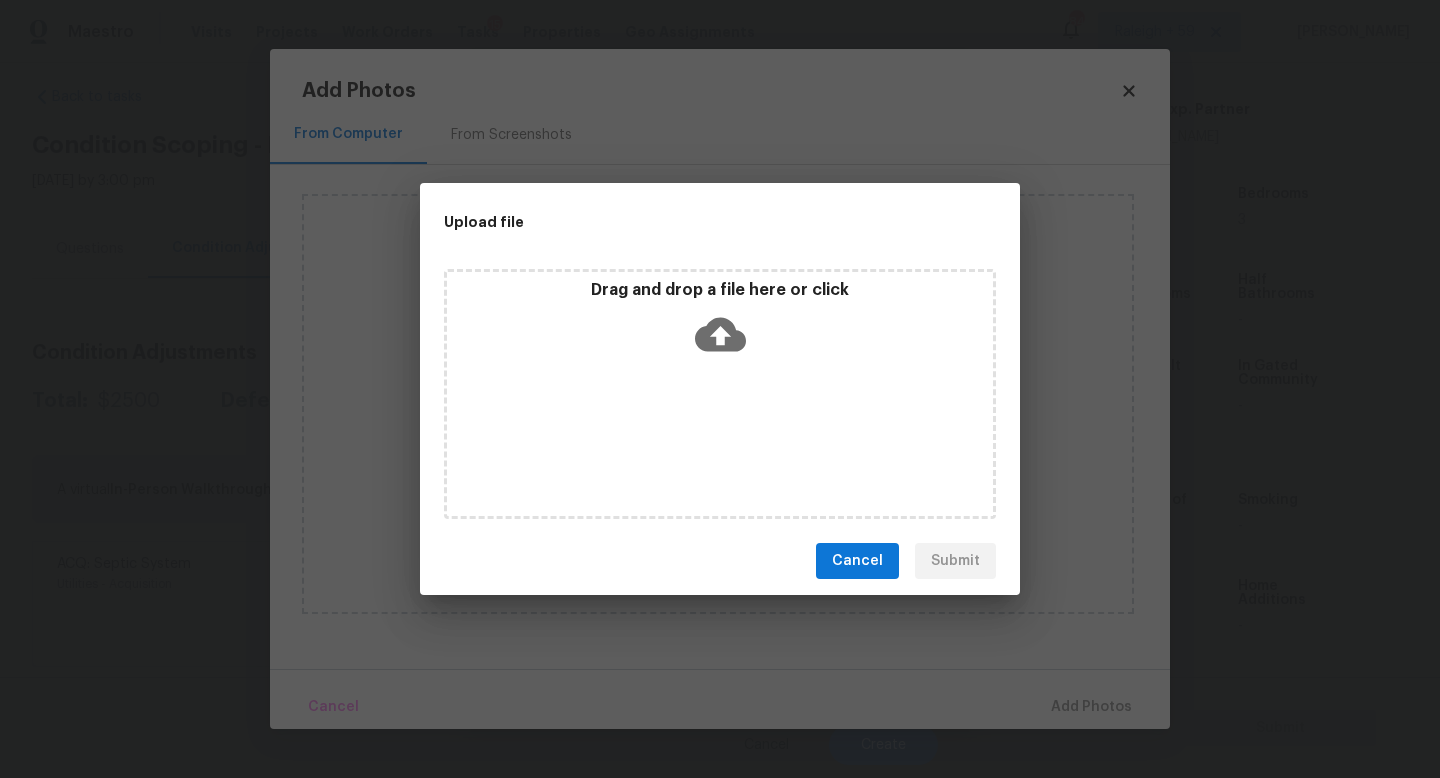 click on "Drag and drop a file here or click" at bounding box center [720, 394] 